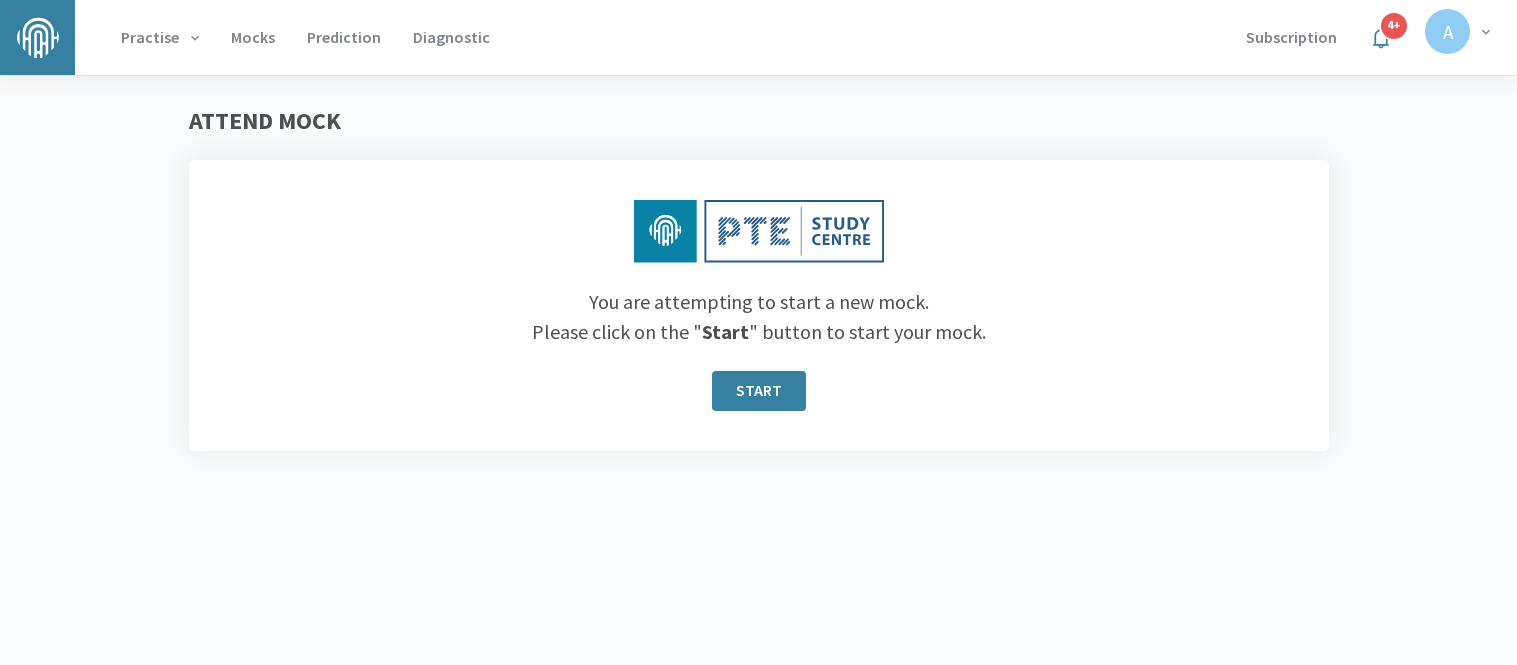 scroll, scrollTop: 0, scrollLeft: 0, axis: both 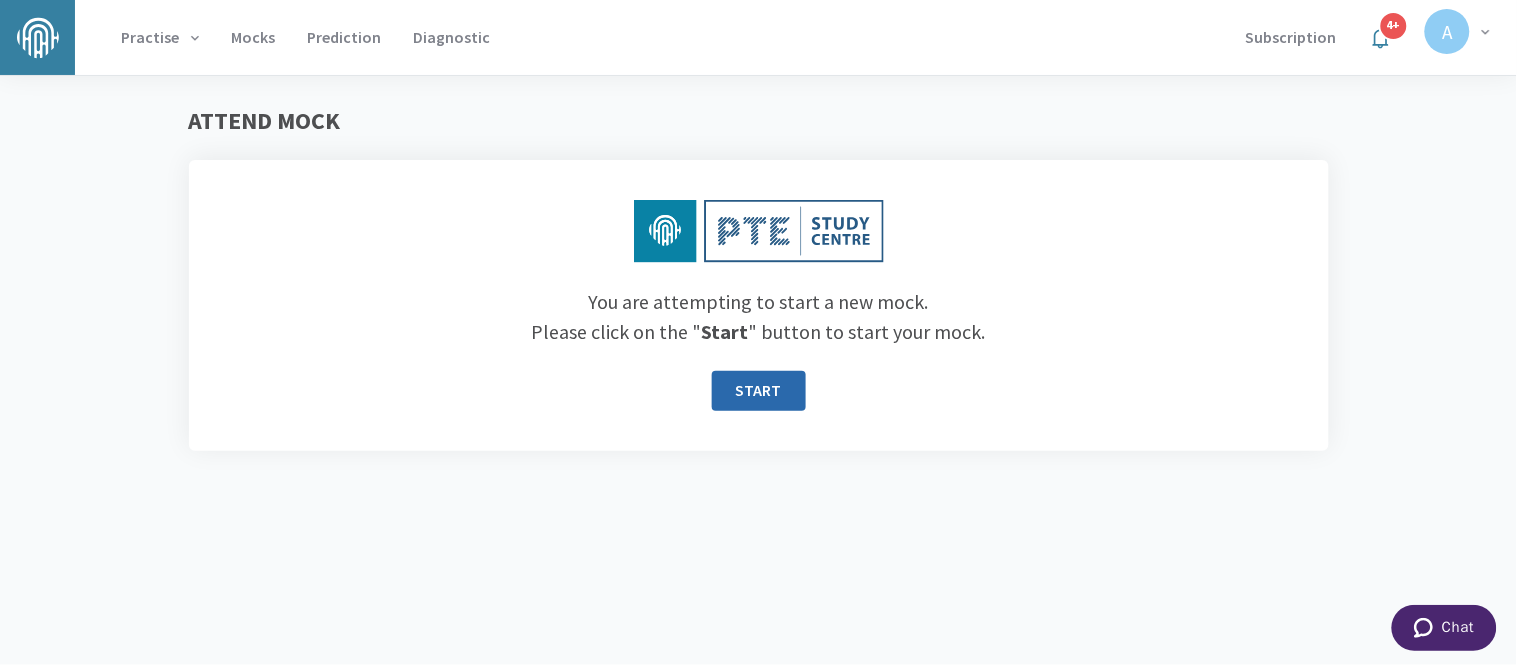 click on "START" at bounding box center (759, 391) 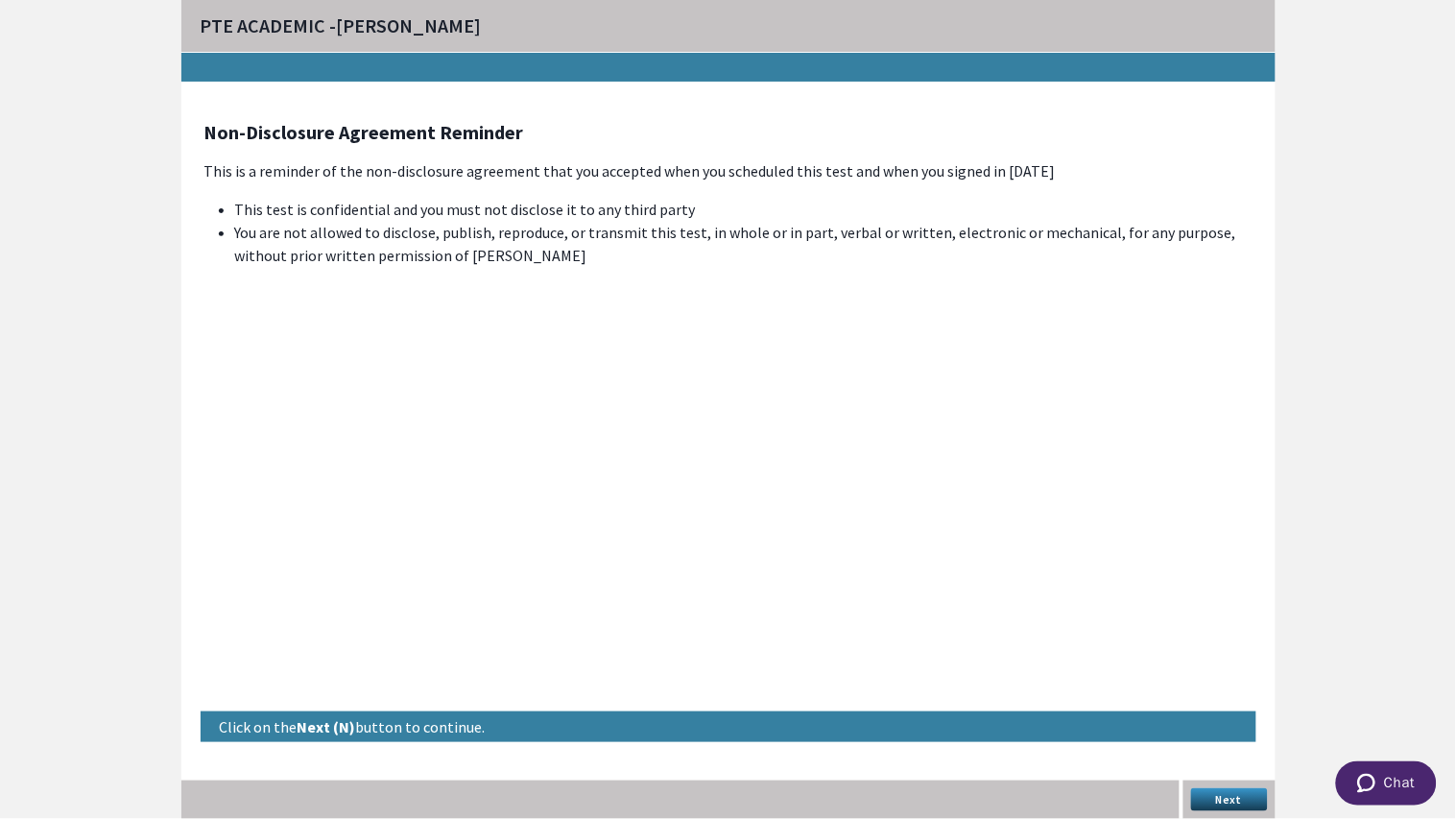 click on "Next" at bounding box center [1229, 800] 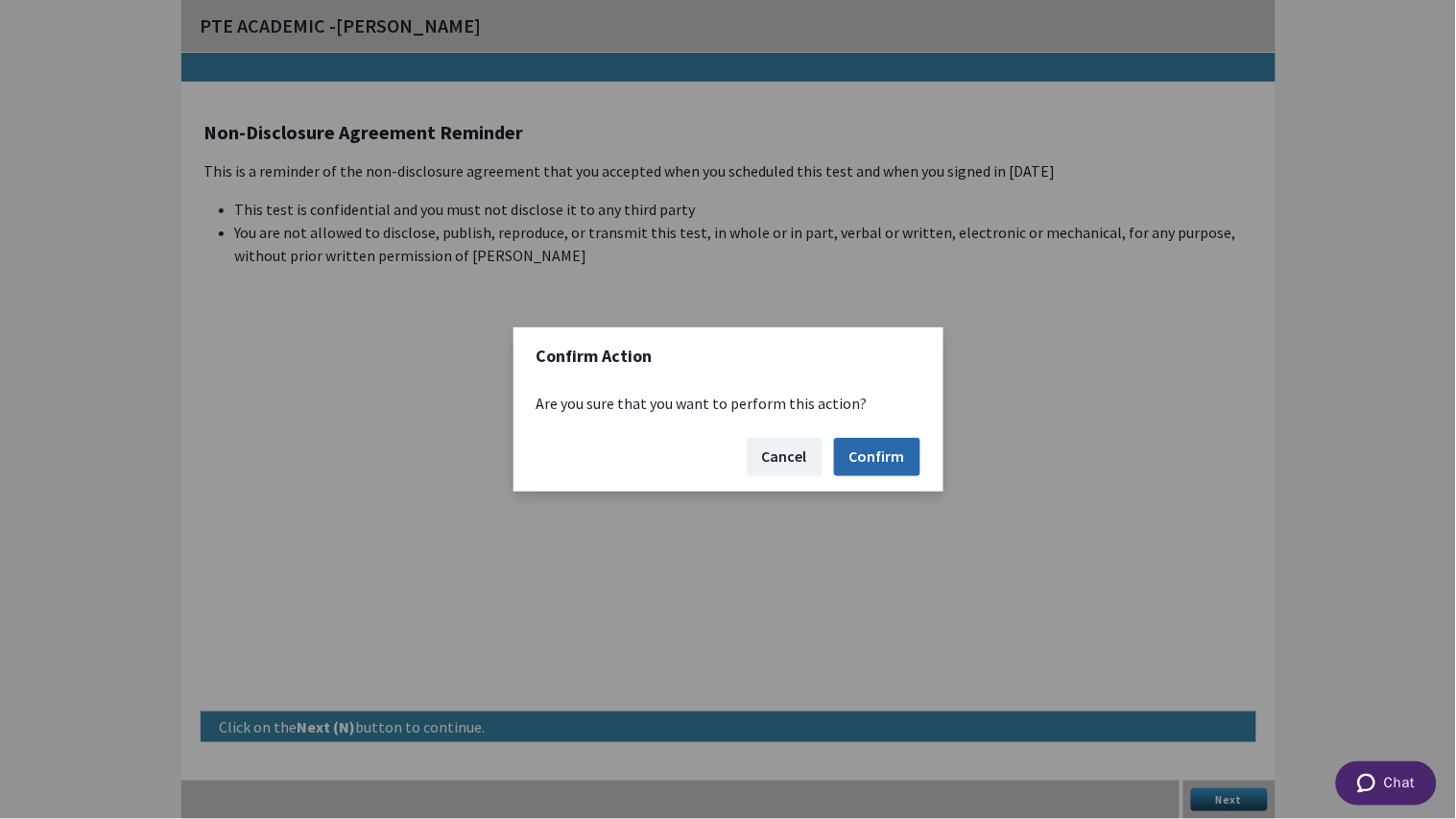 click on "Confirm" at bounding box center [877, 457] 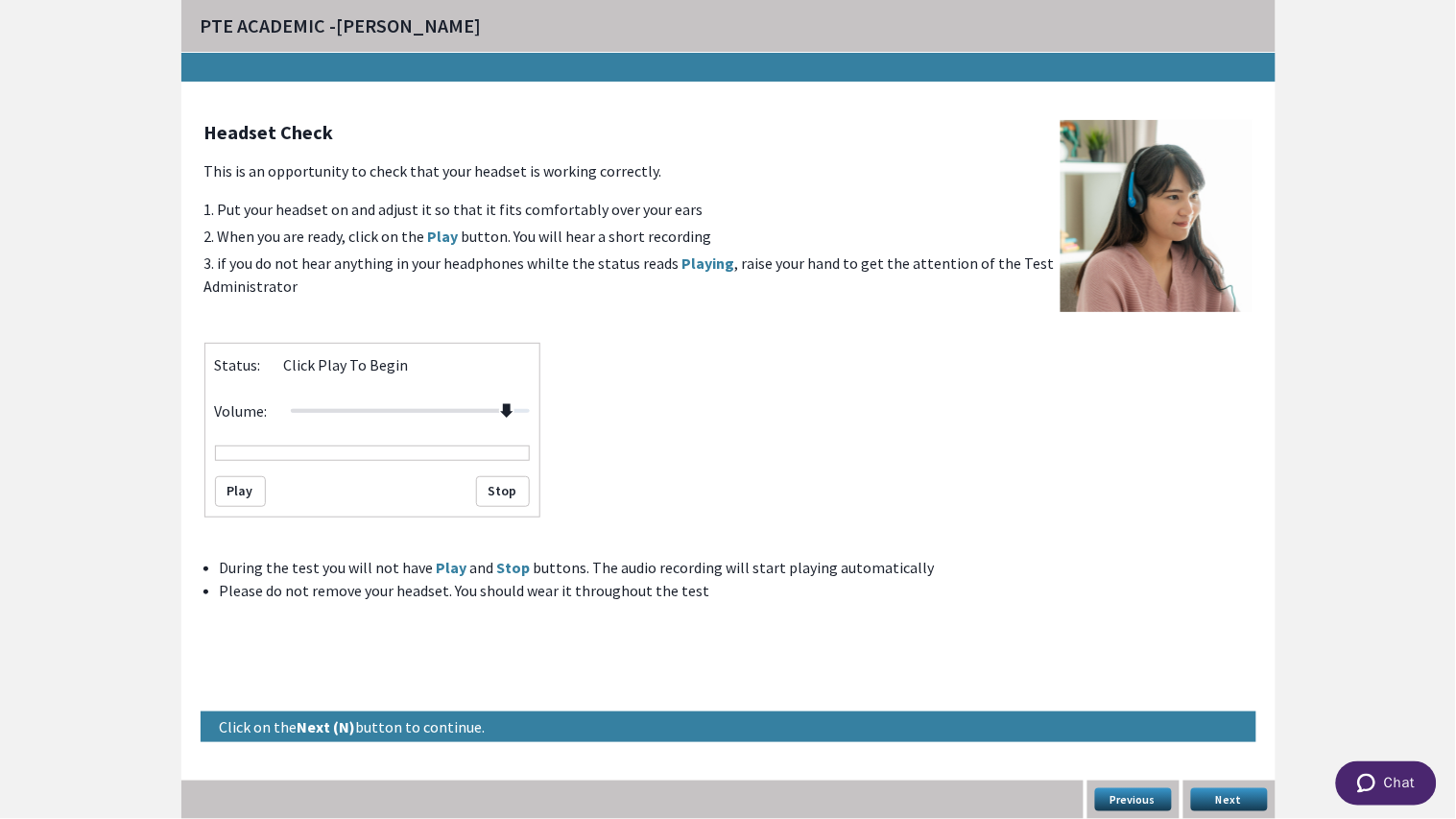drag, startPoint x: 408, startPoint y: 407, endPoint x: 514, endPoint y: 427, distance: 107.870292 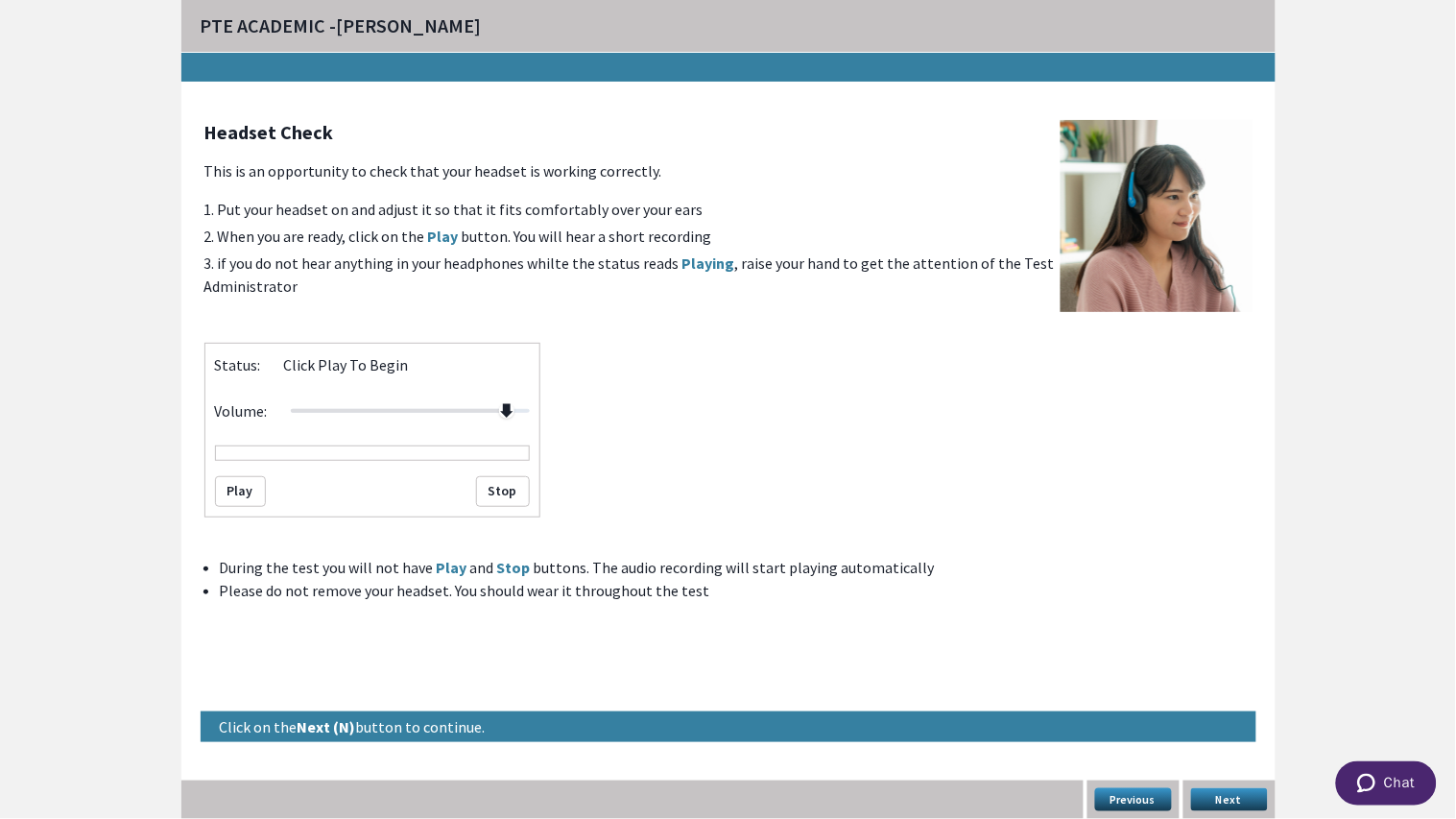click on "Next" at bounding box center (1229, 800) 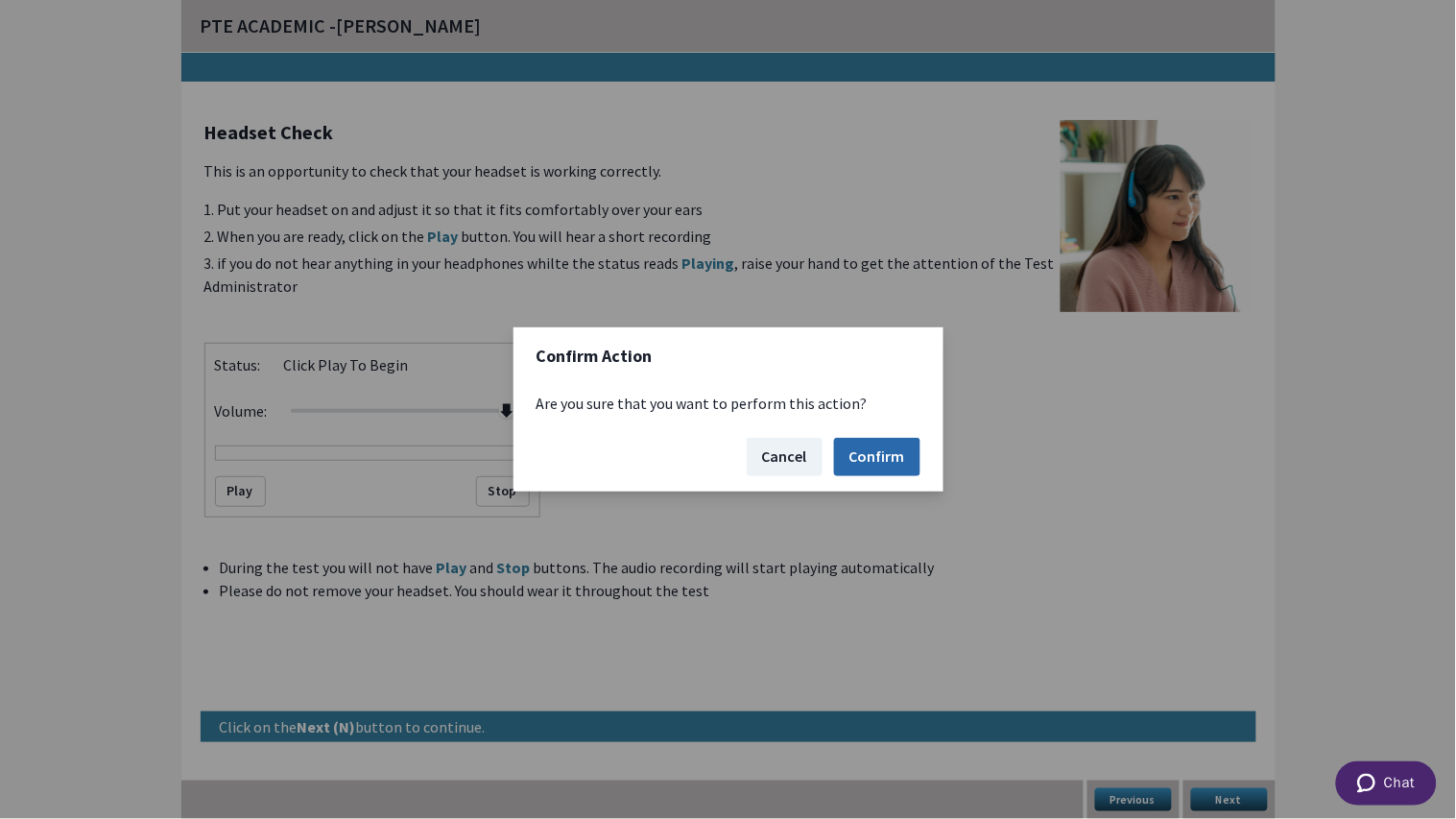 click on "Confirm" at bounding box center (877, 457) 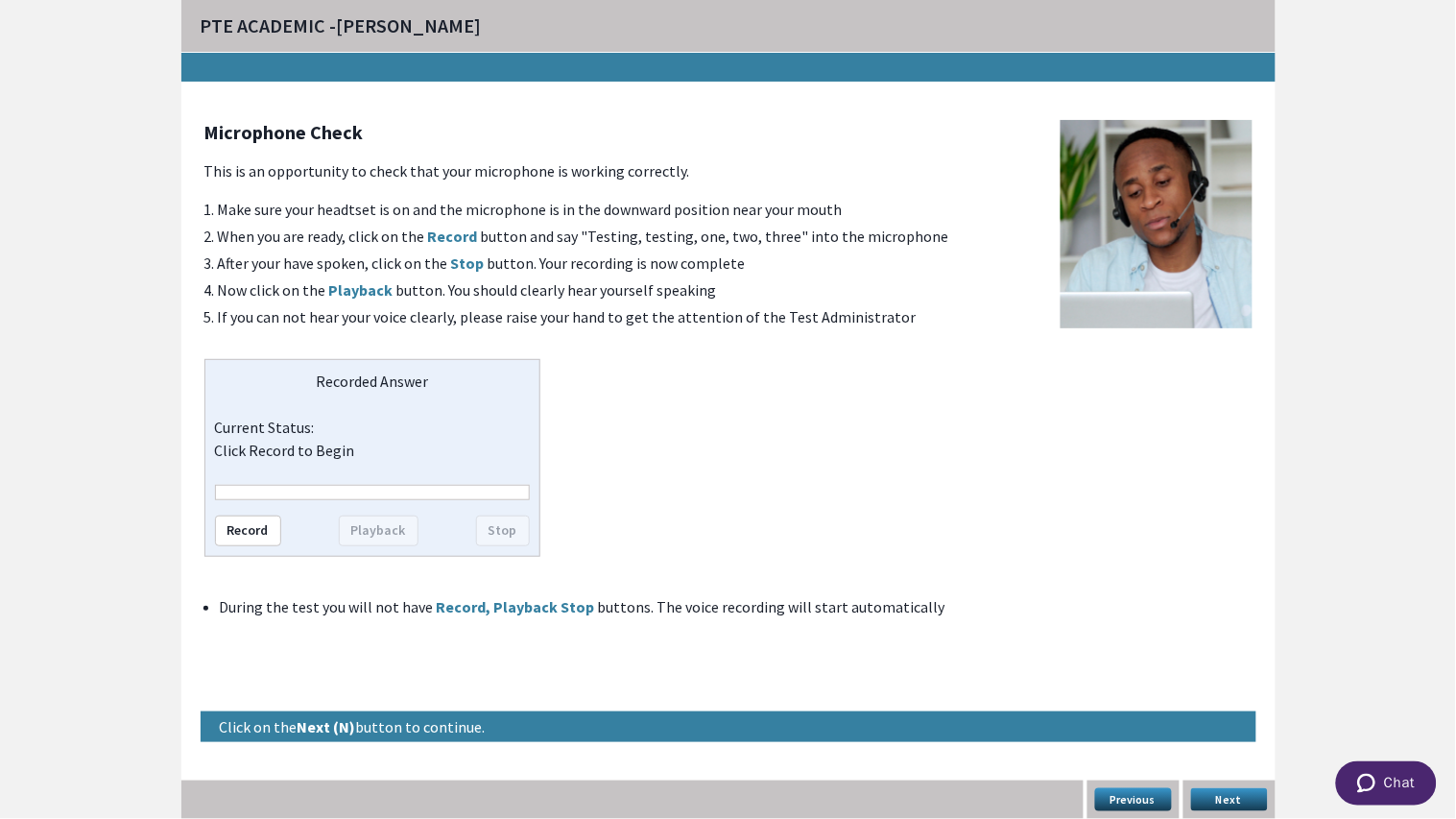 click on "Next" at bounding box center [1229, 800] 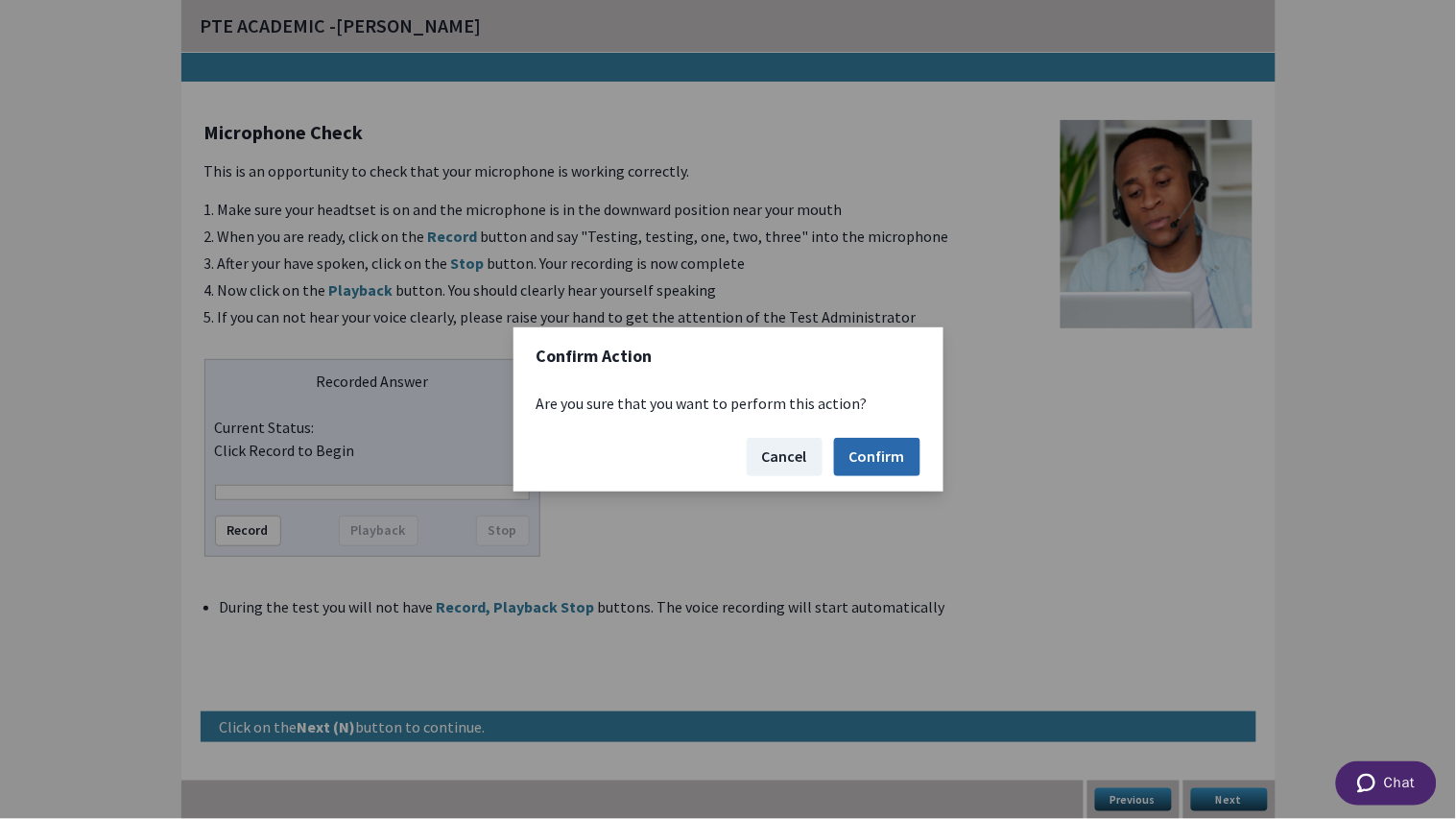 click on "Confirm" at bounding box center (877, 457) 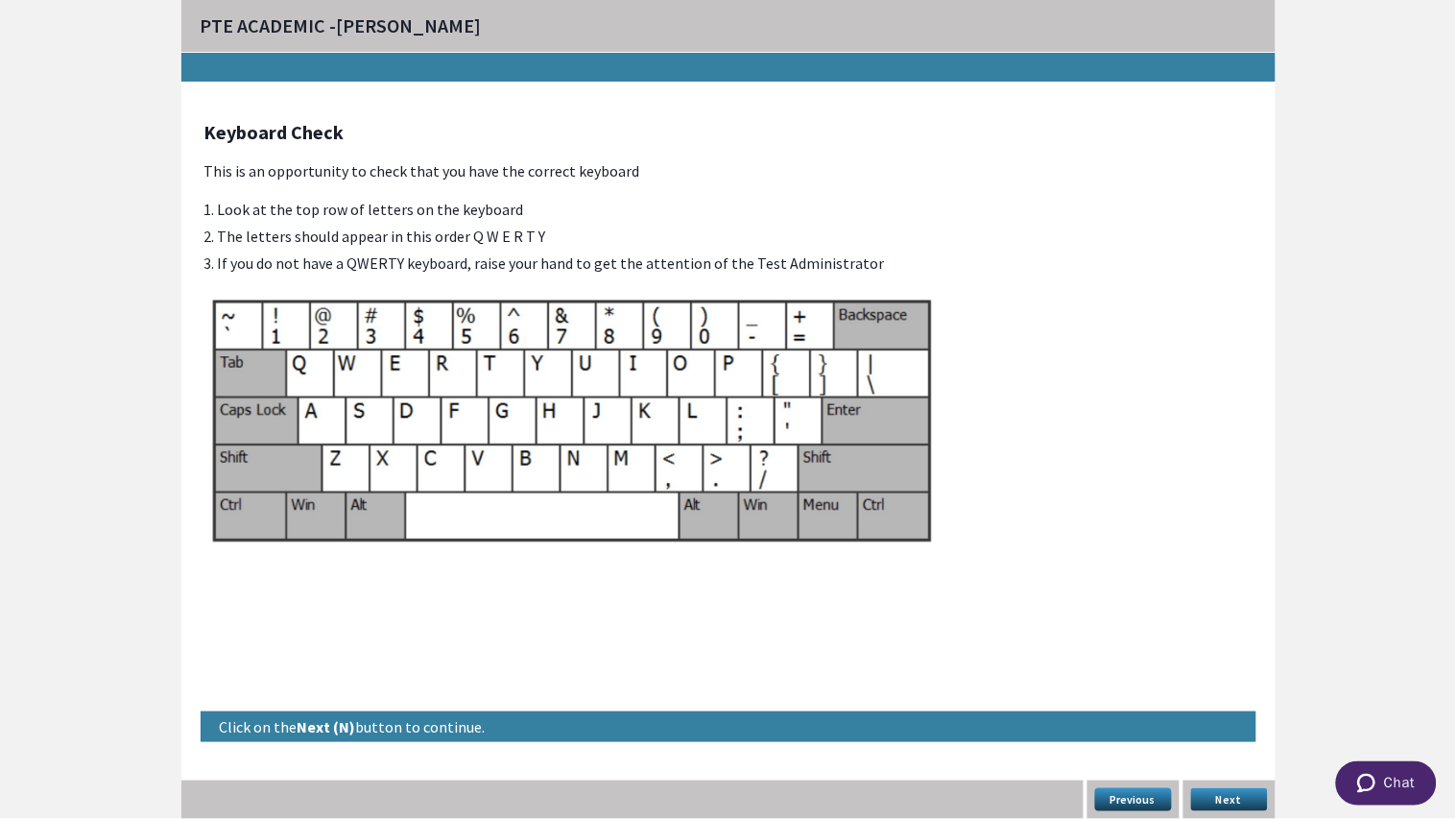 click on "Next" at bounding box center (1229, 800) 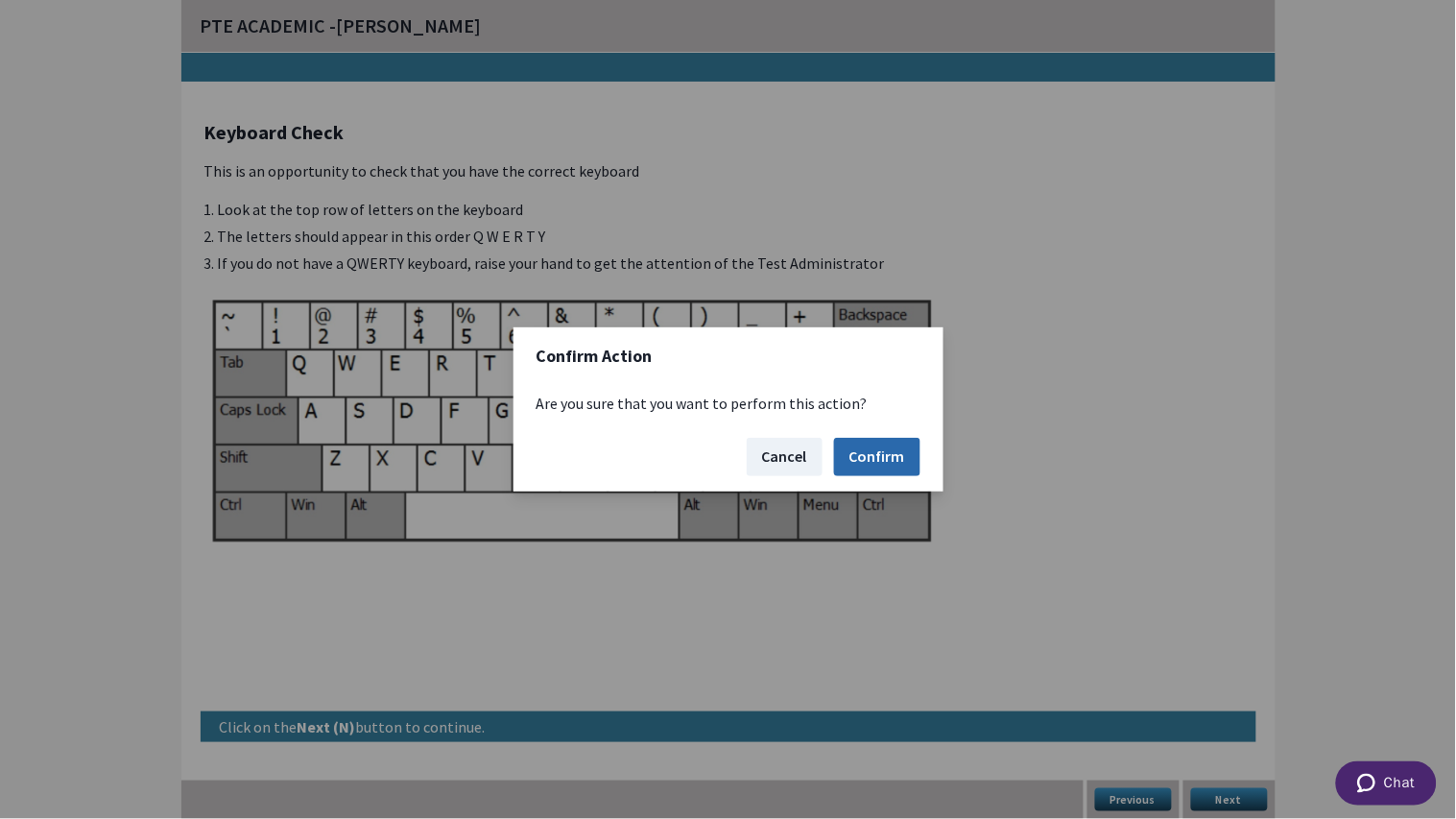 click on "Confirm" at bounding box center [877, 457] 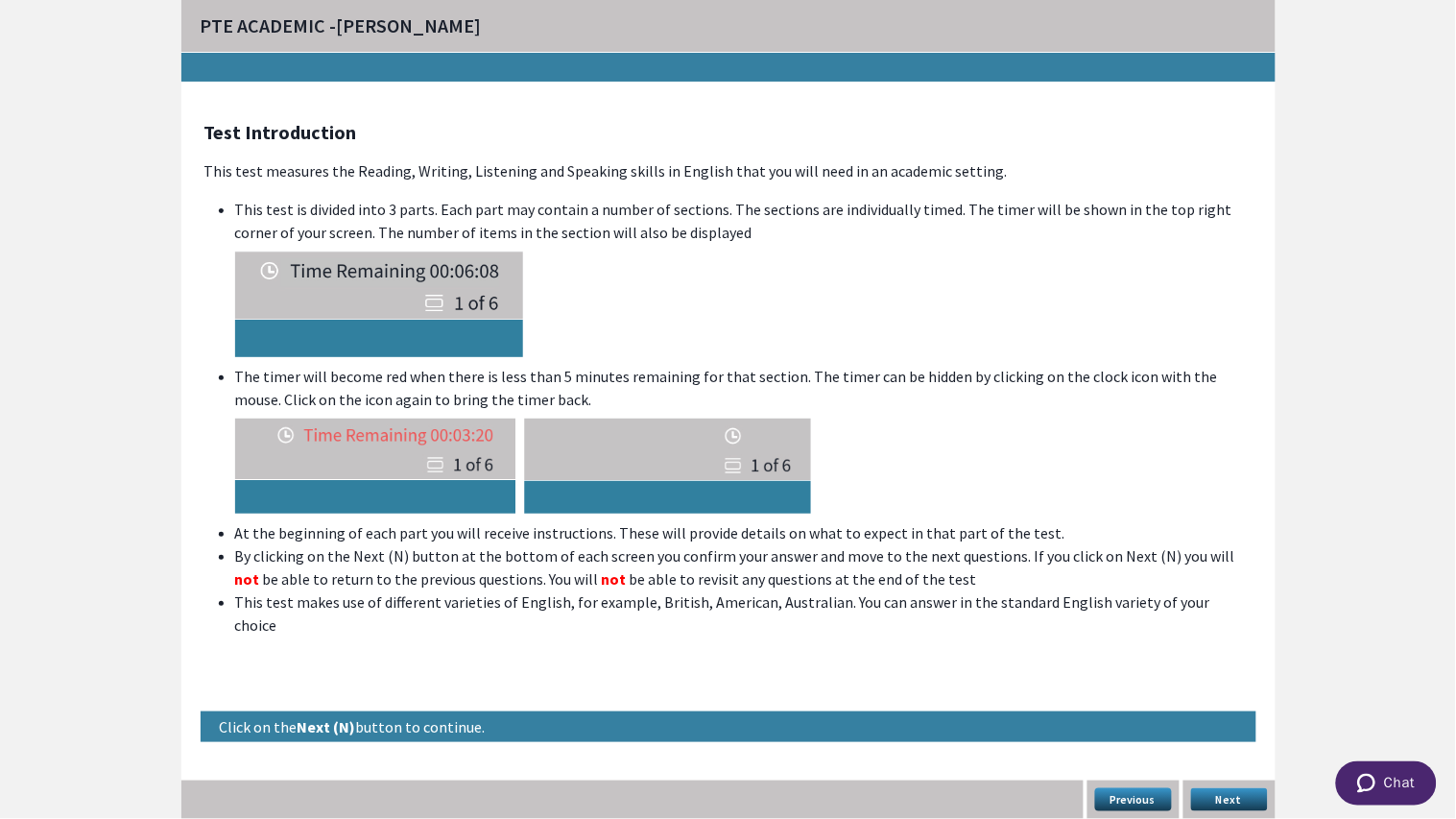 click on "Next" at bounding box center (1229, 800) 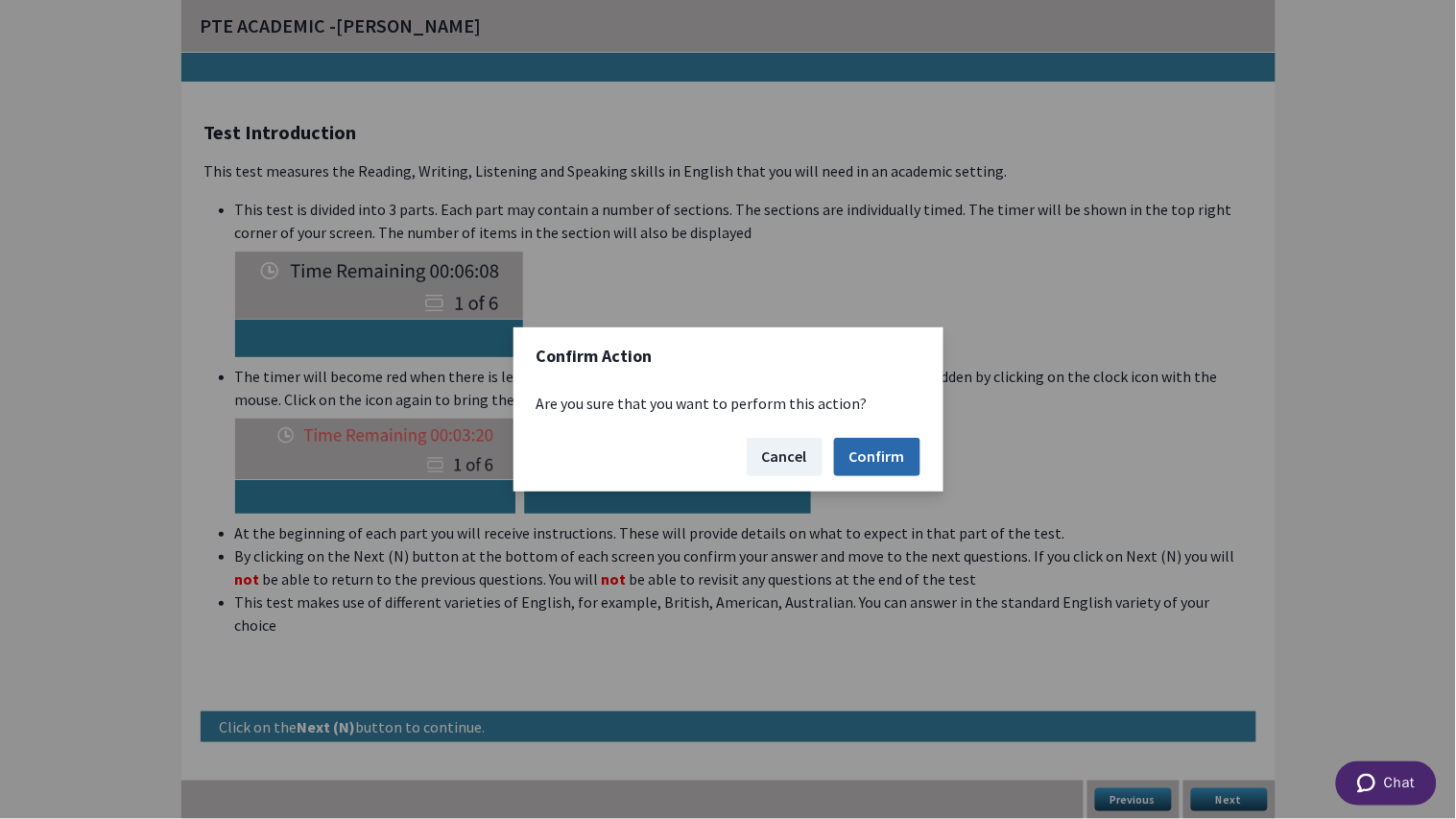 click on "Confirm" at bounding box center (877, 457) 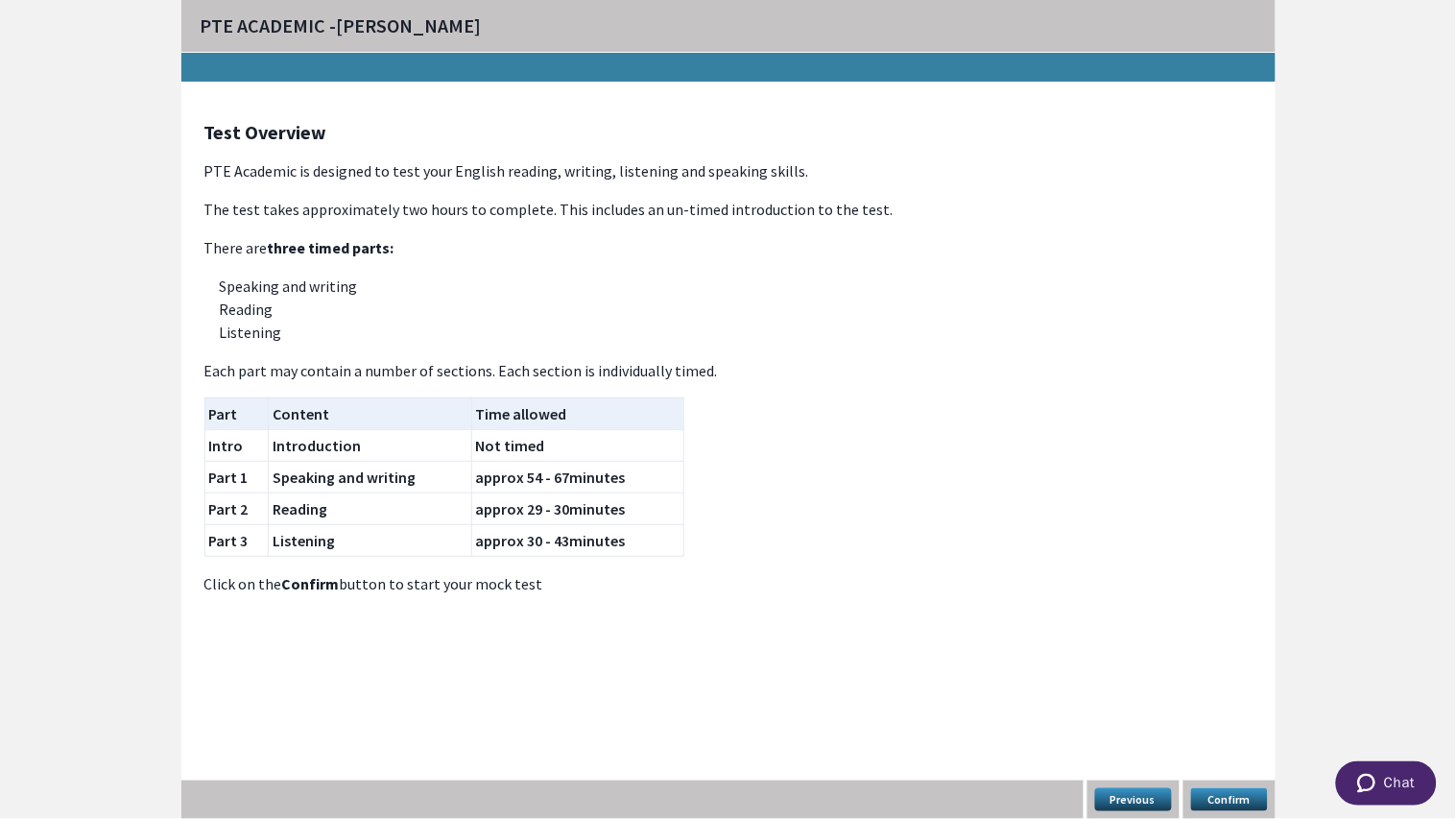 click on "Confirm" at bounding box center [1229, 800] 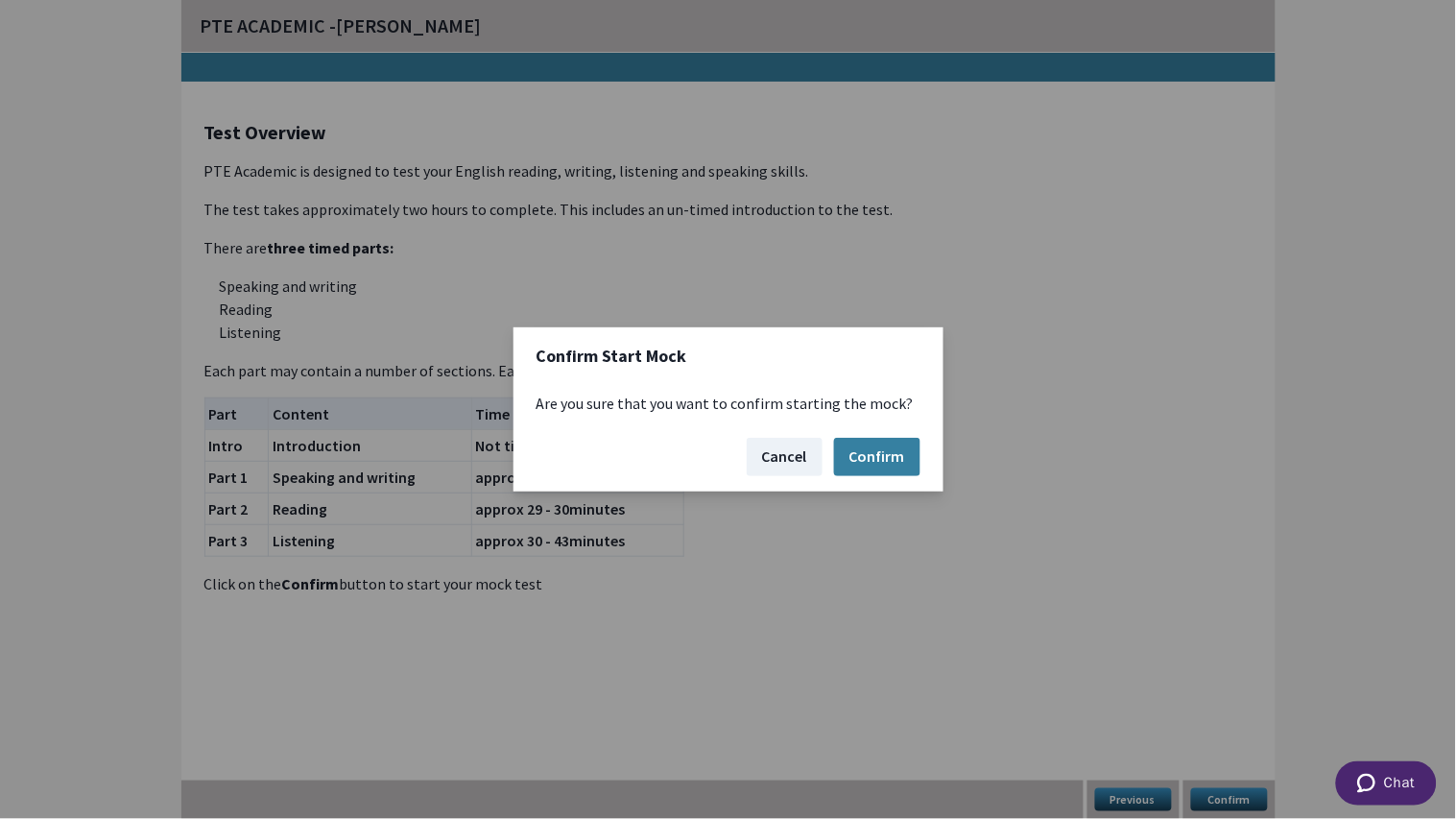 click on "Cancel Confirm" at bounding box center [728, 457] 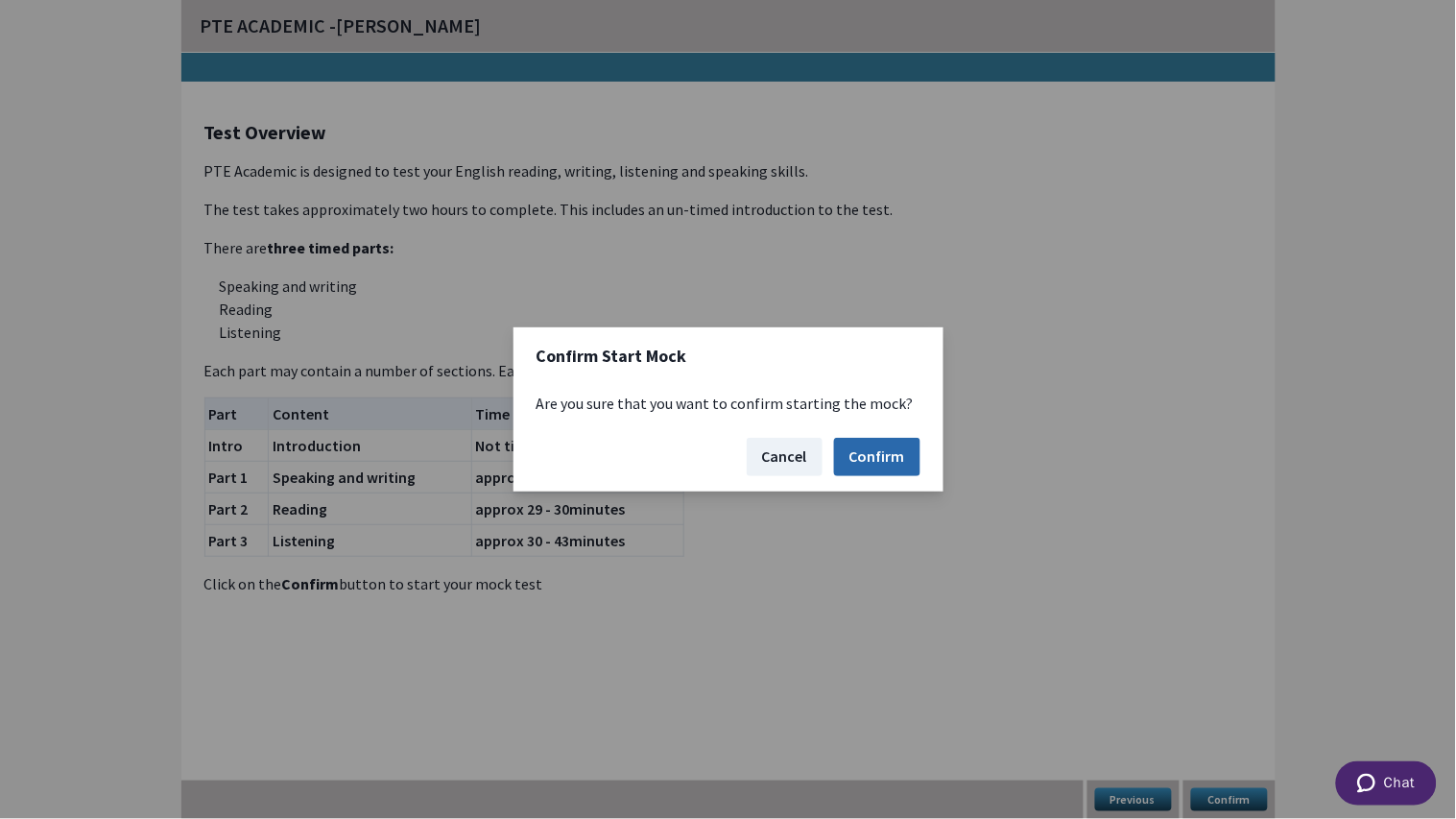 click on "Confirm" at bounding box center [877, 457] 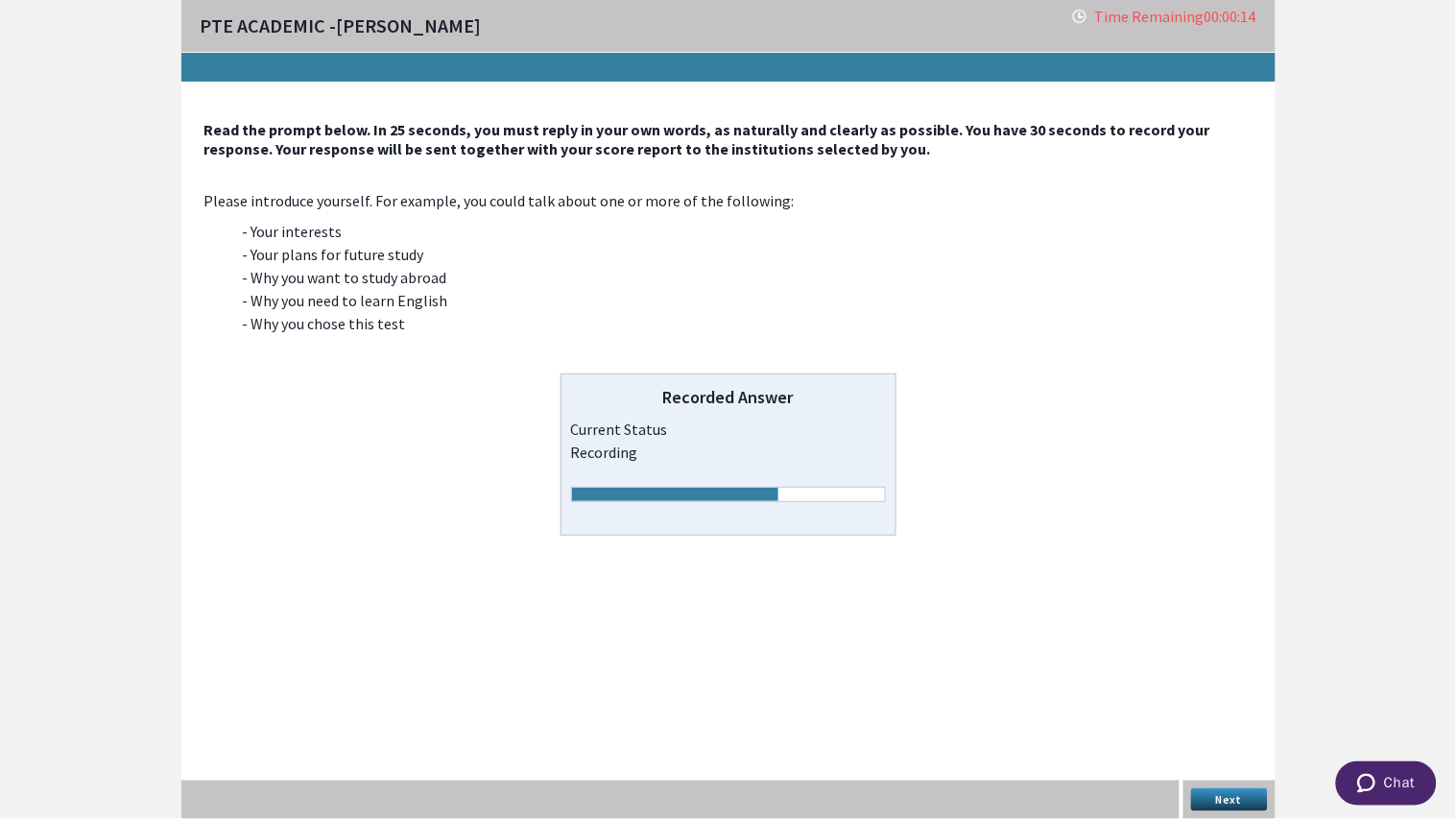 click on "Next" at bounding box center [1229, 800] 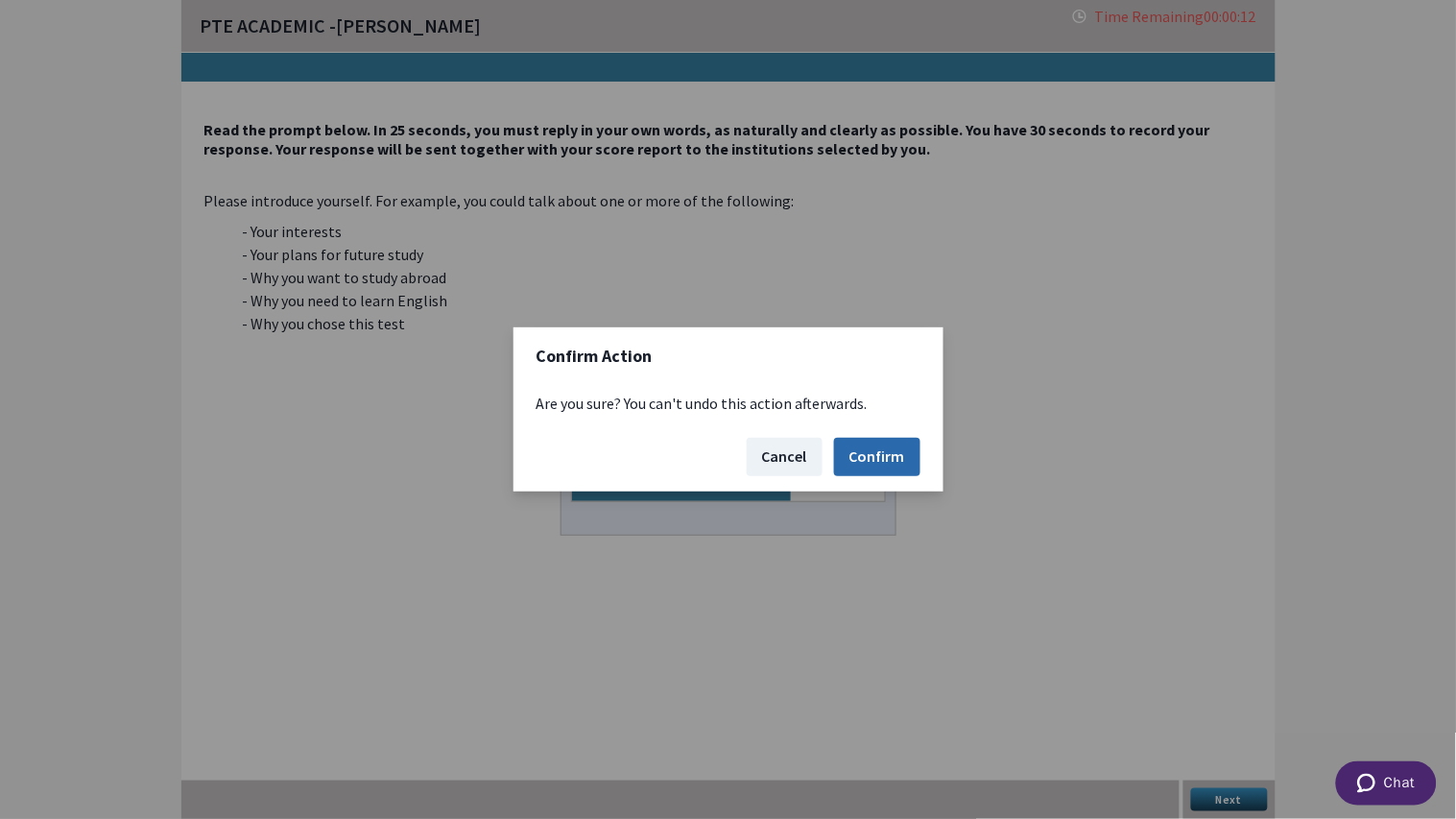 click on "Confirm" at bounding box center (877, 457) 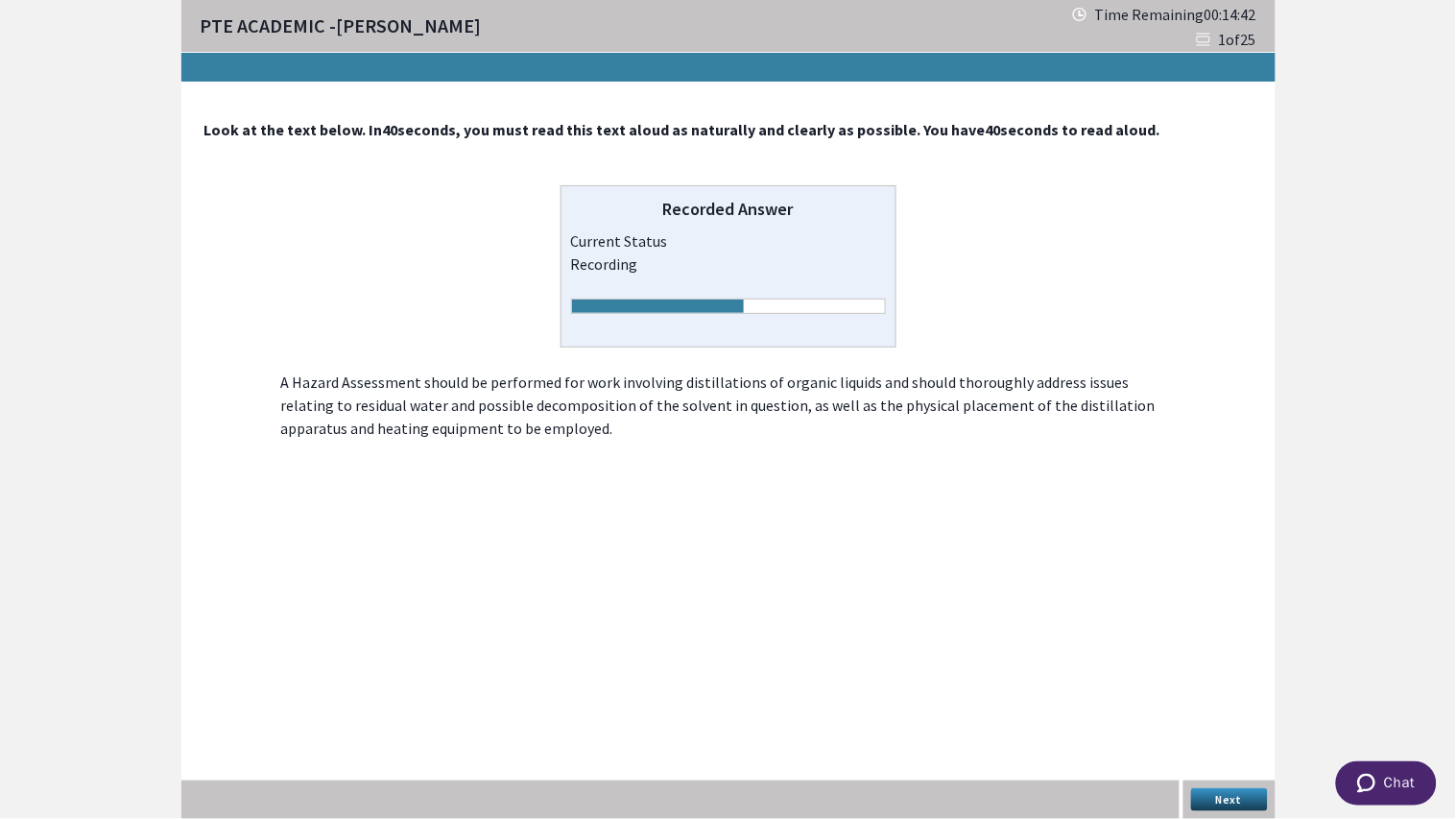 click on "Next" at bounding box center (1229, 800) 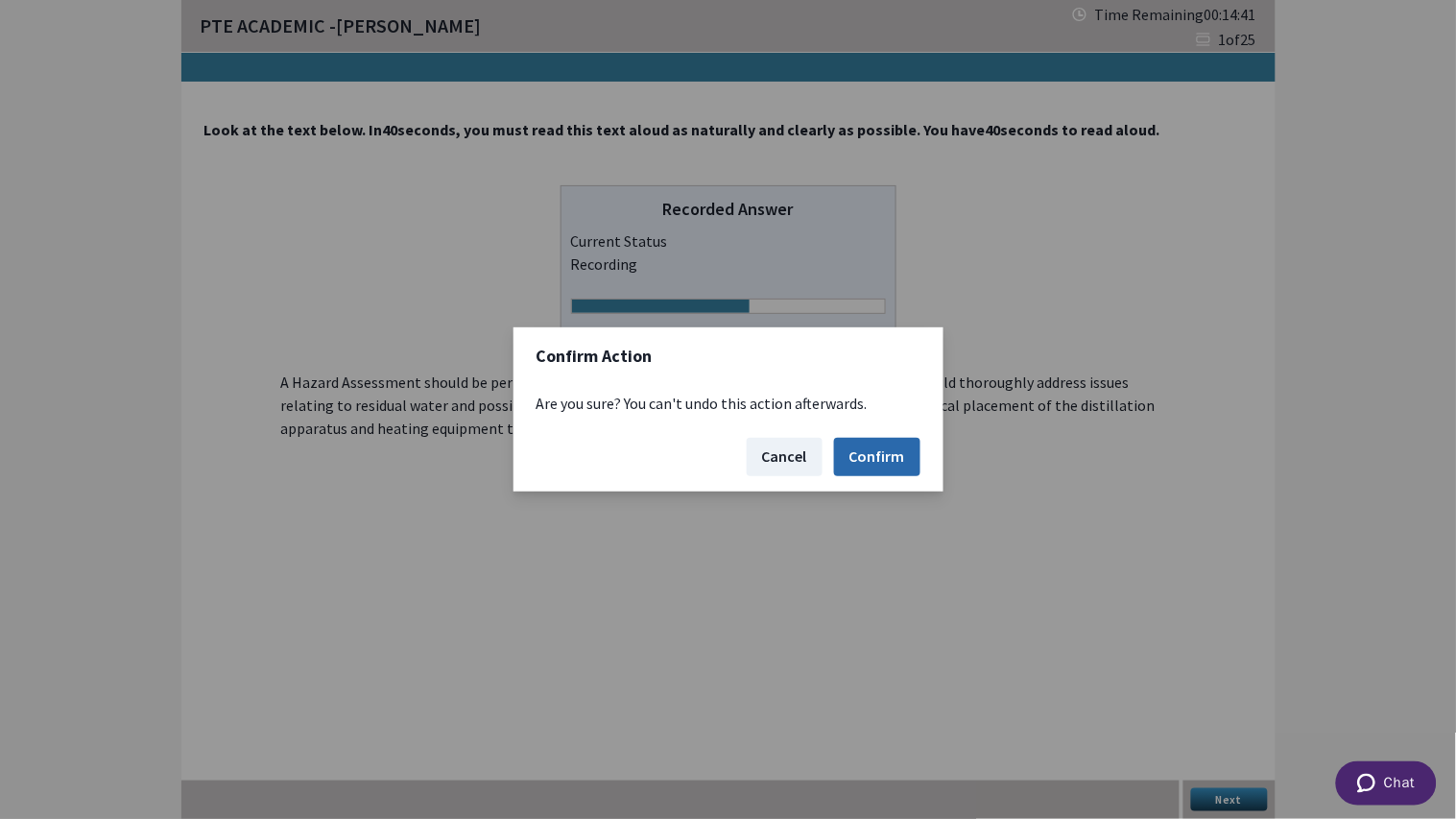 click on "Confirm" at bounding box center [877, 457] 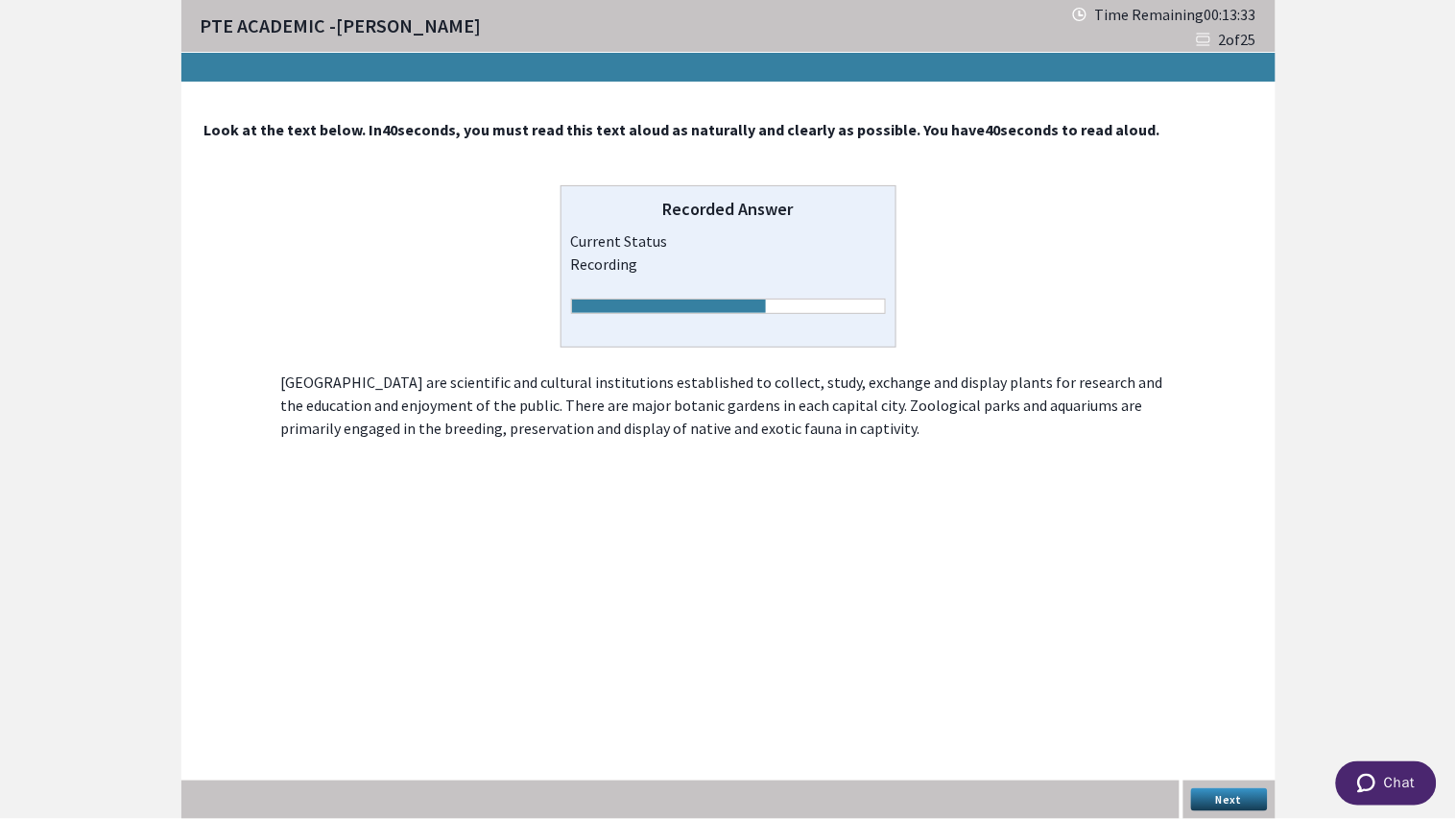 click on "Next" at bounding box center [1229, 800] 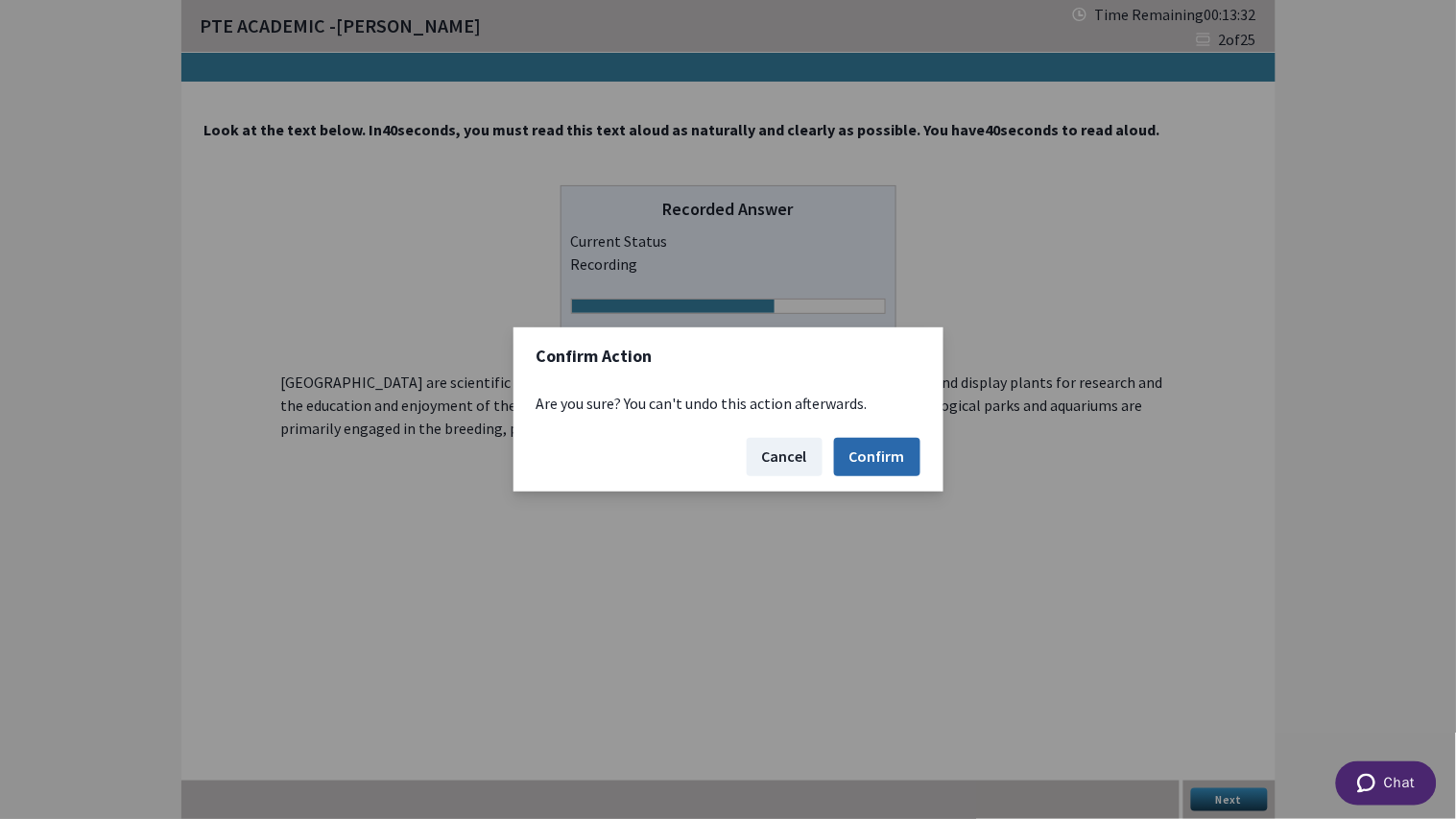 click on "Confirm" at bounding box center (877, 457) 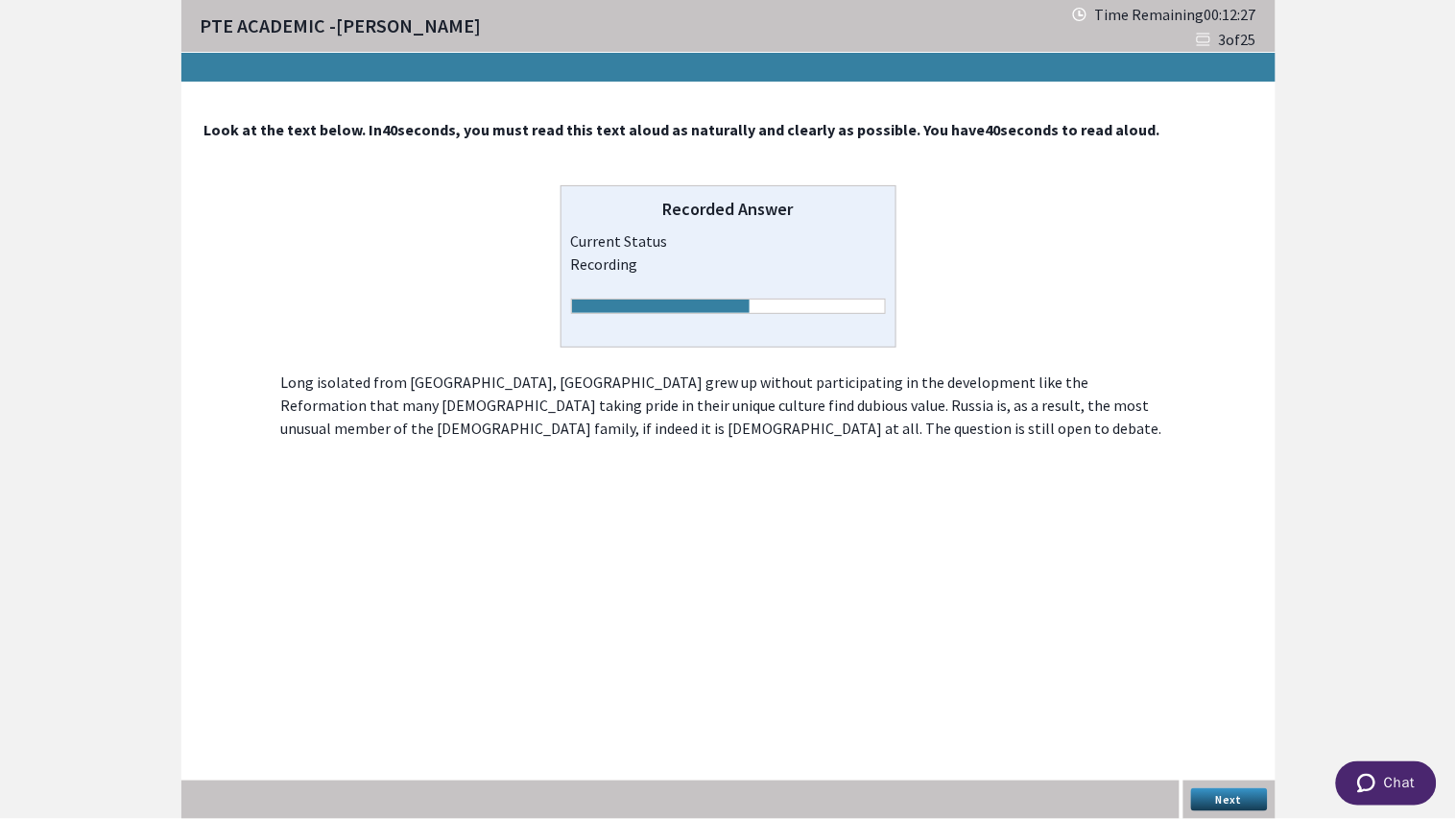 click on "Next" at bounding box center (1229, 800) 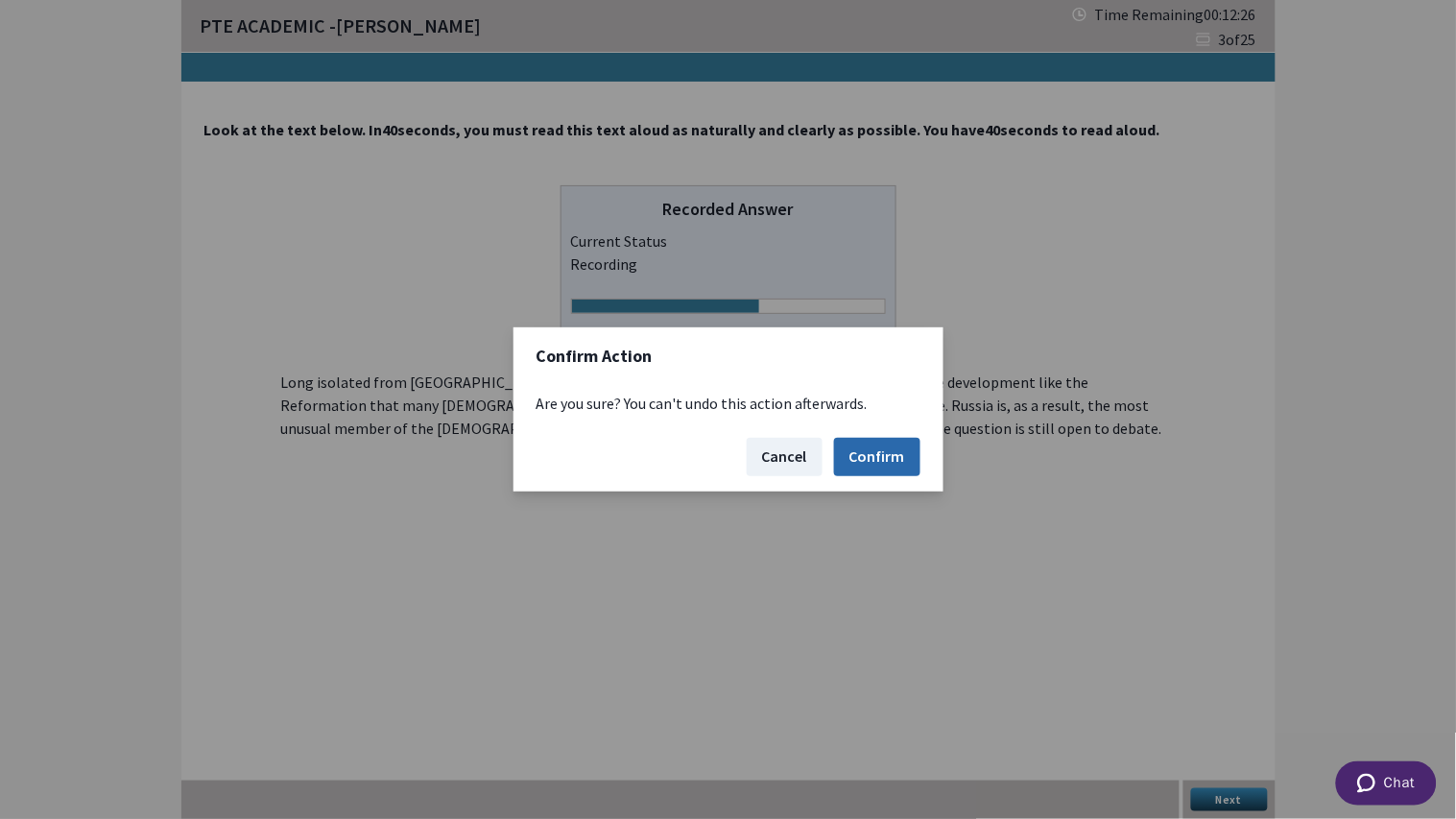 click on "Confirm" at bounding box center [877, 457] 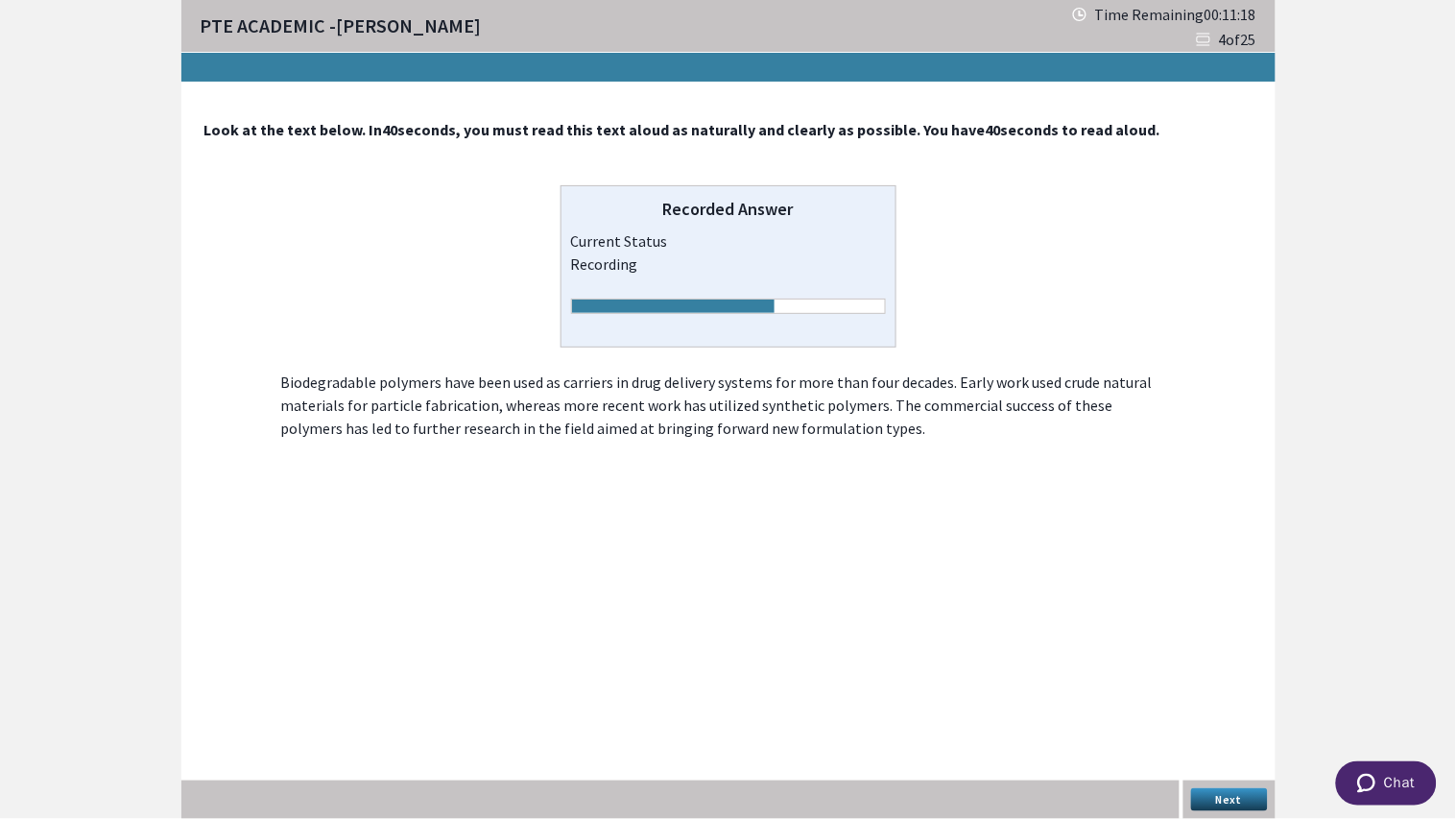 click on "Next" at bounding box center [1229, 800] 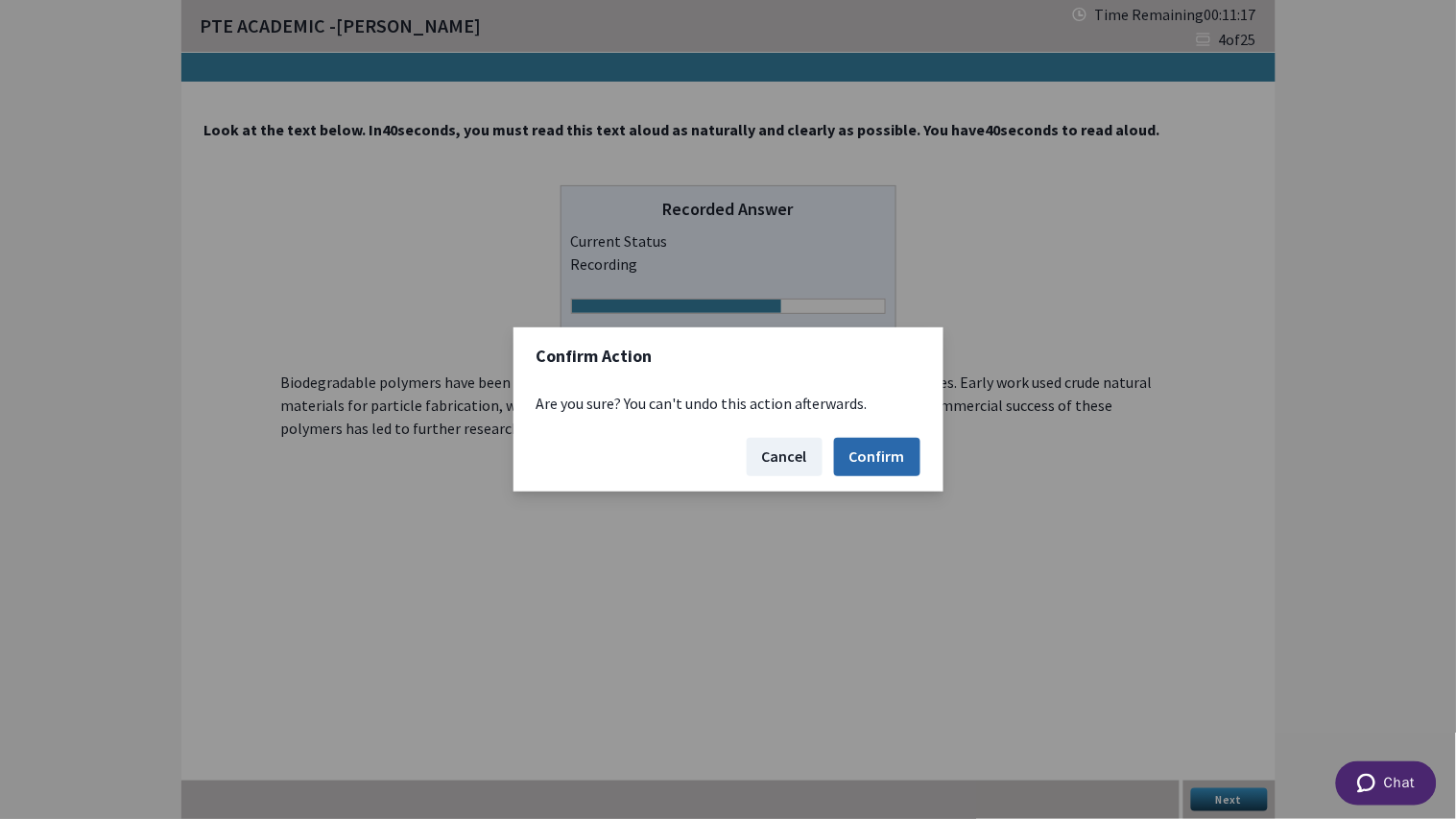 click on "Confirm" at bounding box center [877, 457] 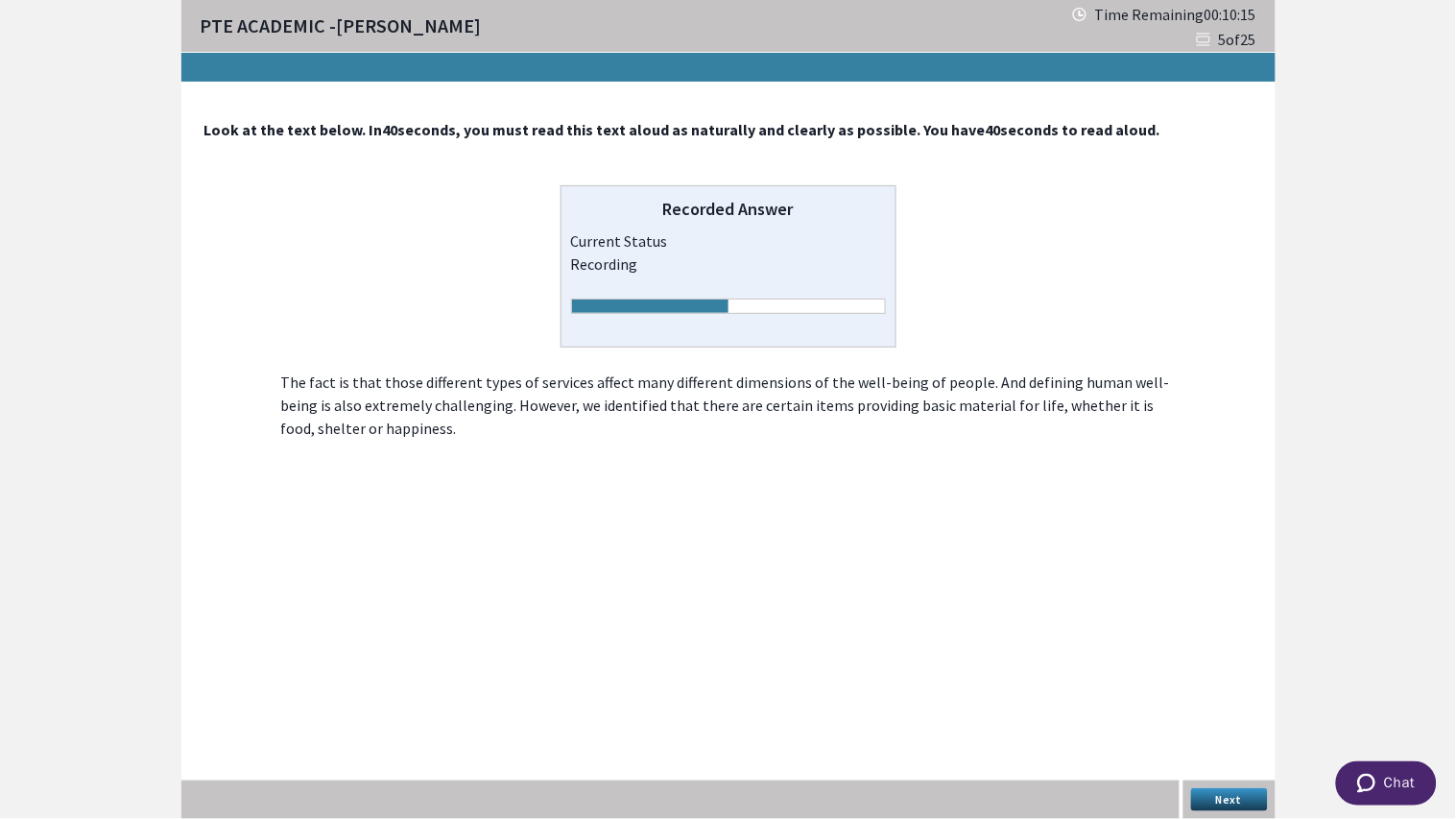 click on "Next" at bounding box center (1229, 800) 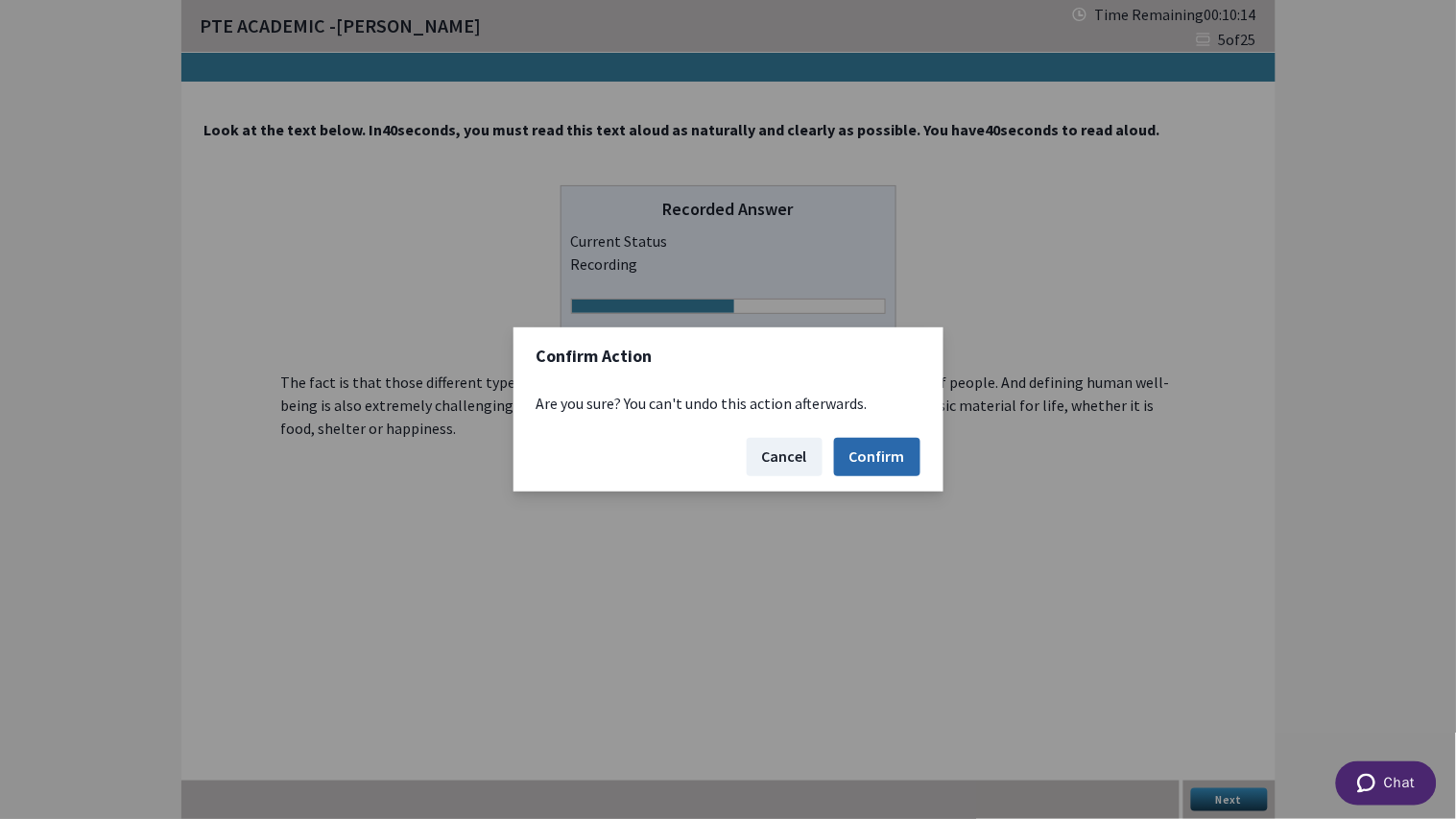 click on "Confirm" at bounding box center (877, 457) 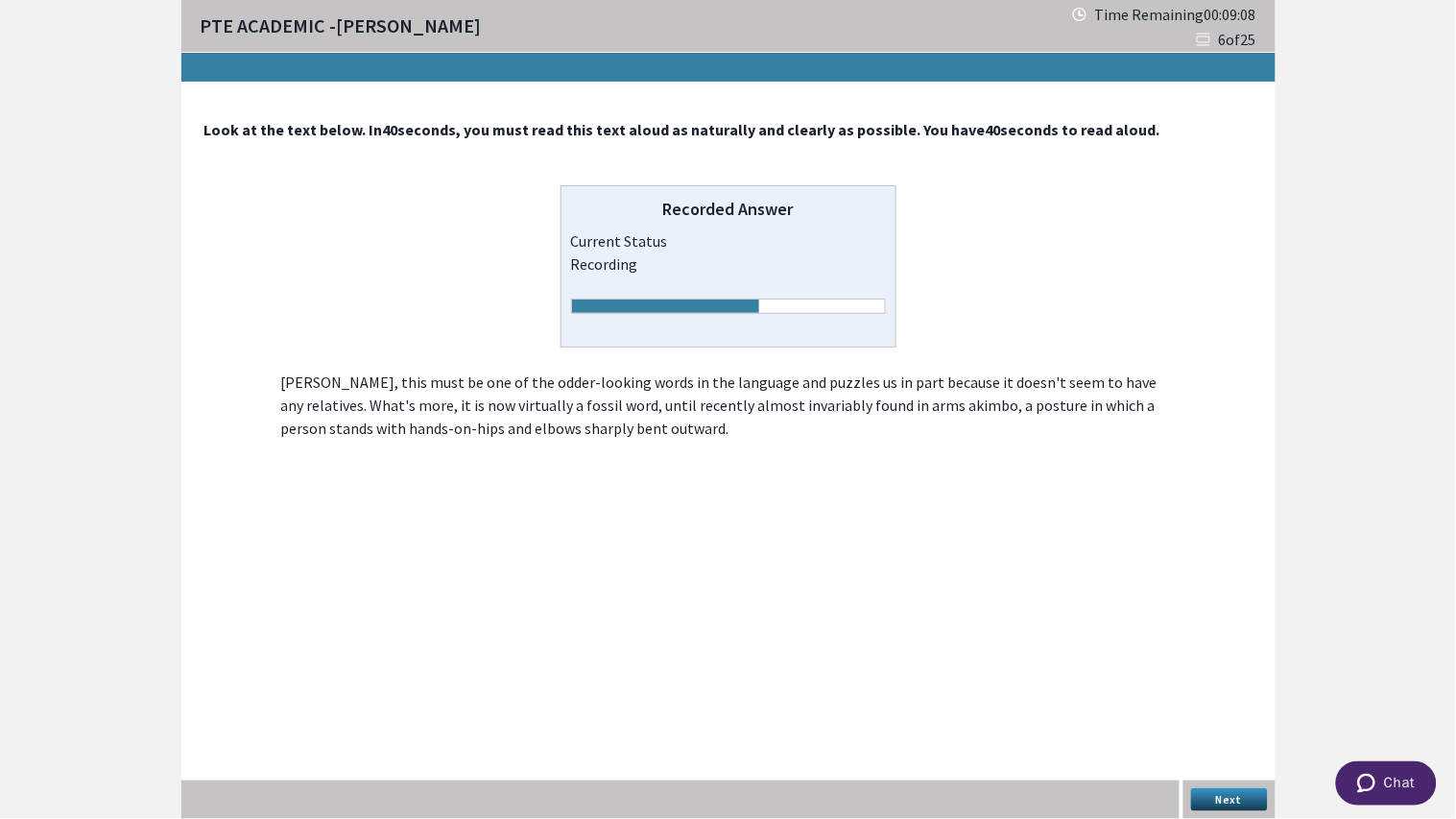 click on "Next" at bounding box center [1229, 800] 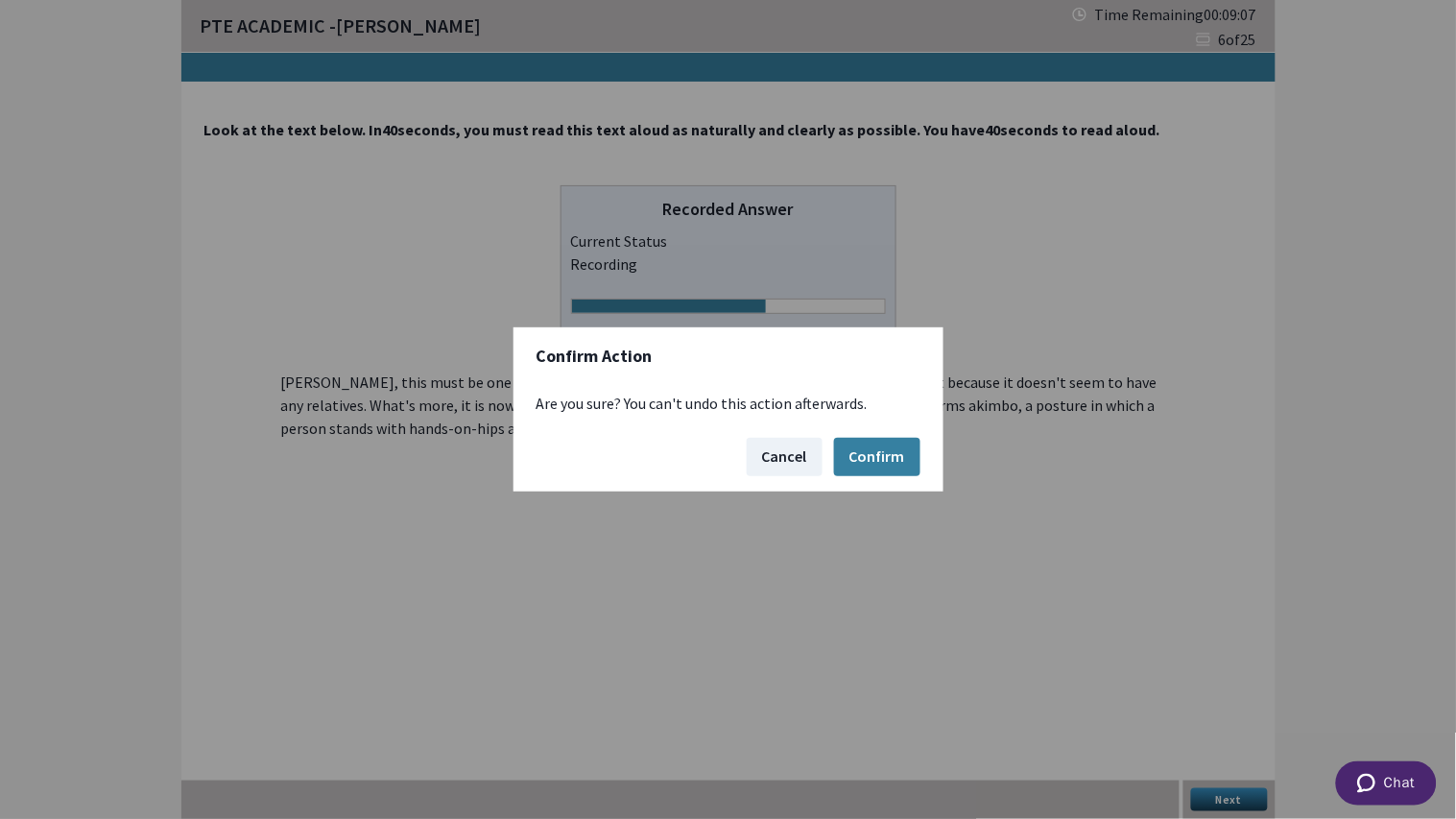 click on "Cancel Confirm" at bounding box center [728, 457] 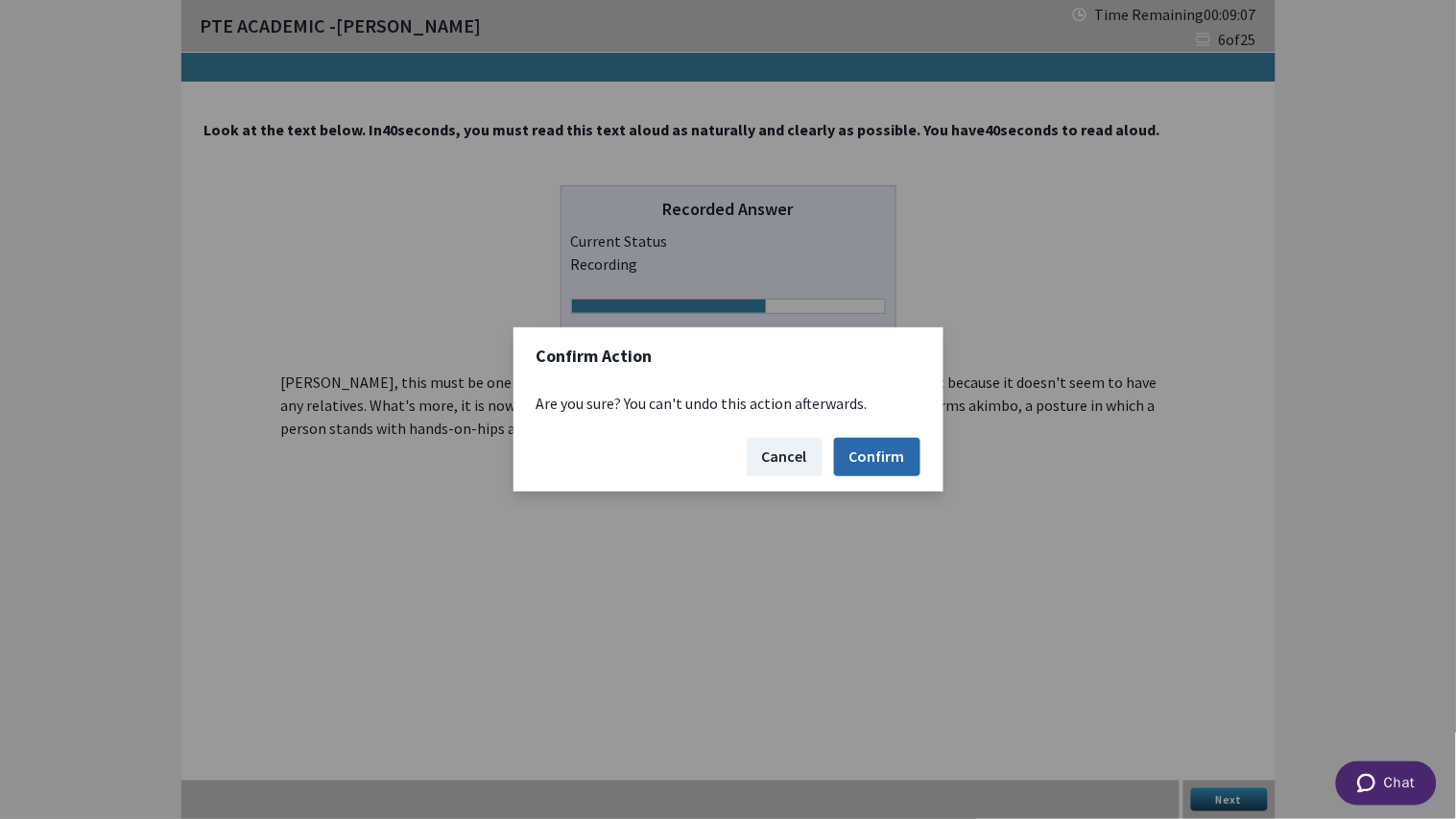 click on "Confirm" at bounding box center [877, 457] 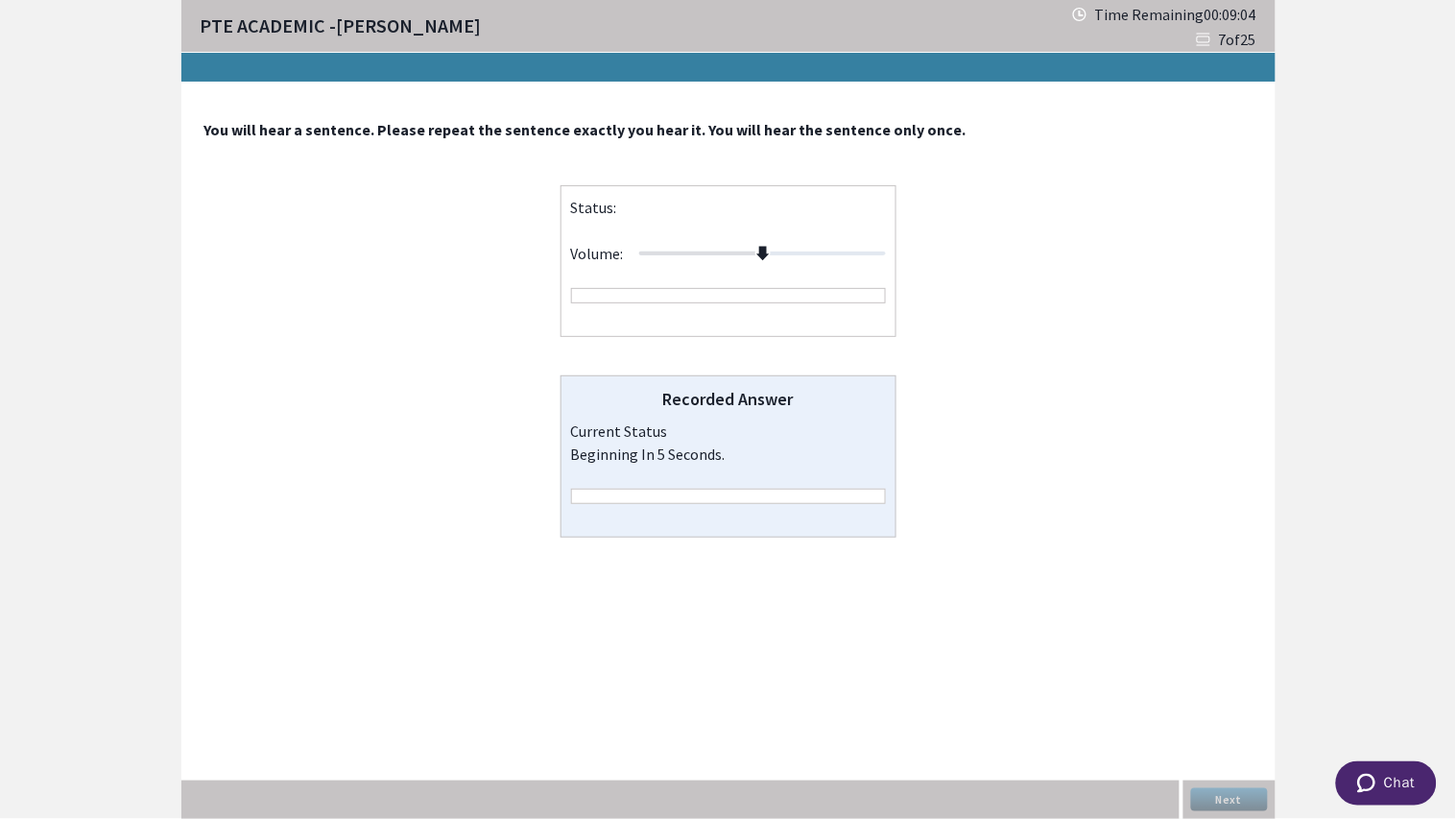 drag, startPoint x: 755, startPoint y: 248, endPoint x: 879, endPoint y: 305, distance: 136.47344 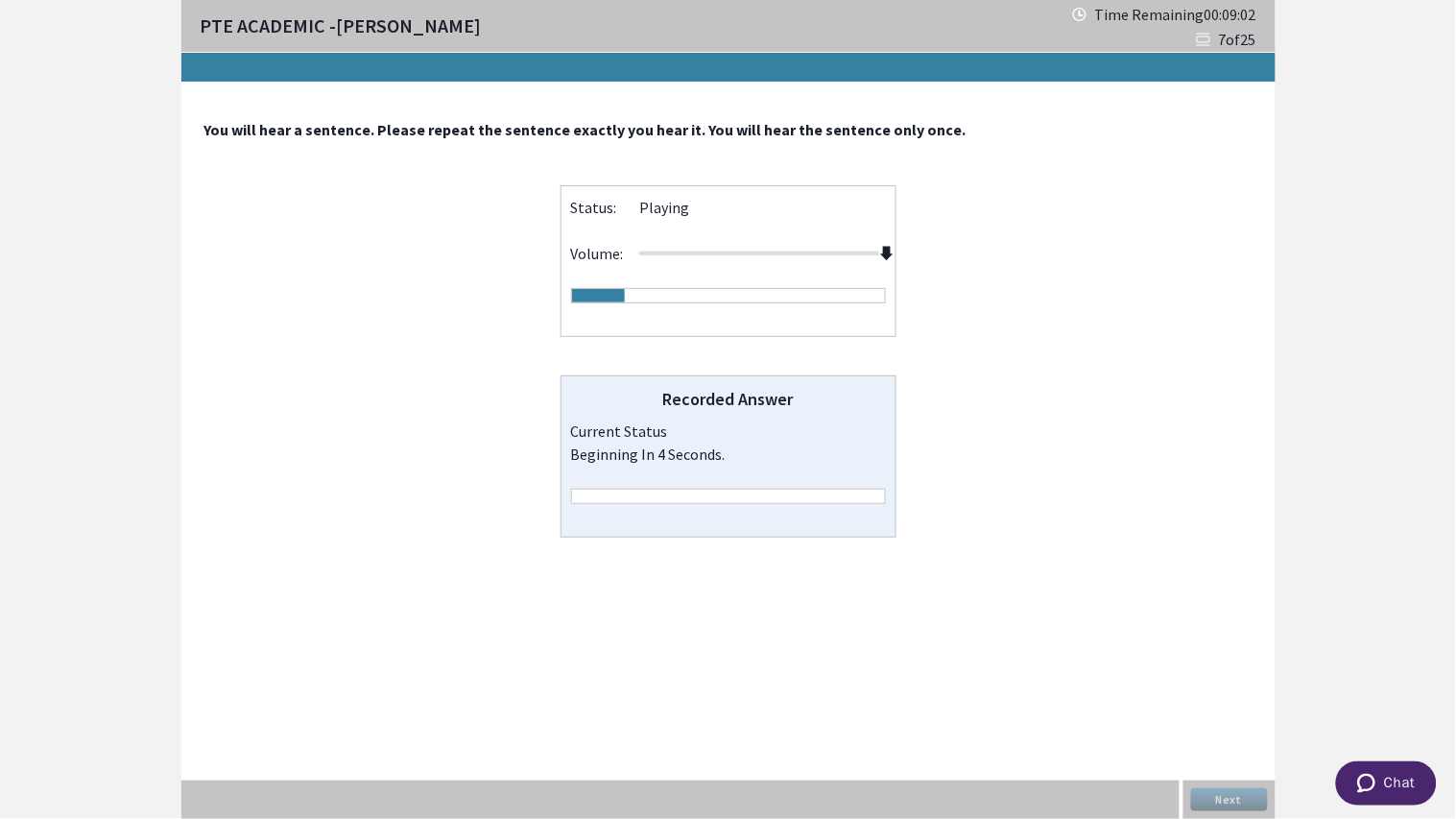 drag, startPoint x: 762, startPoint y: 251, endPoint x: 899, endPoint y: 283, distance: 140.6876 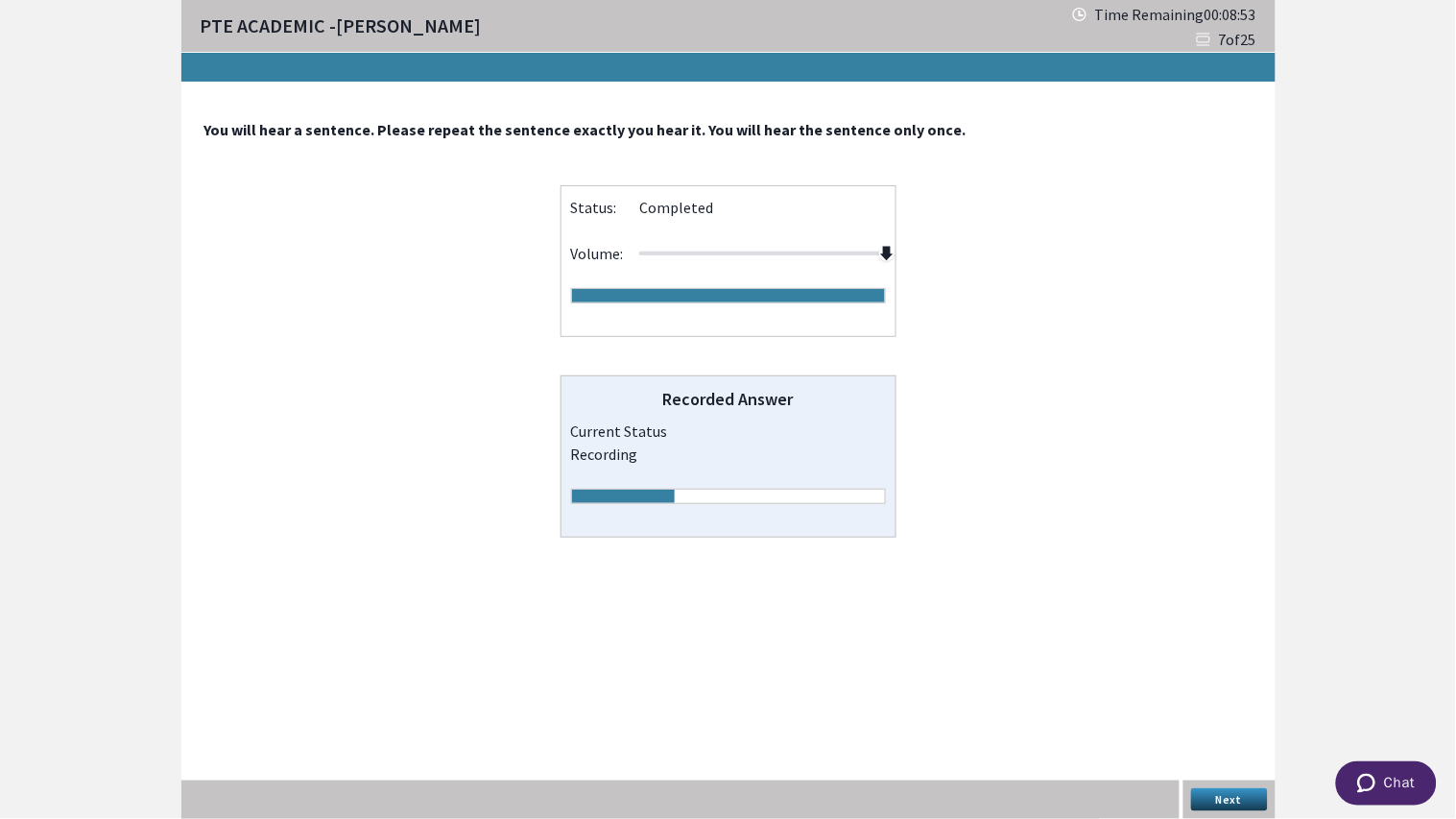 click on "Next" at bounding box center (1229, 800) 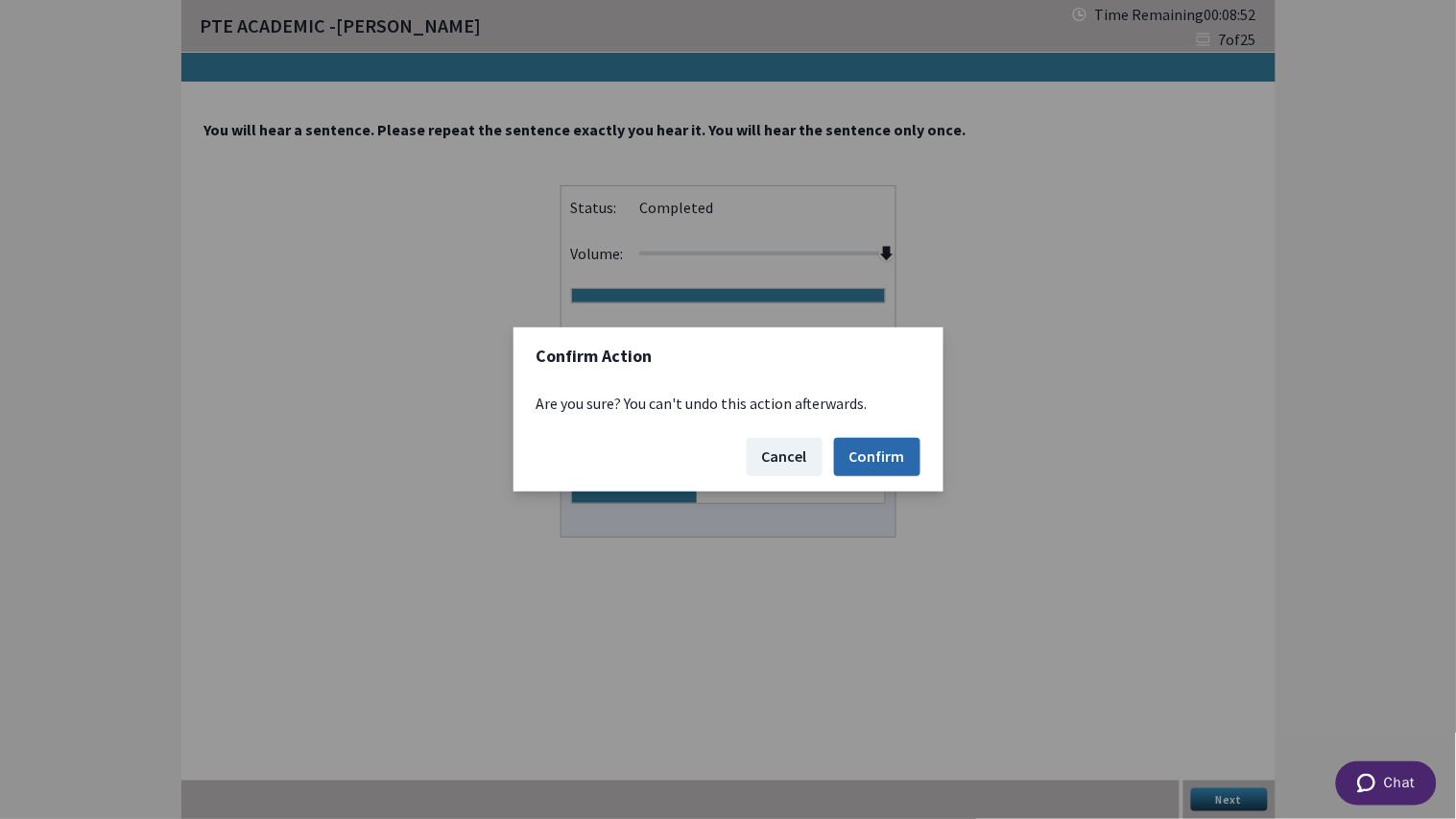 click on "Confirm" at bounding box center (877, 457) 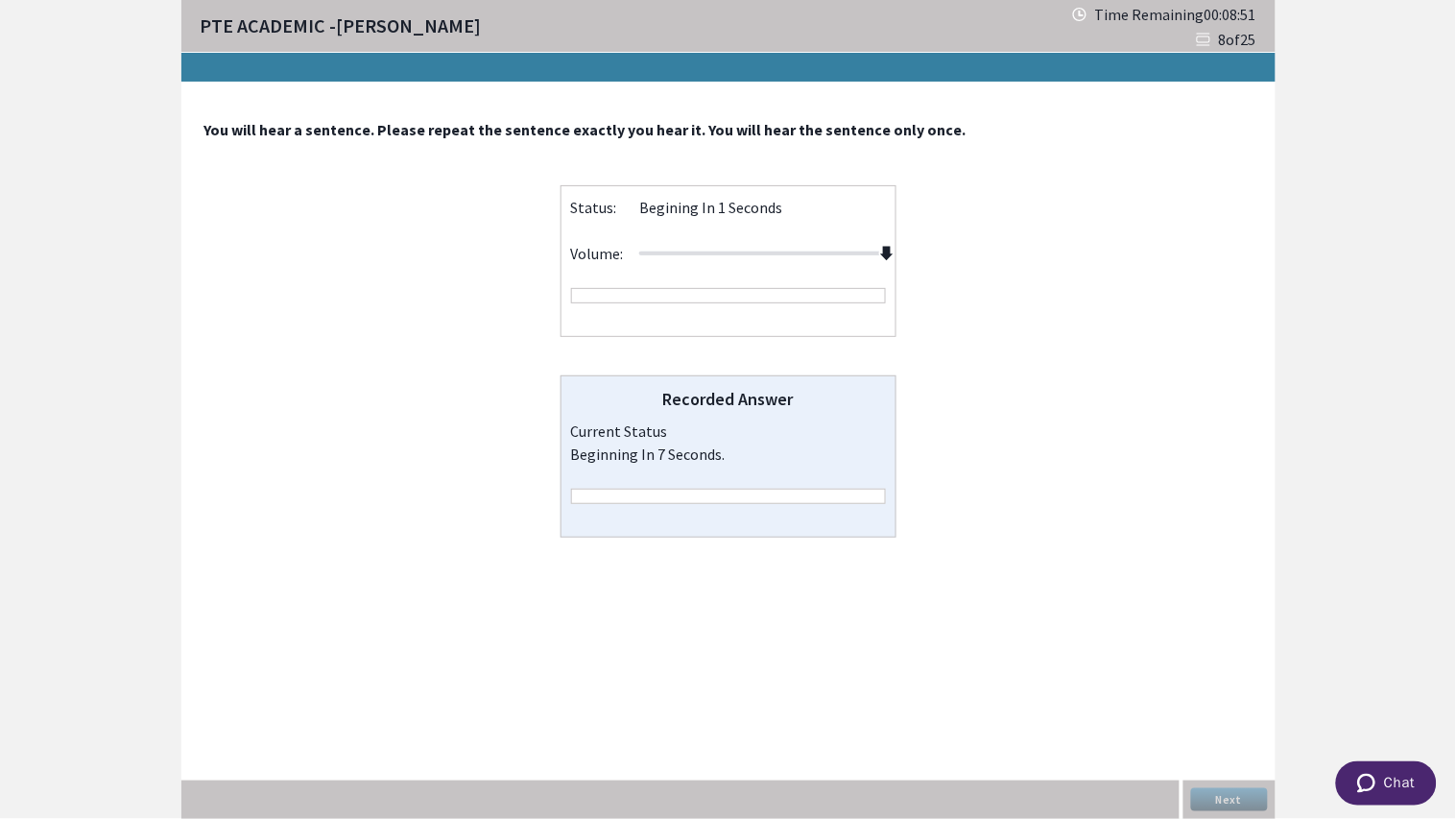 drag, startPoint x: 761, startPoint y: 253, endPoint x: 943, endPoint y: 311, distance: 191.018 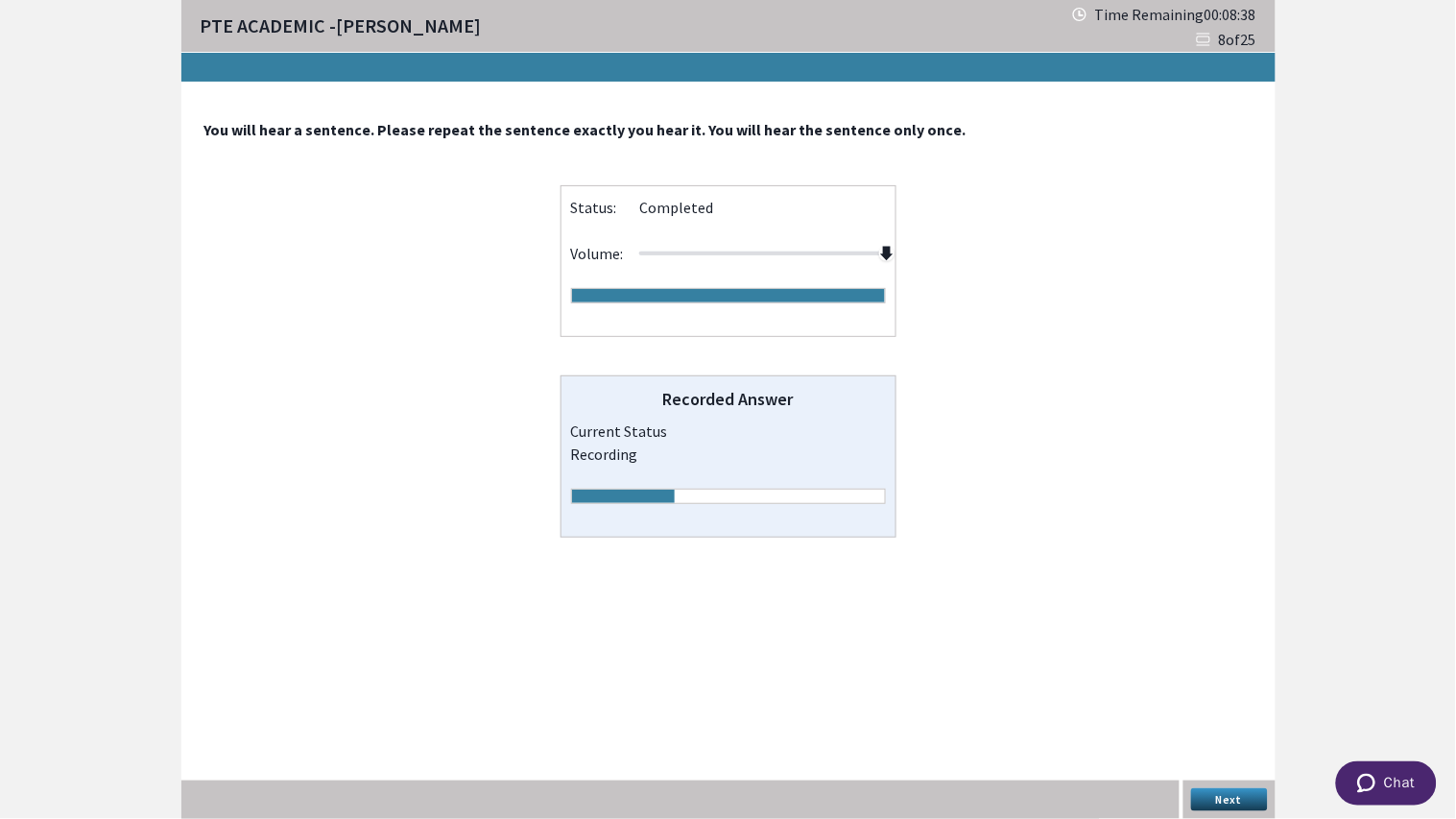 click on "Next" at bounding box center (1229, 800) 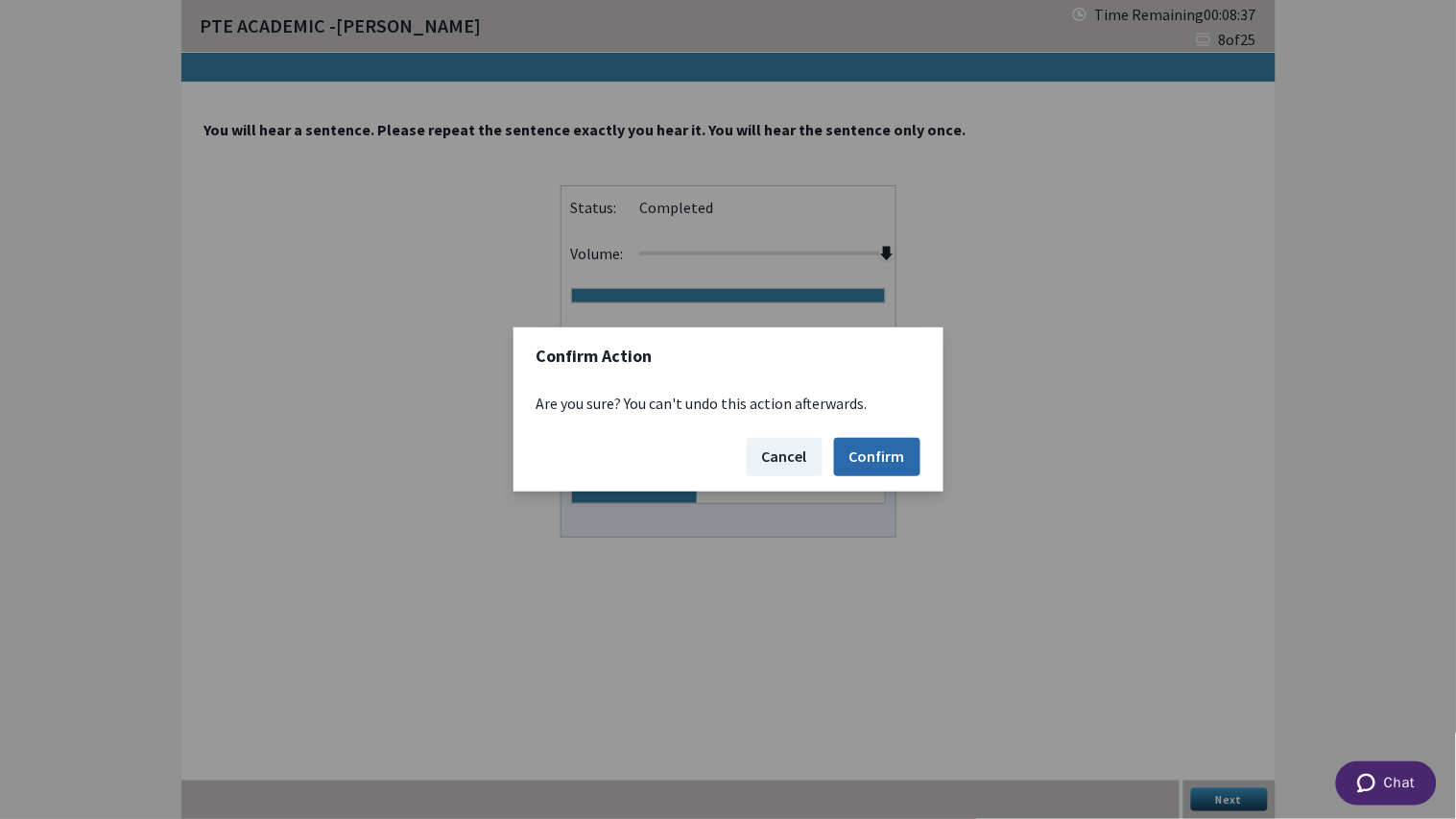 click on "Confirm" at bounding box center [877, 457] 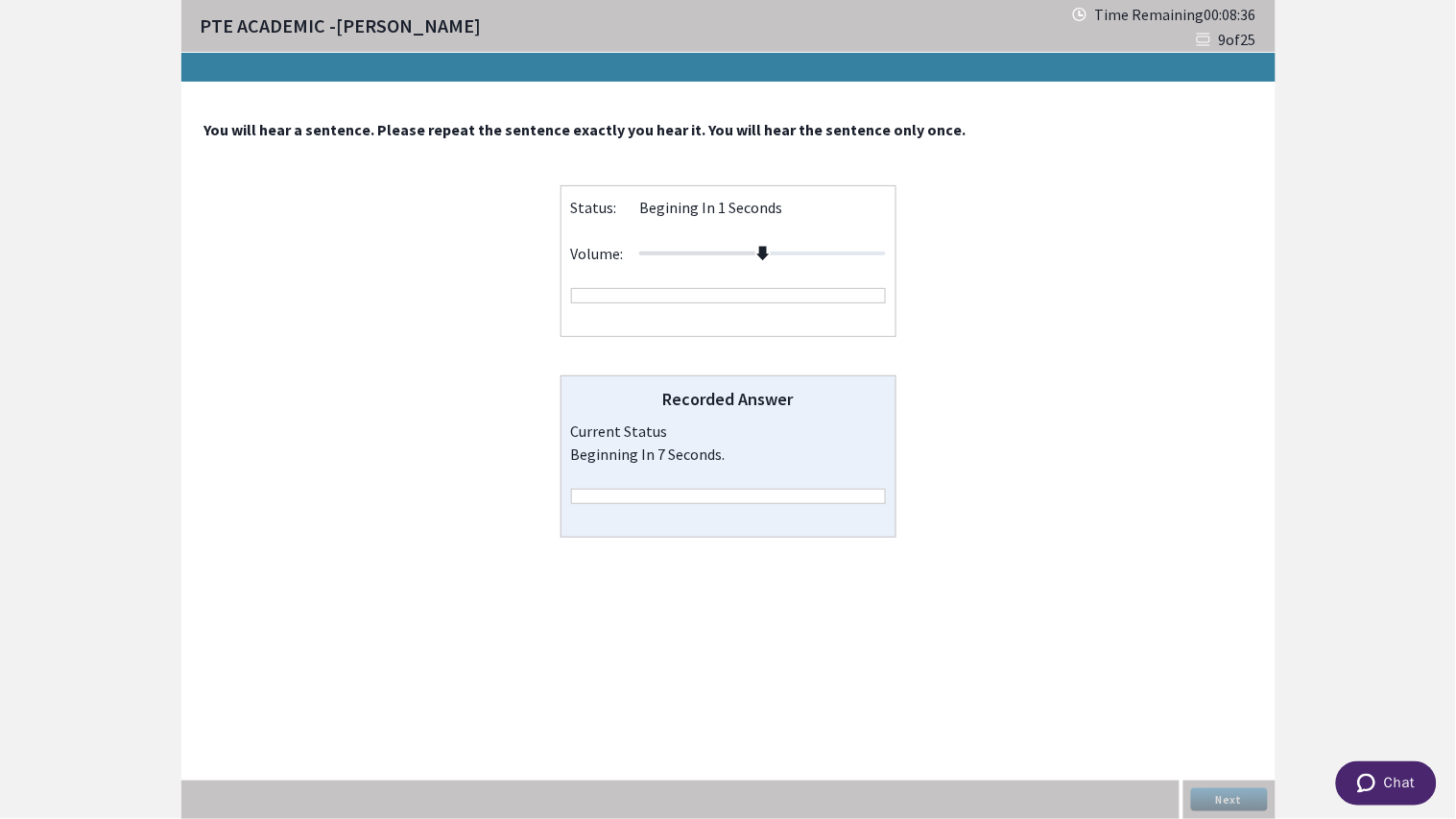 drag, startPoint x: 761, startPoint y: 253, endPoint x: 1042, endPoint y: 313, distance: 287.3343 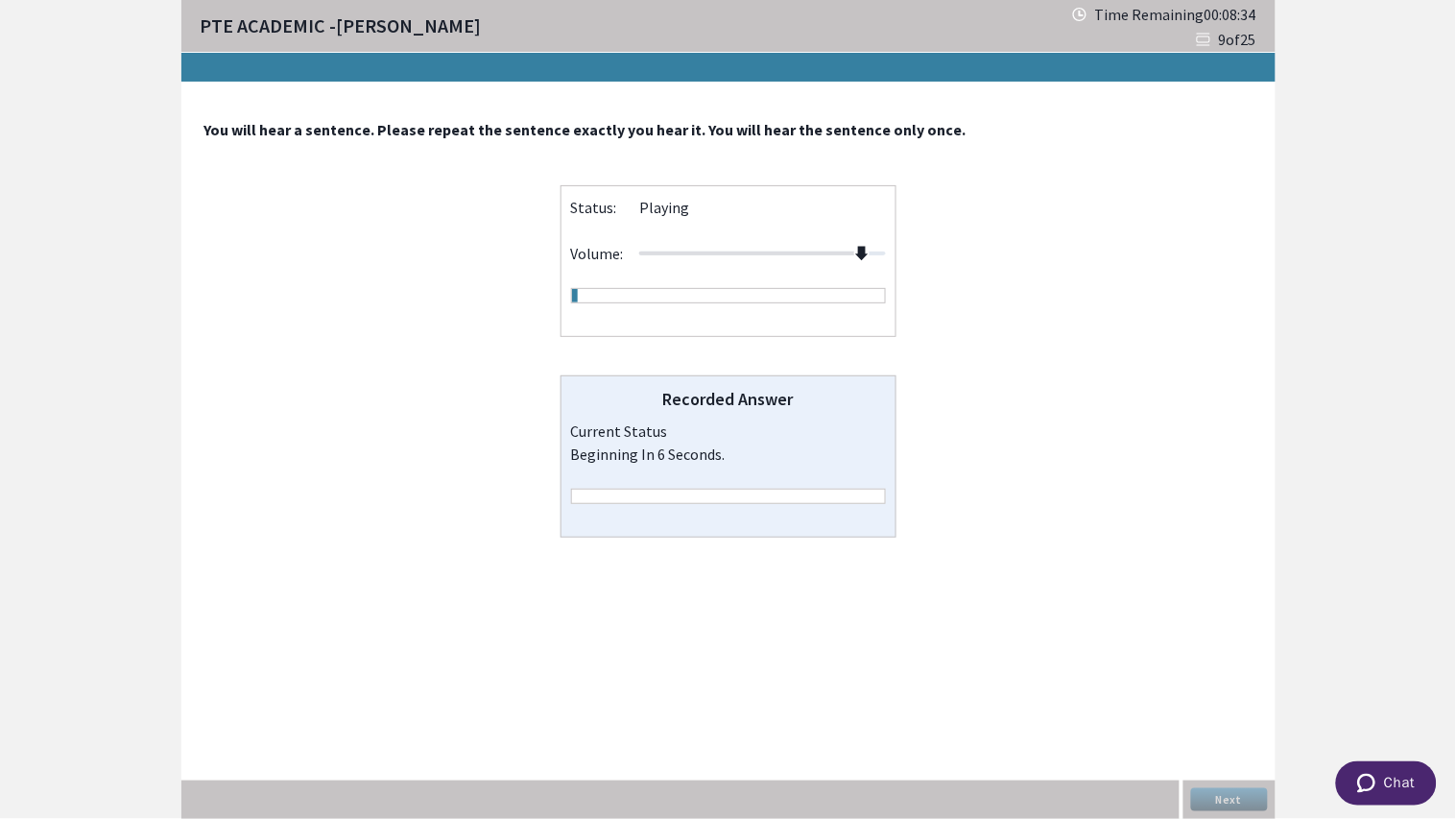 drag, startPoint x: 761, startPoint y: 243, endPoint x: 868, endPoint y: 298, distance: 120.30794 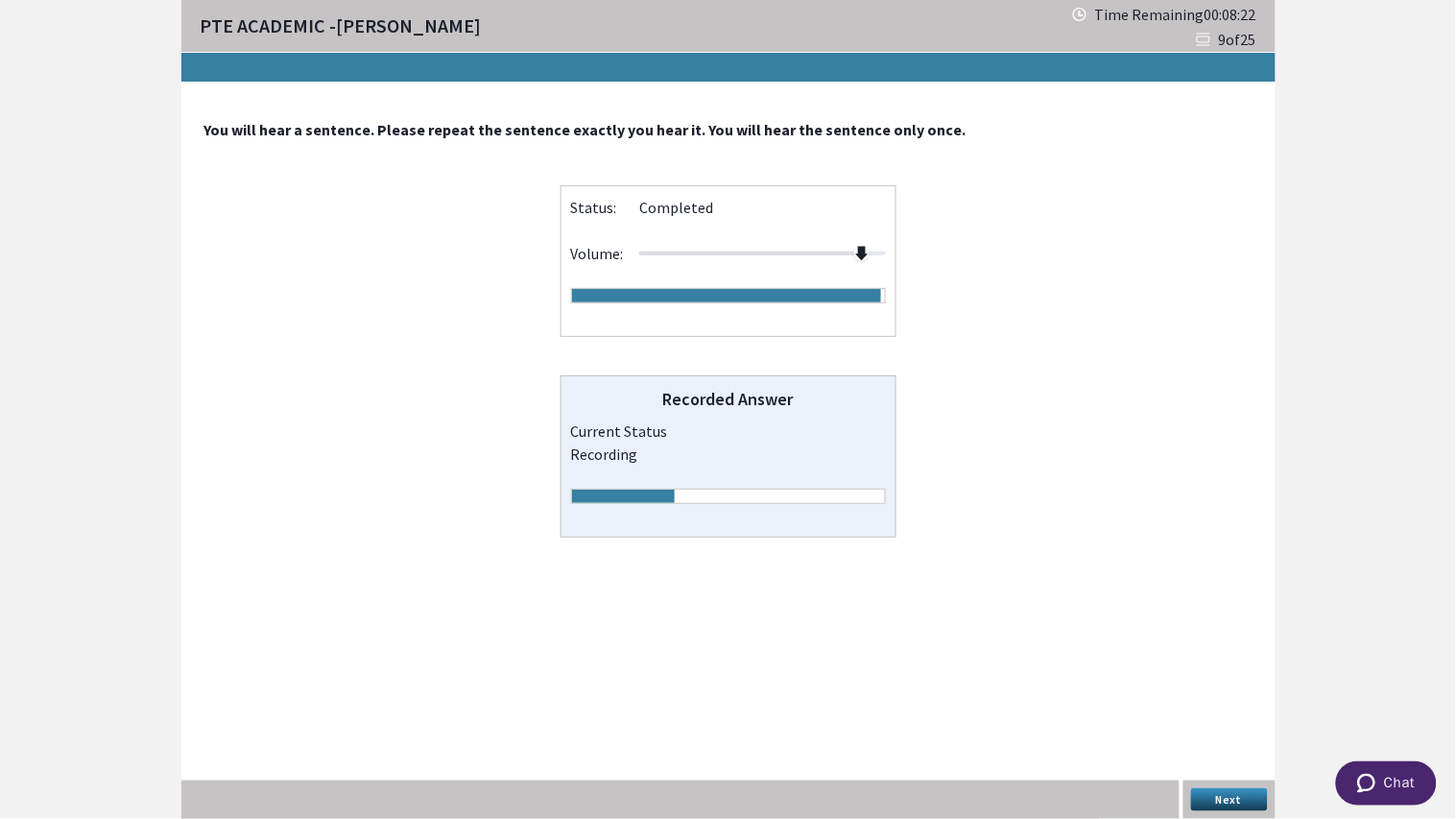 click on "Next" at bounding box center (1229, 800) 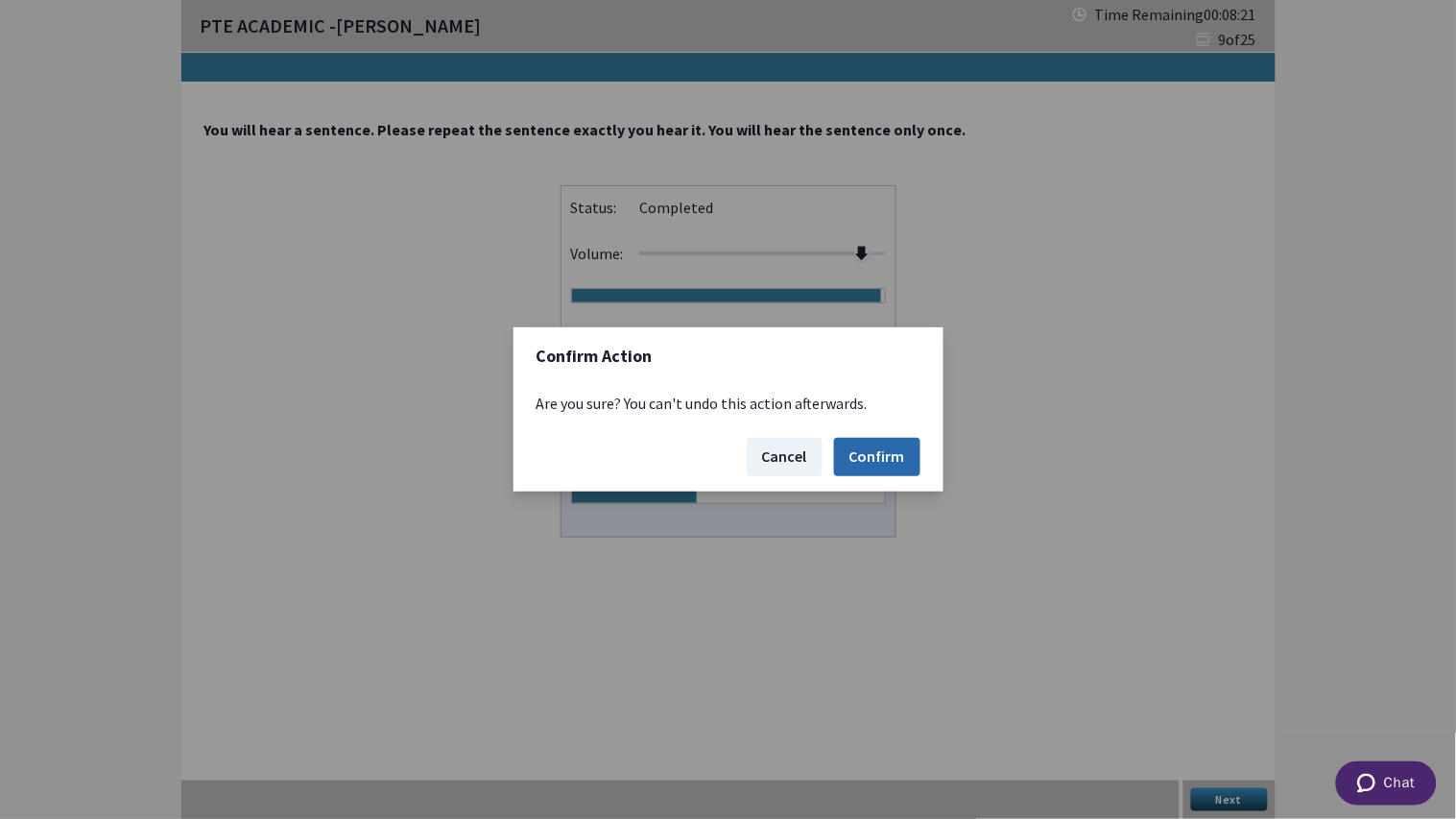 drag, startPoint x: 879, startPoint y: 455, endPoint x: 881, endPoint y: 482, distance: 27.073973 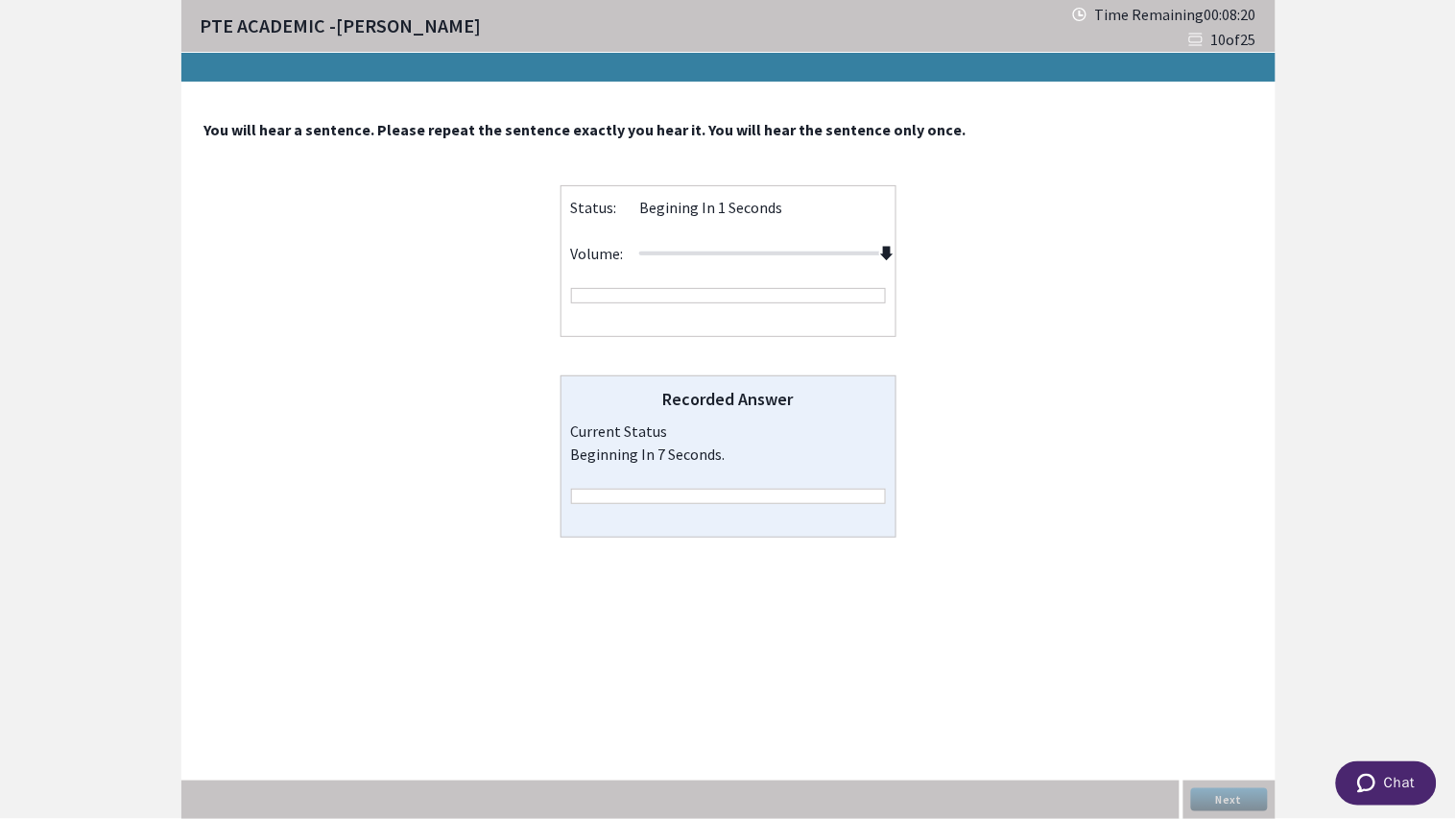 drag, startPoint x: 765, startPoint y: 250, endPoint x: 888, endPoint y: 318, distance: 140.54537 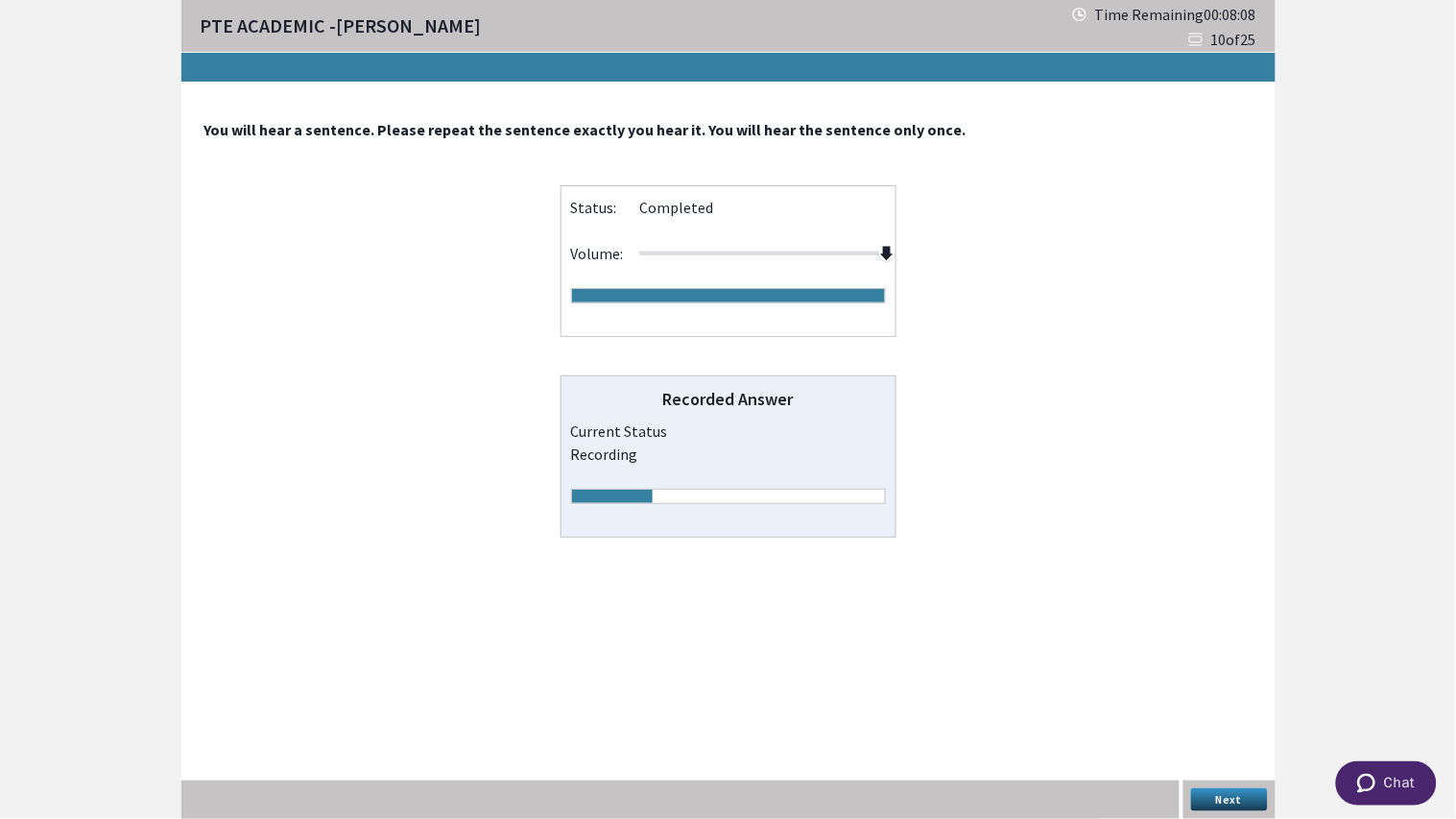 click on "Next" at bounding box center [1229, 800] 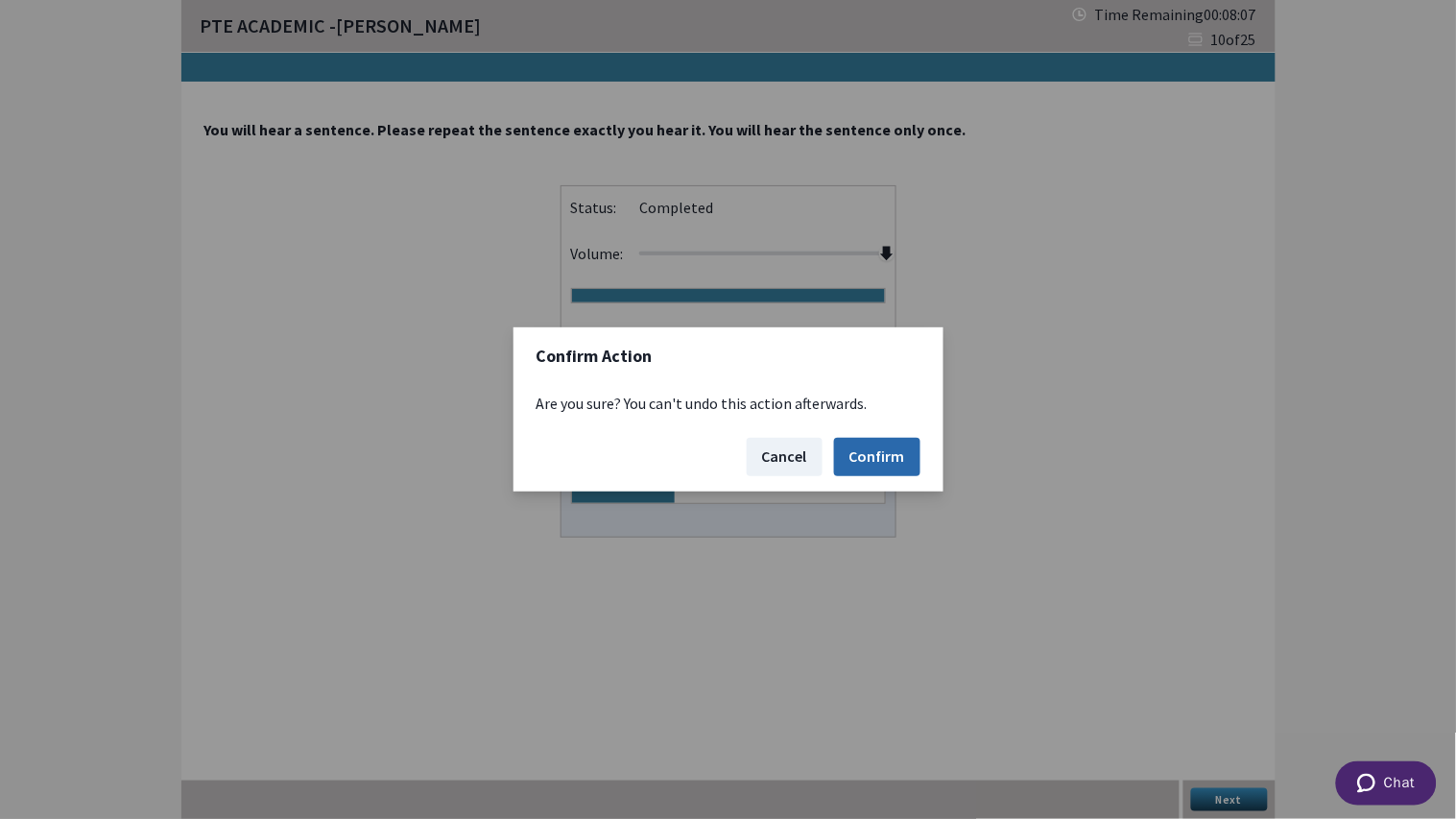 click on "Confirm" at bounding box center [877, 457] 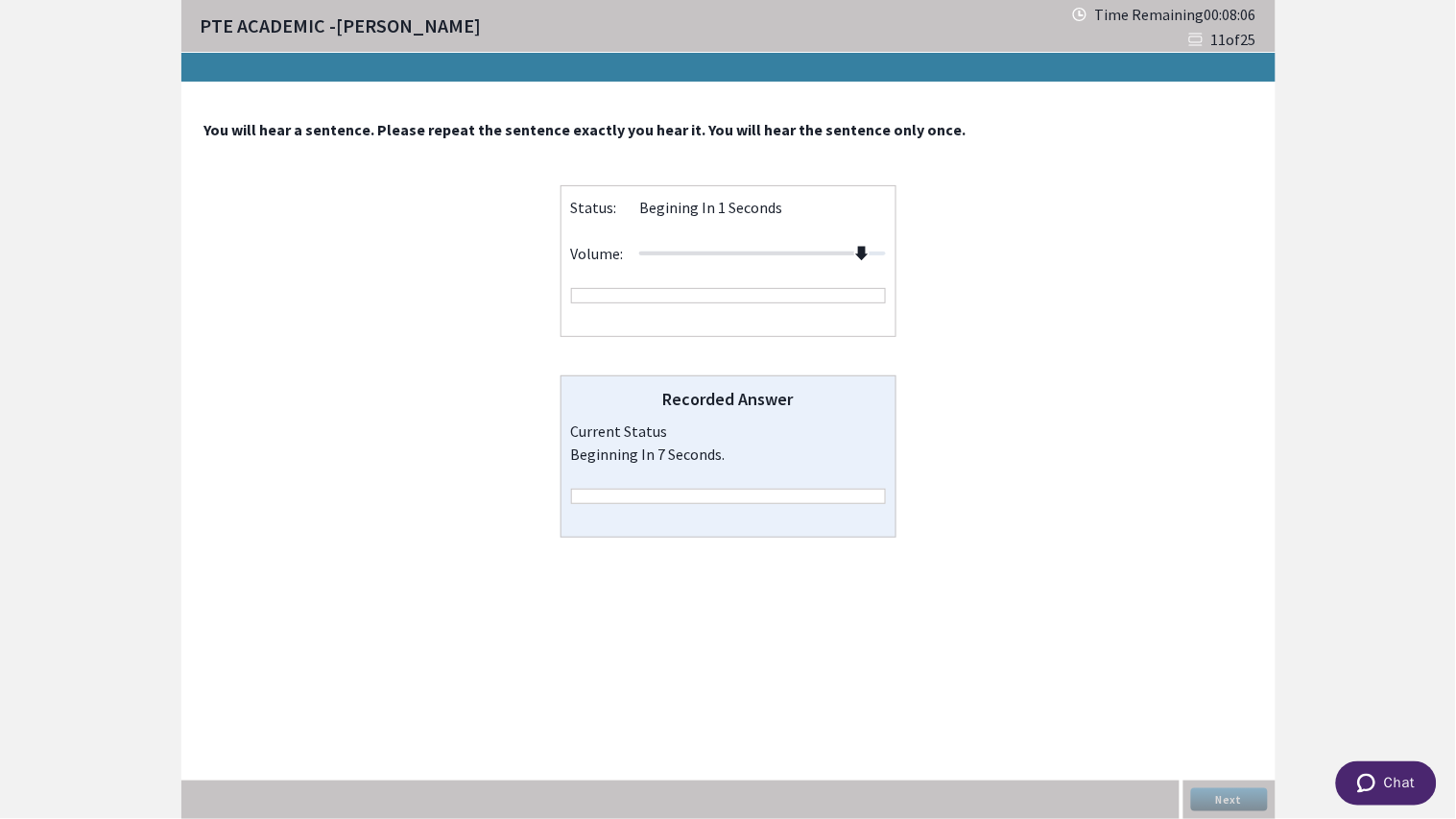 drag, startPoint x: 762, startPoint y: 247, endPoint x: 895, endPoint y: 278, distance: 136.565 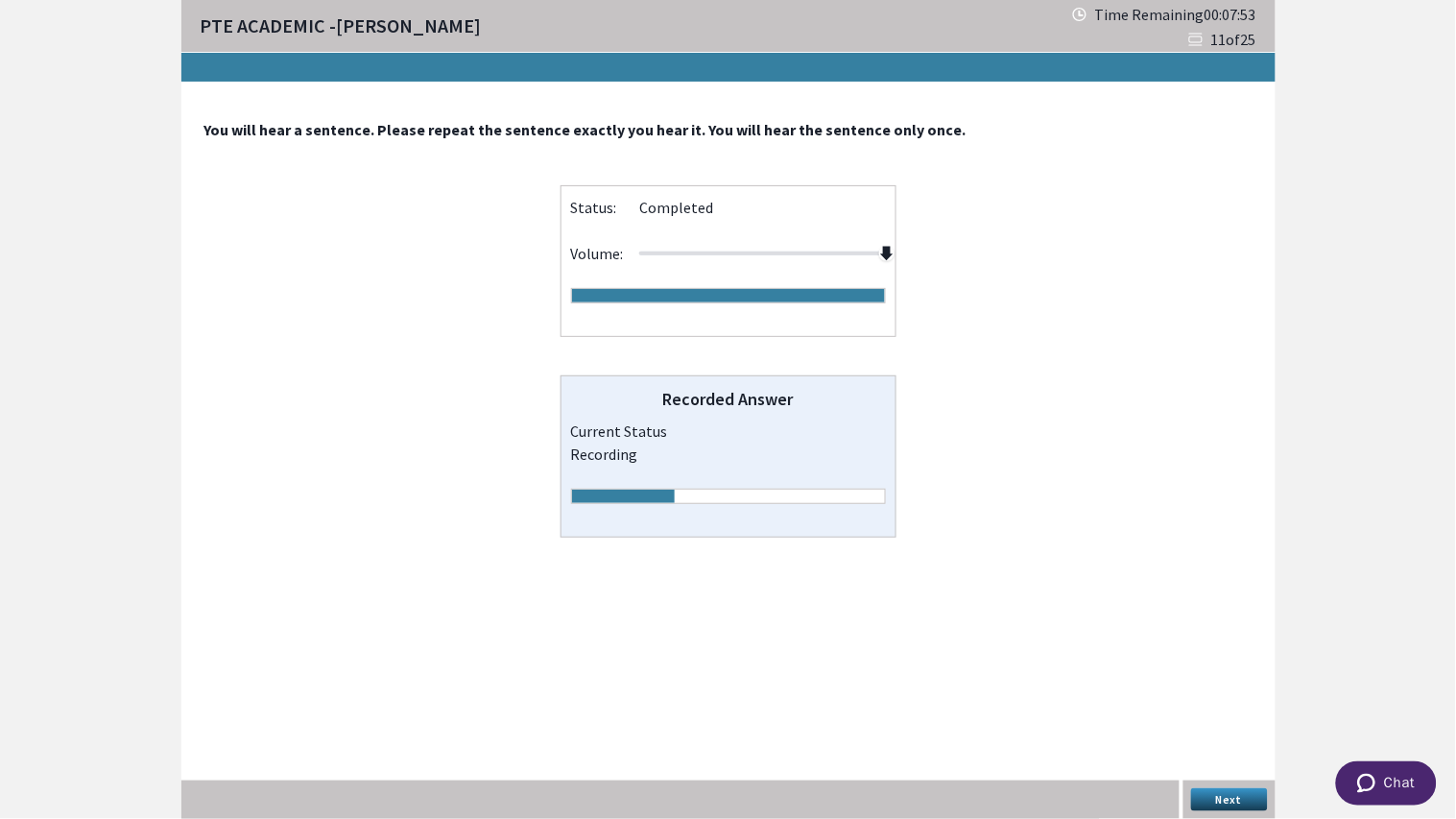 click on "Next" at bounding box center (1229, 800) 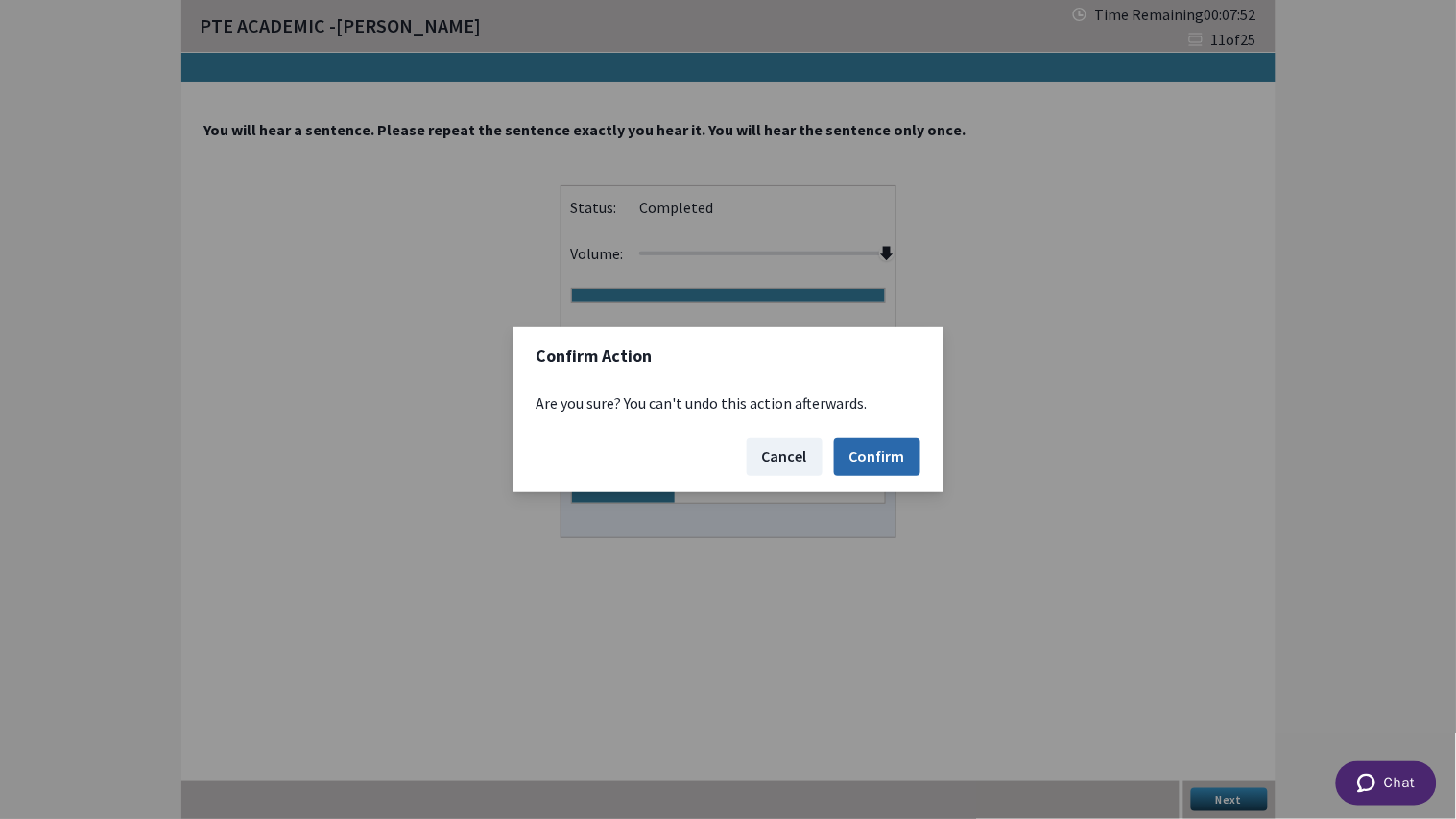 click on "Confirm" at bounding box center (877, 457) 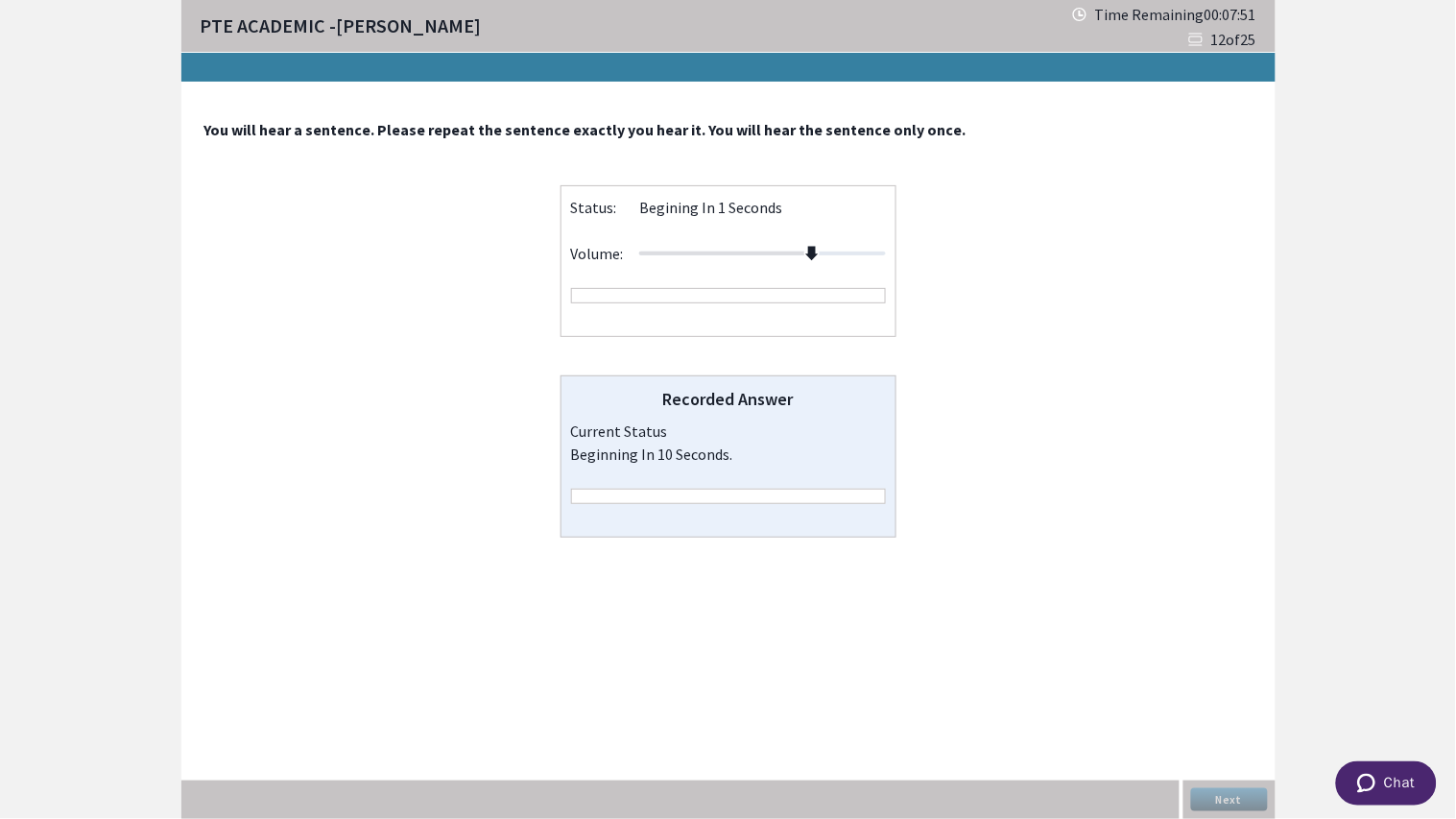 drag, startPoint x: 760, startPoint y: 245, endPoint x: 905, endPoint y: 271, distance: 147.31259 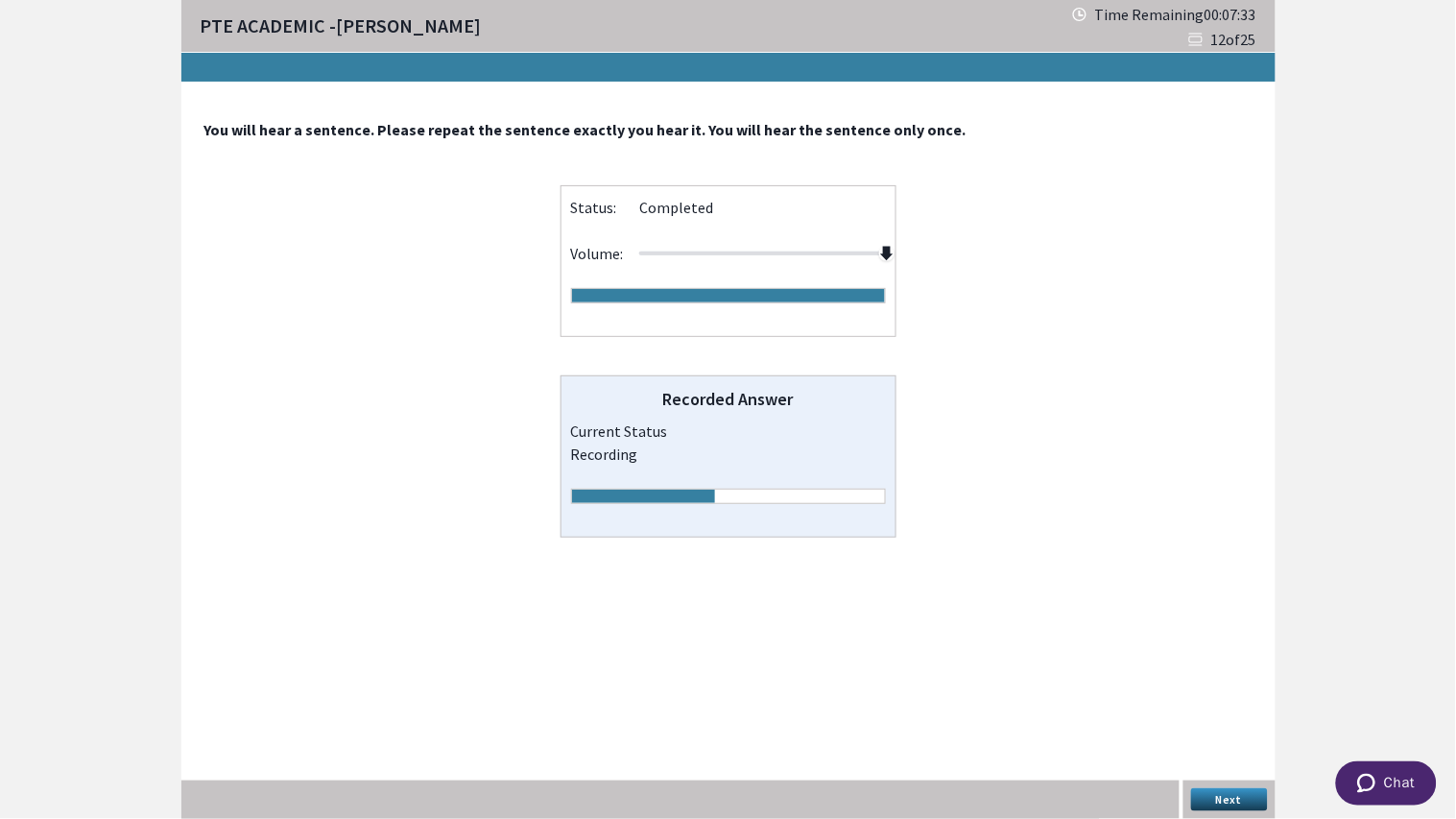 click on "Next" at bounding box center (1229, 800) 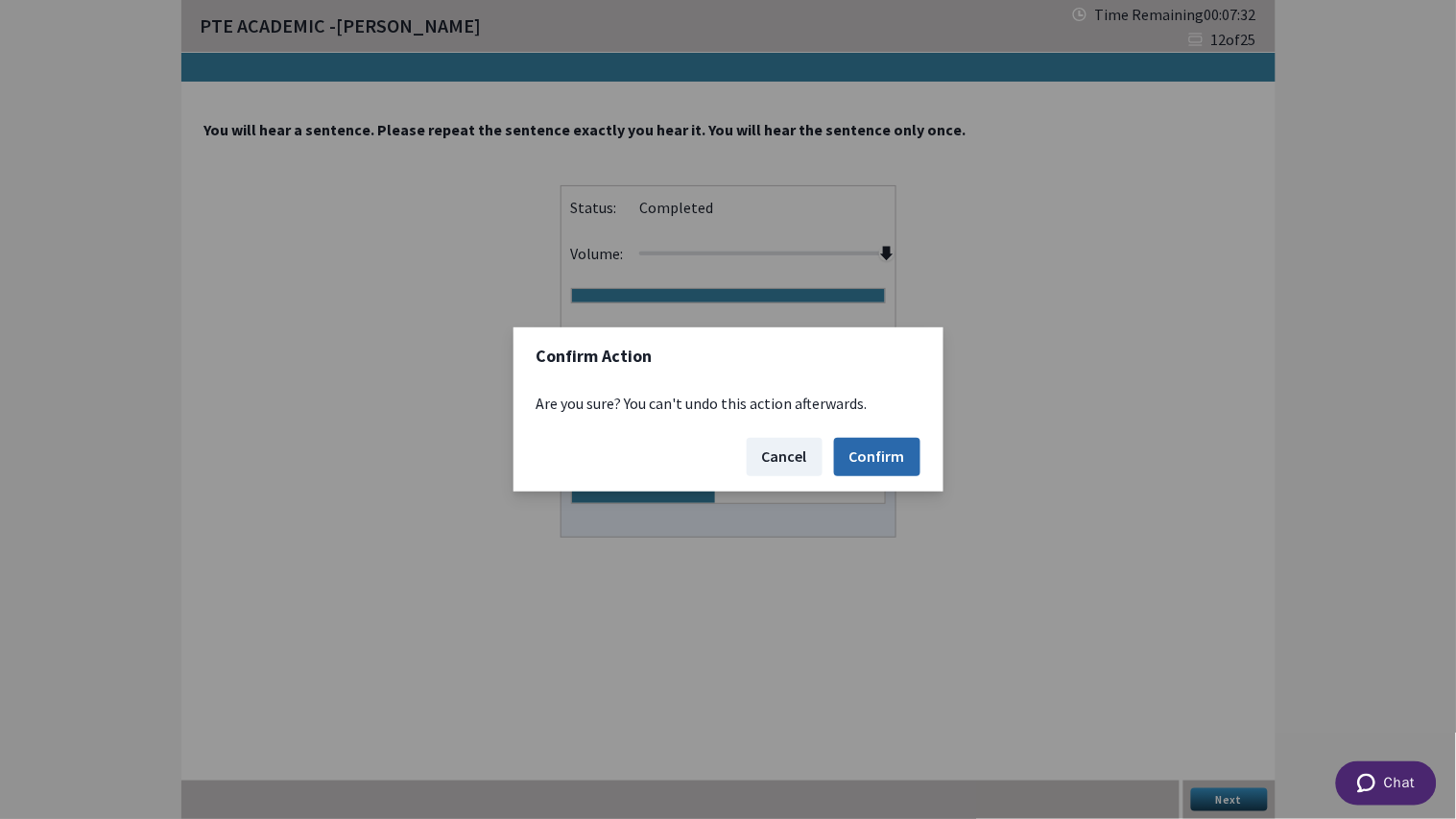 click on "Confirm" at bounding box center [877, 457] 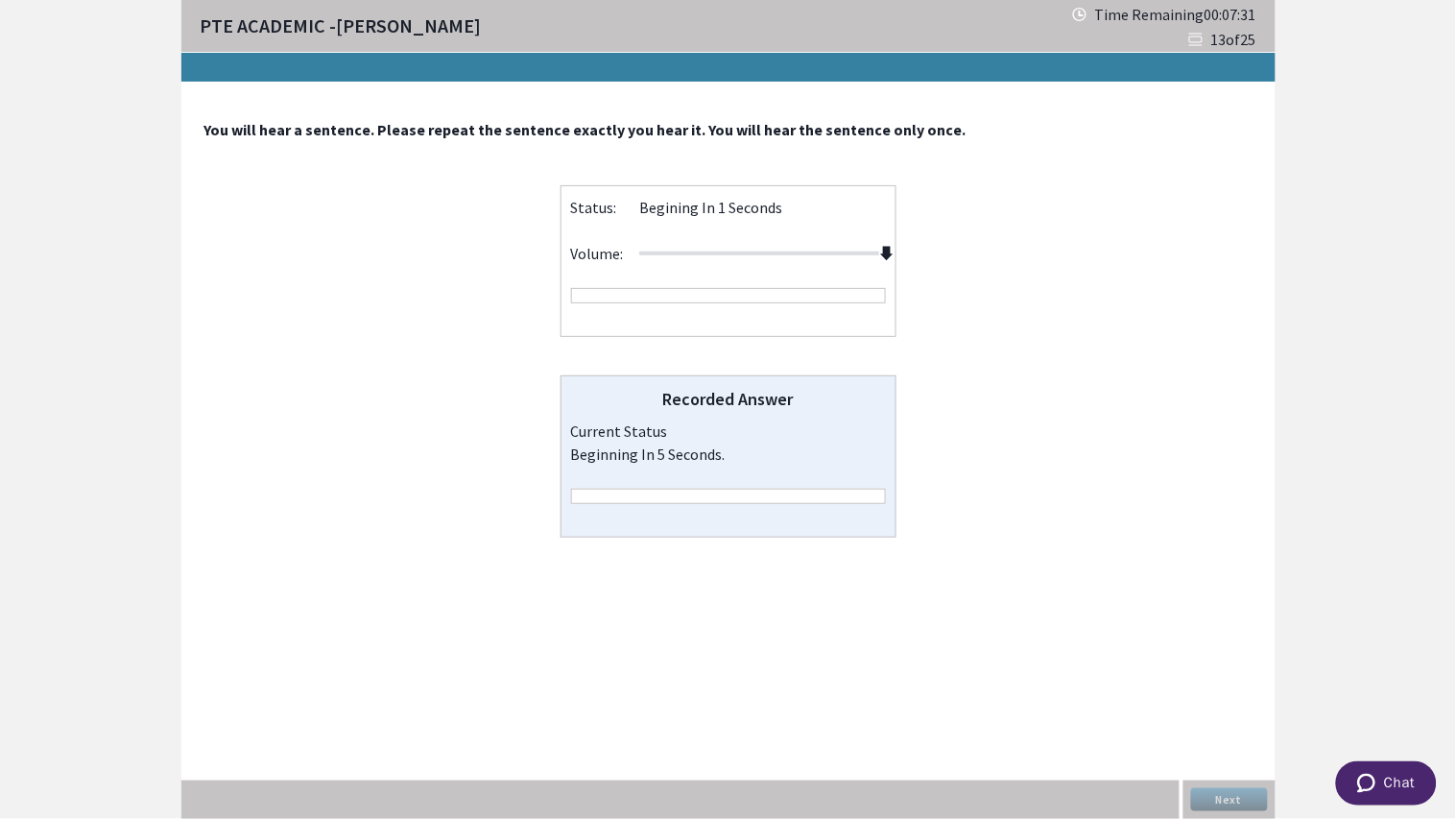 drag, startPoint x: 761, startPoint y: 247, endPoint x: 929, endPoint y: 292, distance: 173.9224 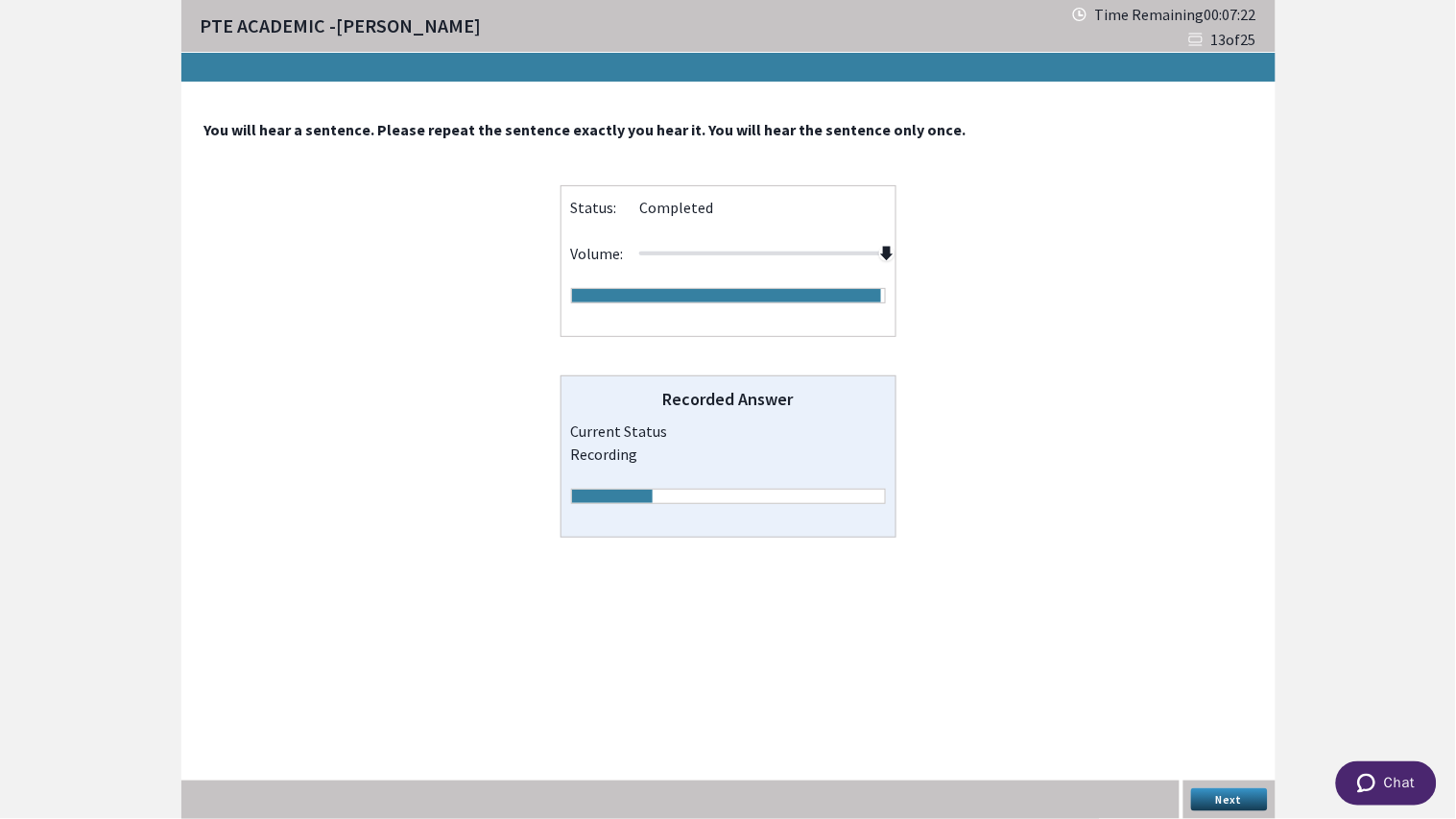 click on "Next" at bounding box center (1229, 800) 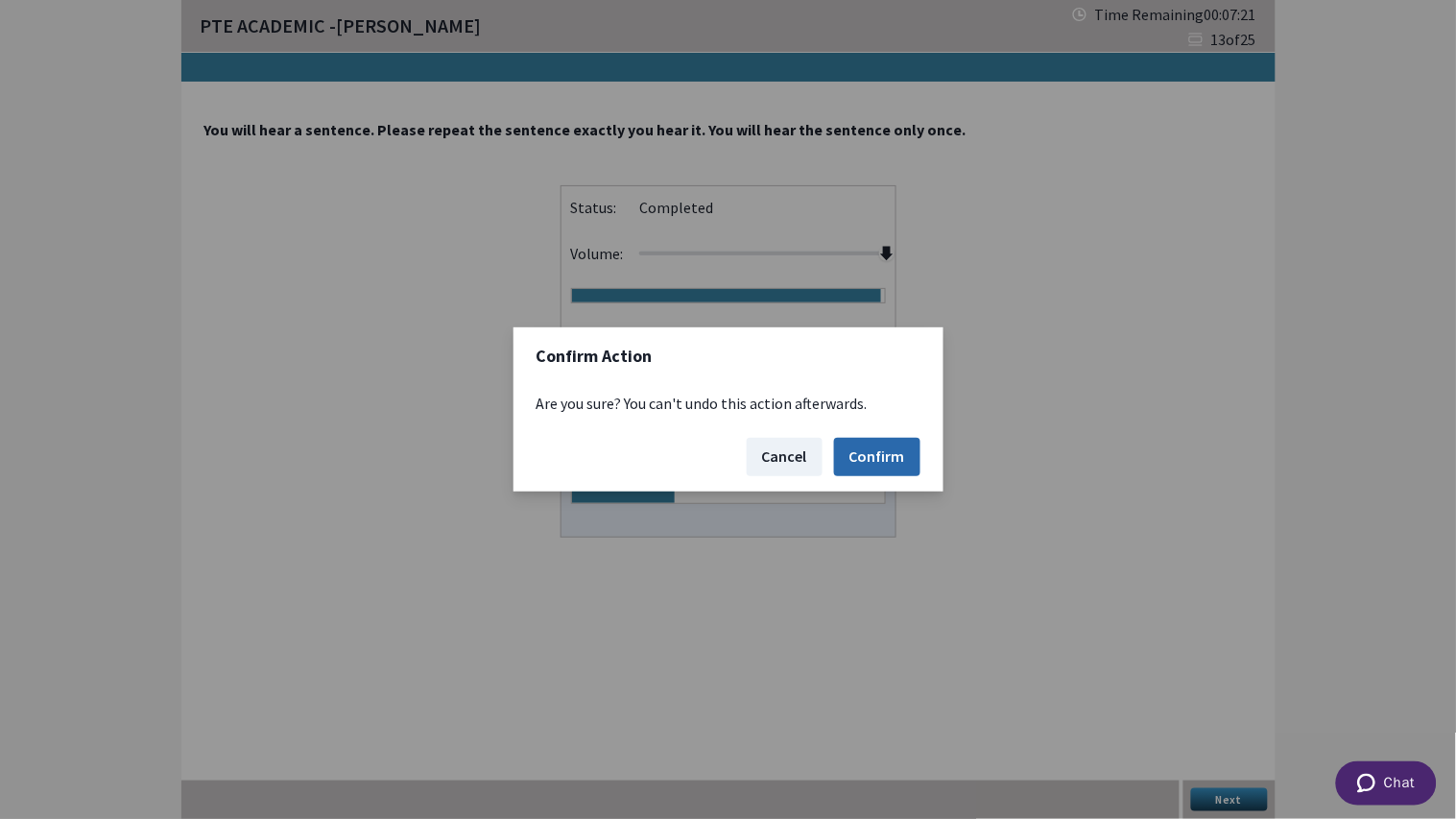 click on "Confirm" at bounding box center (877, 457) 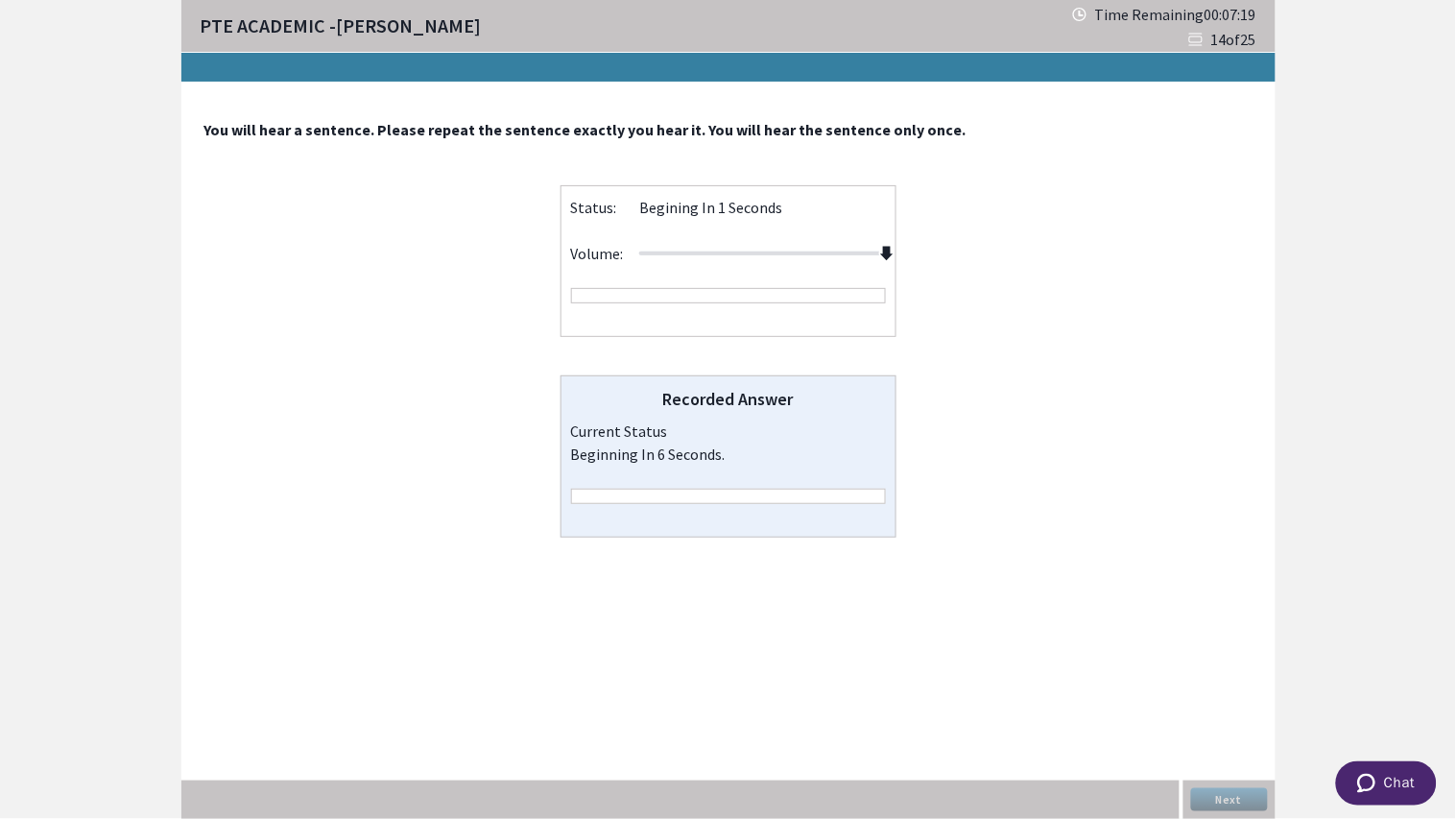 drag, startPoint x: 762, startPoint y: 253, endPoint x: 931, endPoint y: 277, distance: 170.69564 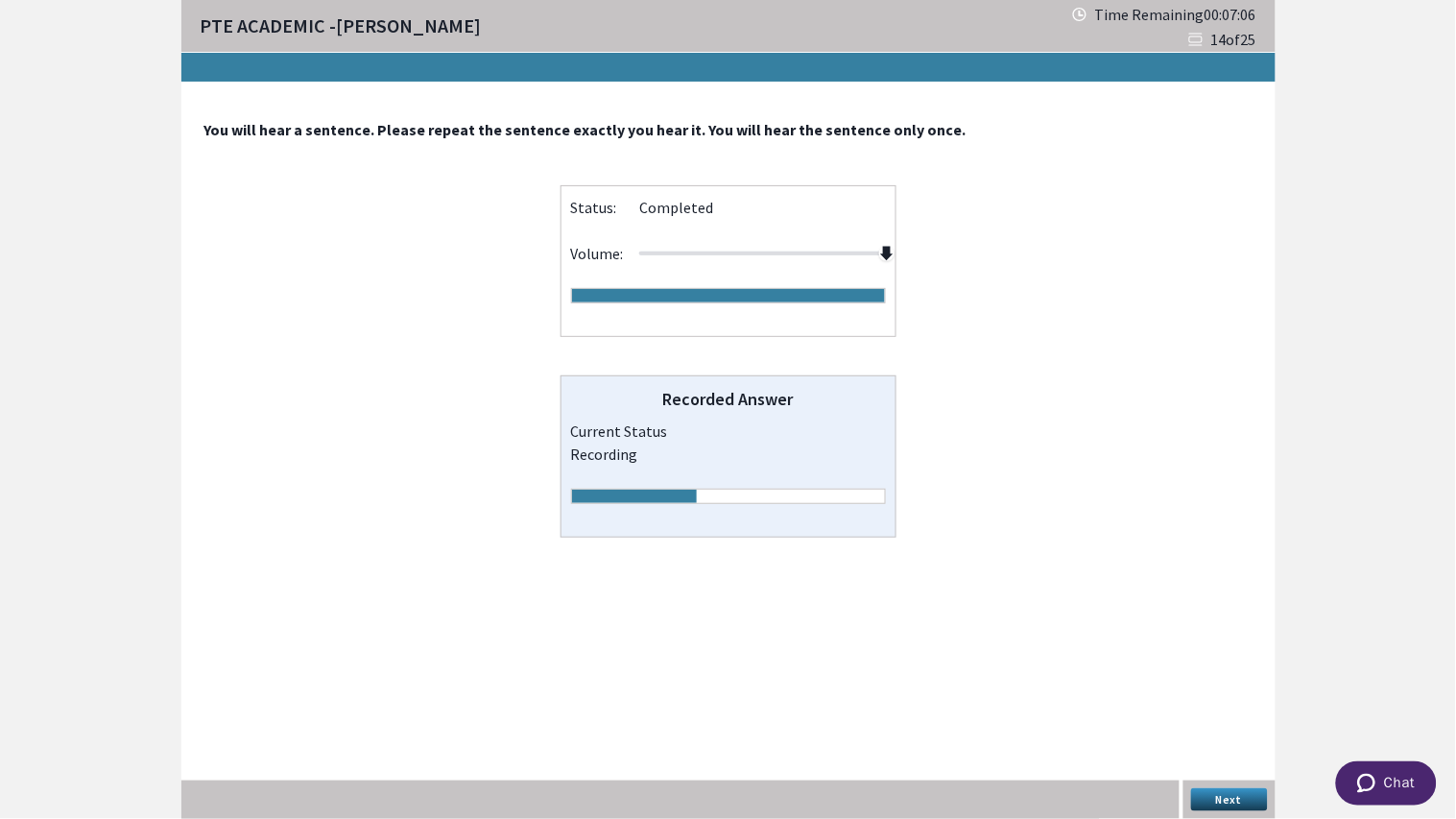 click on "Next" at bounding box center [1229, 800] 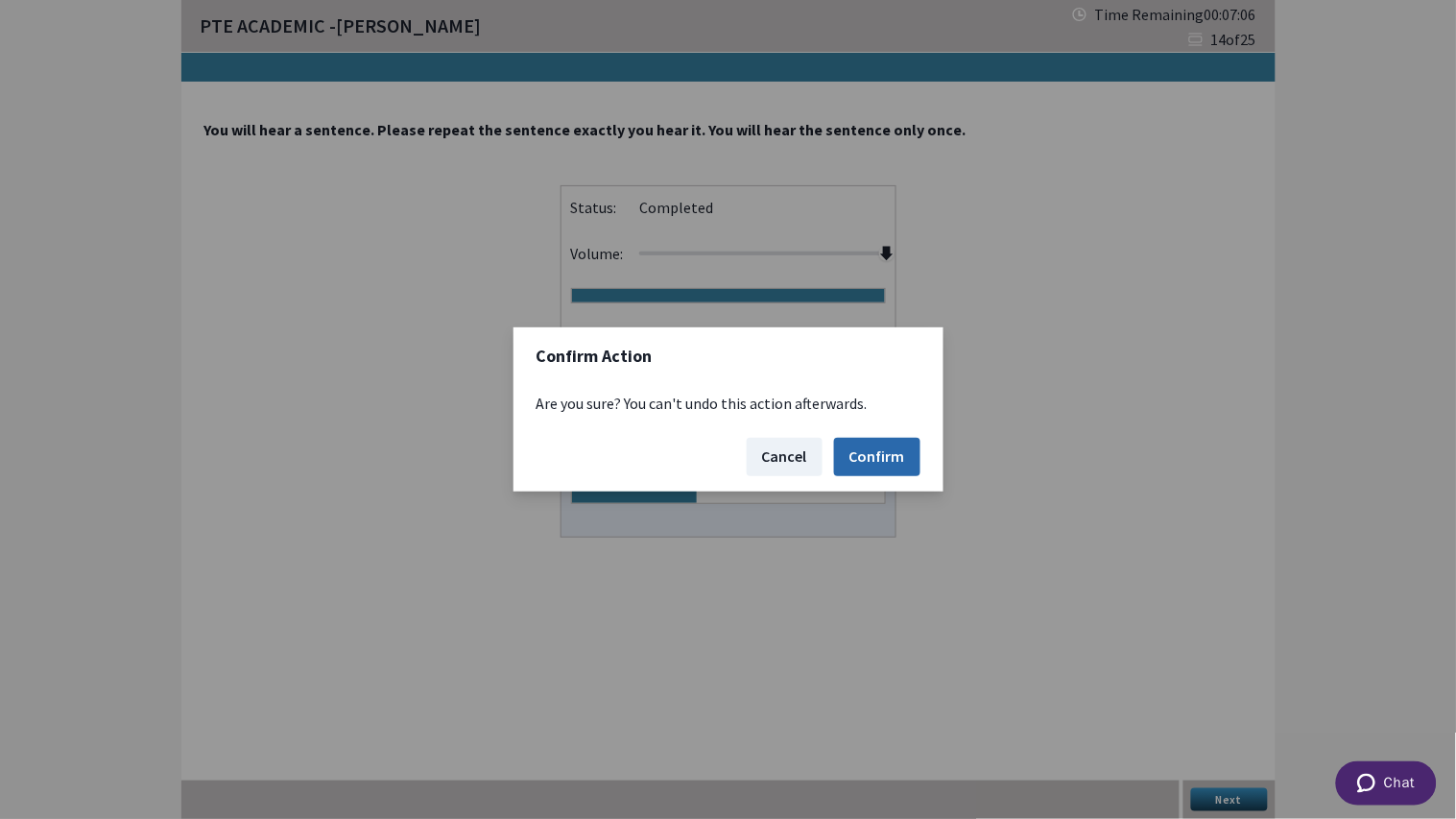 click on "Confirm" at bounding box center [877, 457] 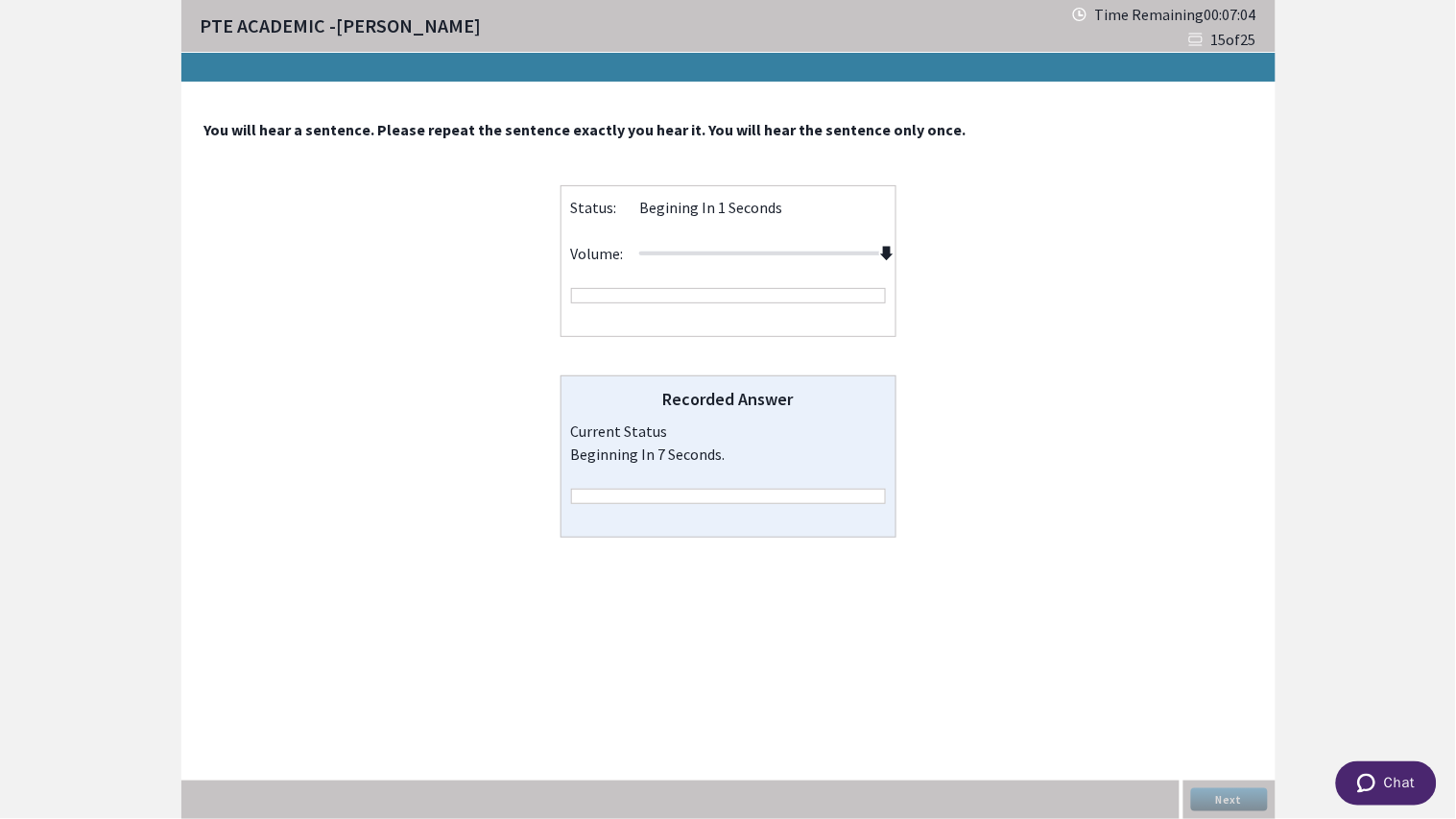 drag, startPoint x: 763, startPoint y: 252, endPoint x: 919, endPoint y: 256, distance: 156.05127 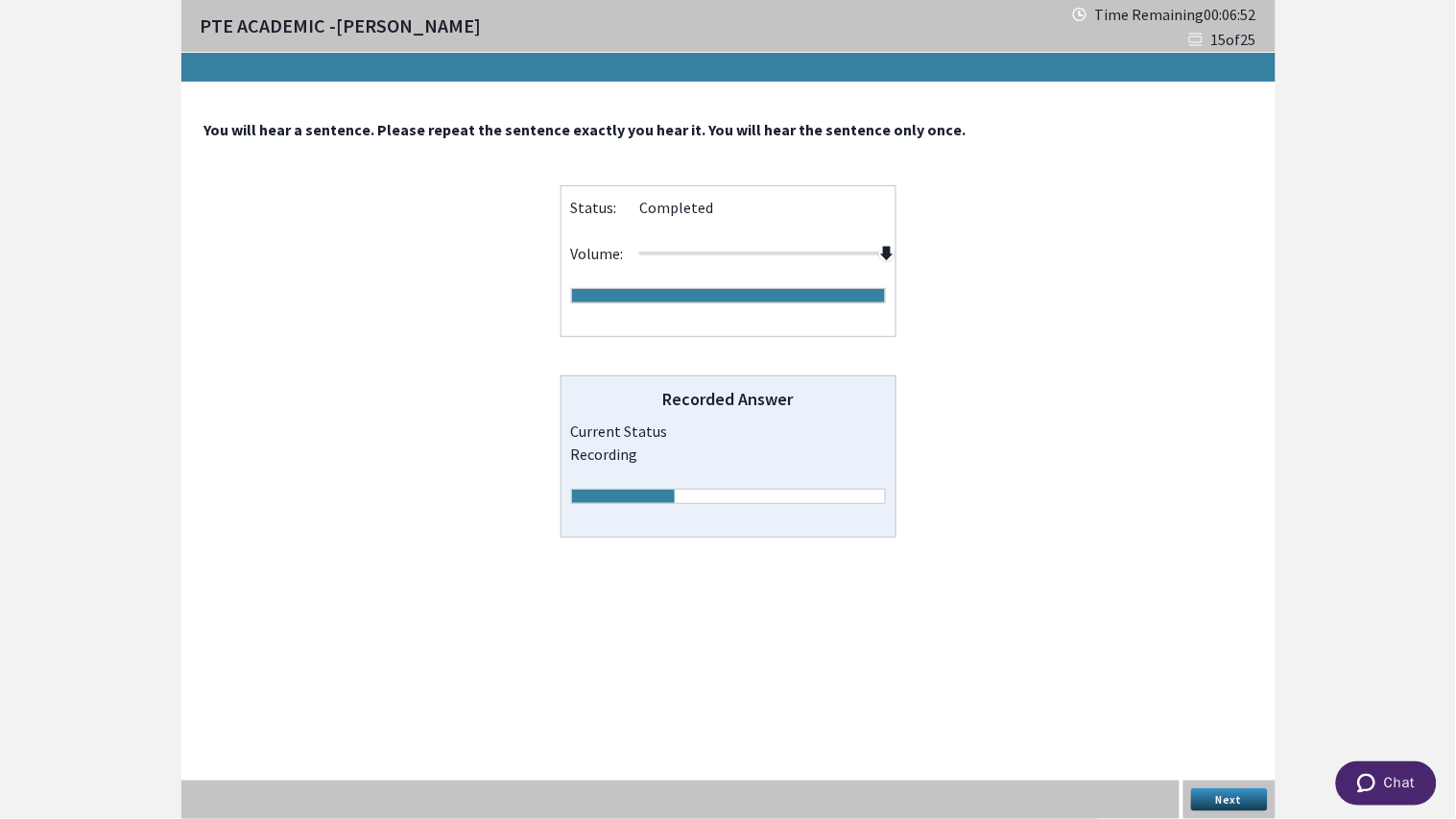 click on "Next" at bounding box center (1229, 800) 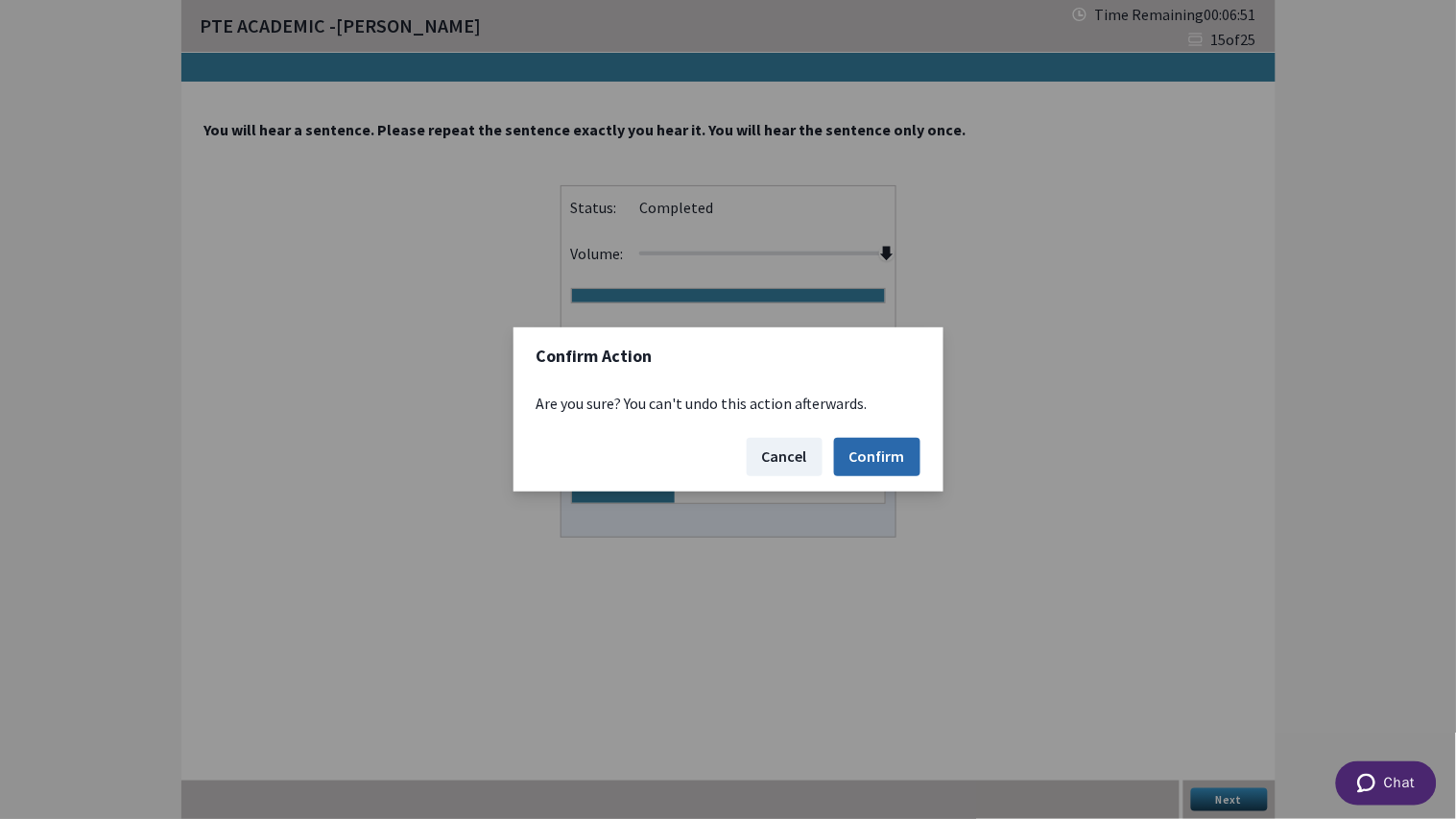 click on "Confirm" at bounding box center (877, 457) 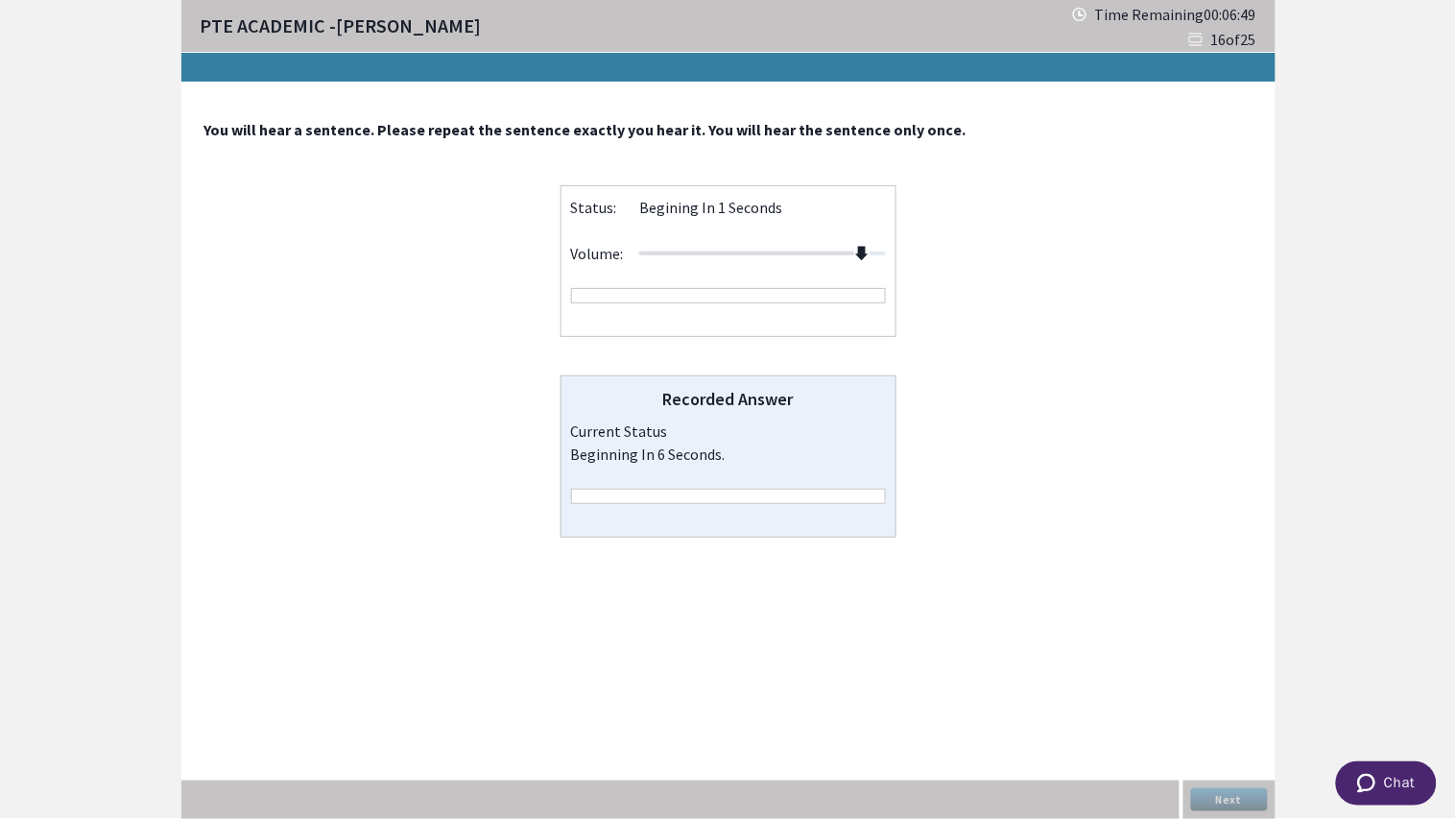 drag, startPoint x: 761, startPoint y: 250, endPoint x: 858, endPoint y: 270, distance: 99.0404 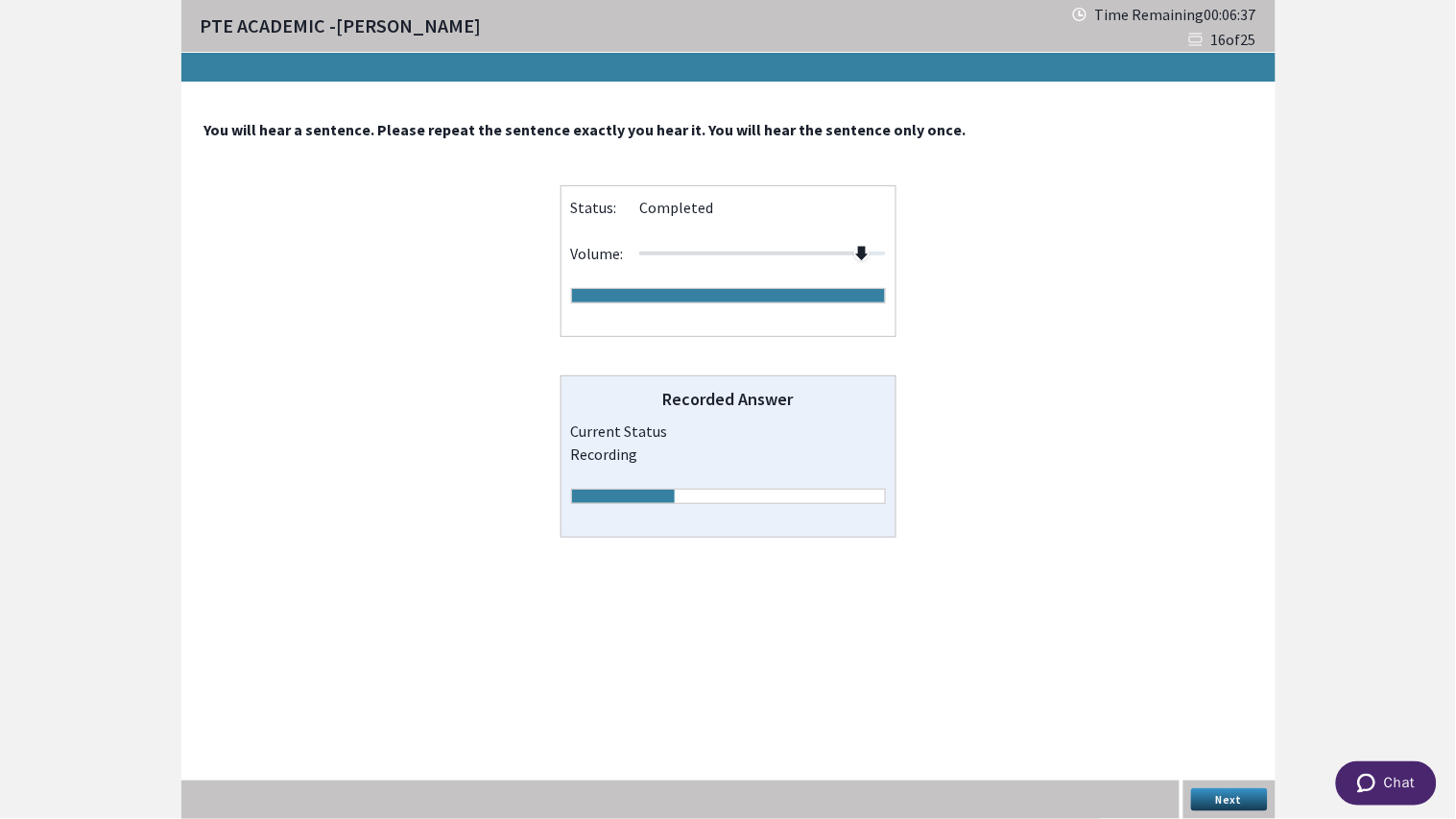 click on "Next" at bounding box center [1229, 800] 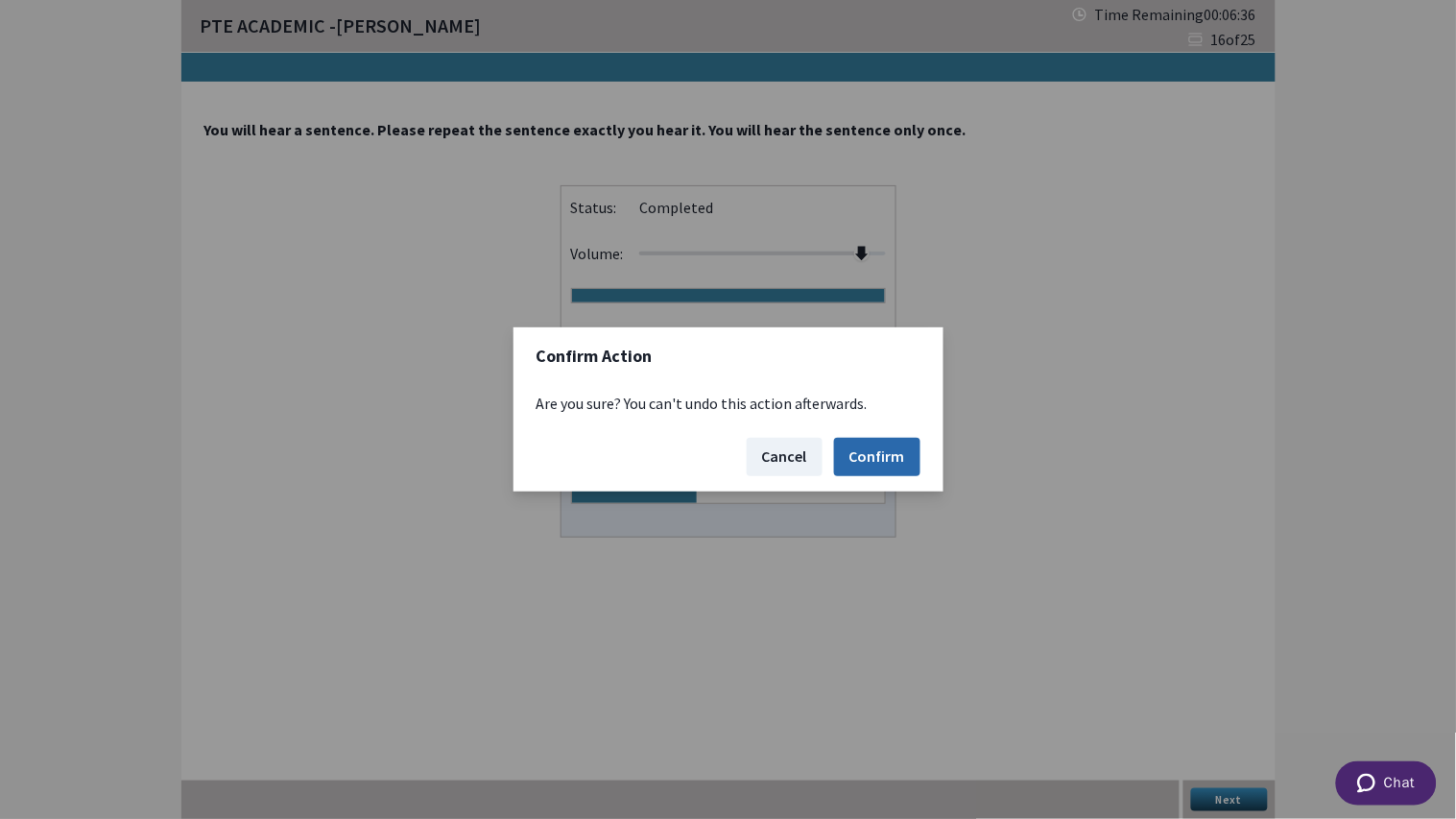 click on "Confirm" at bounding box center (877, 457) 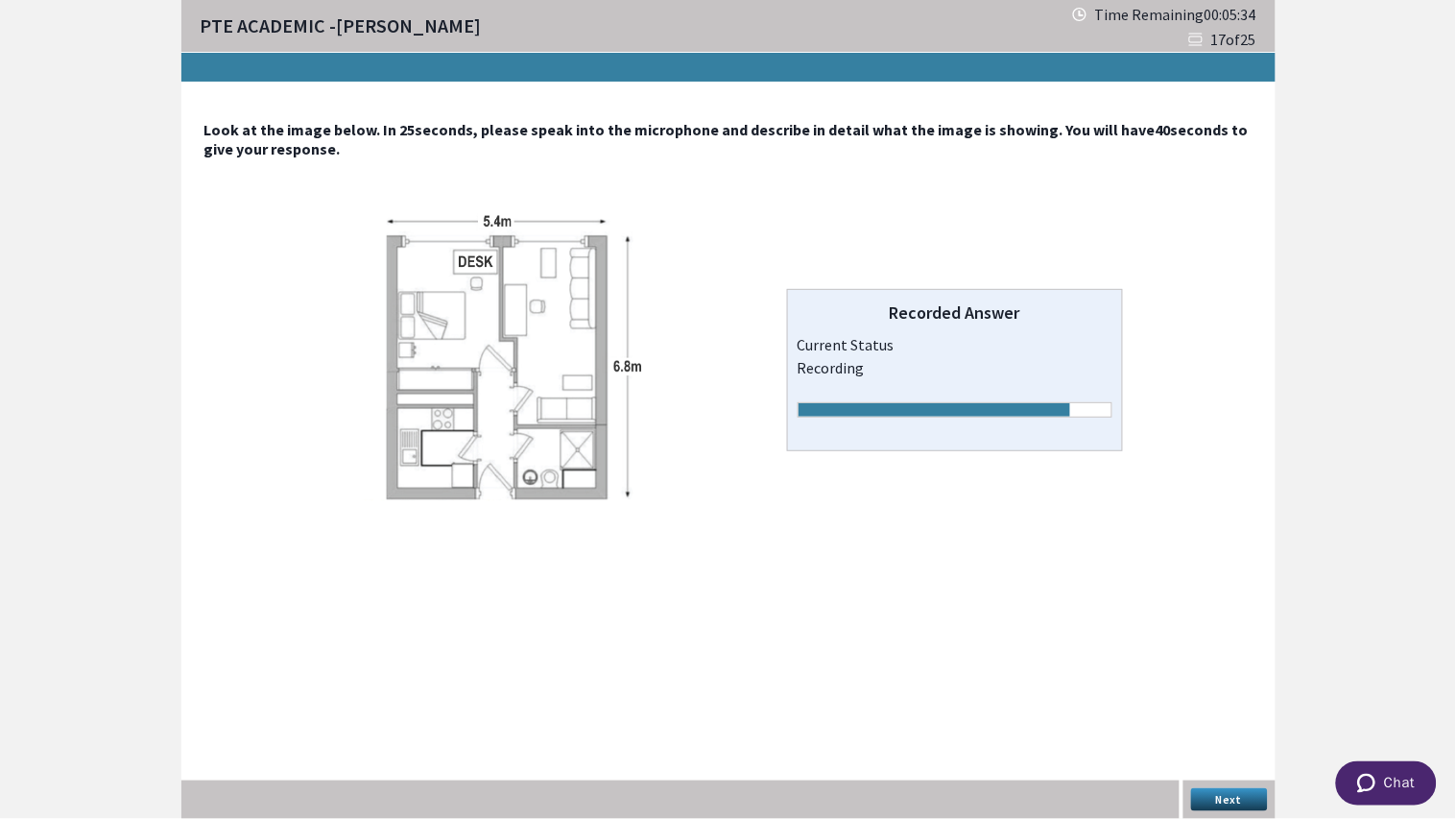 click on "Next" at bounding box center [1229, 800] 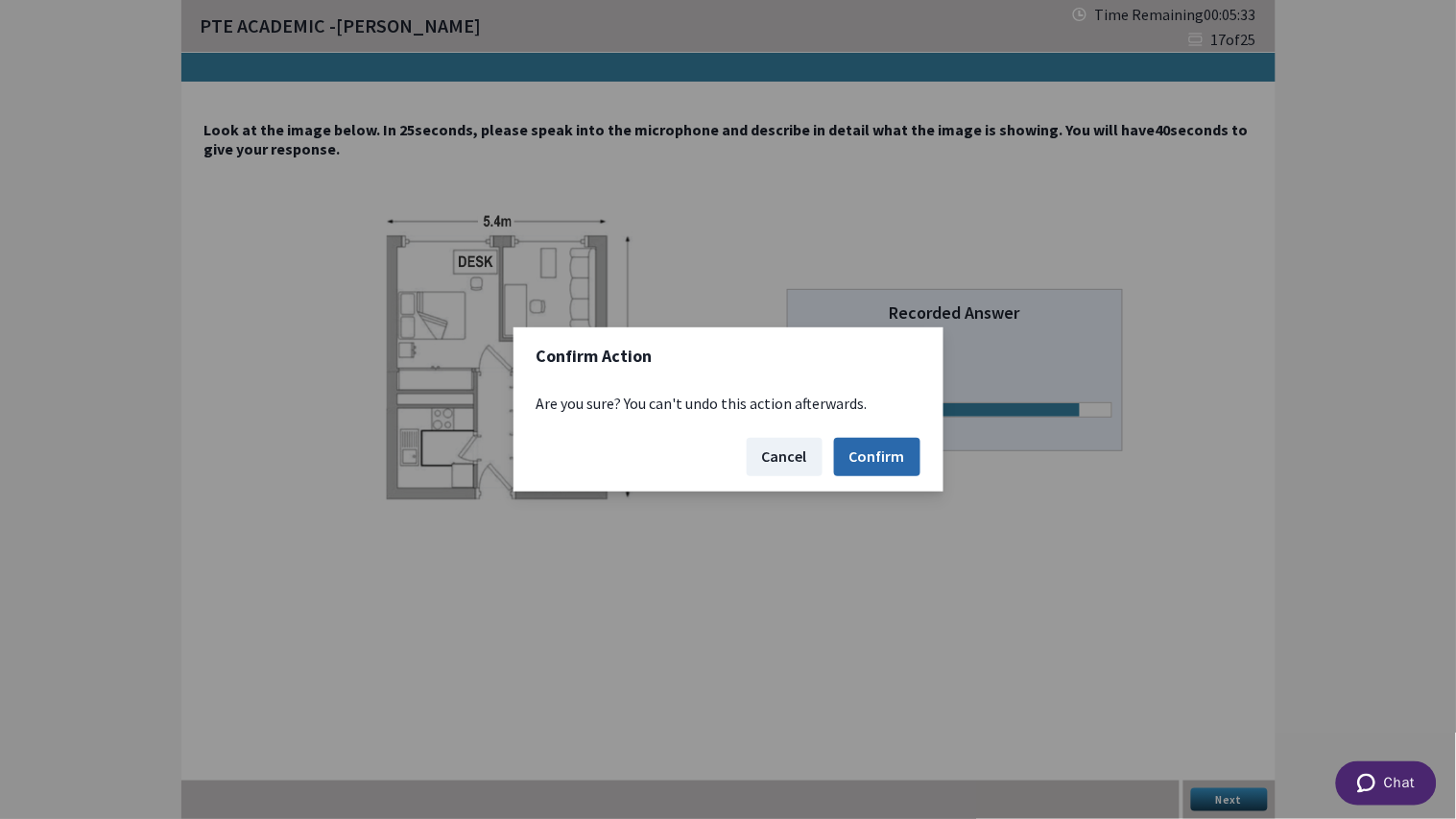 click on "Confirm" at bounding box center (877, 457) 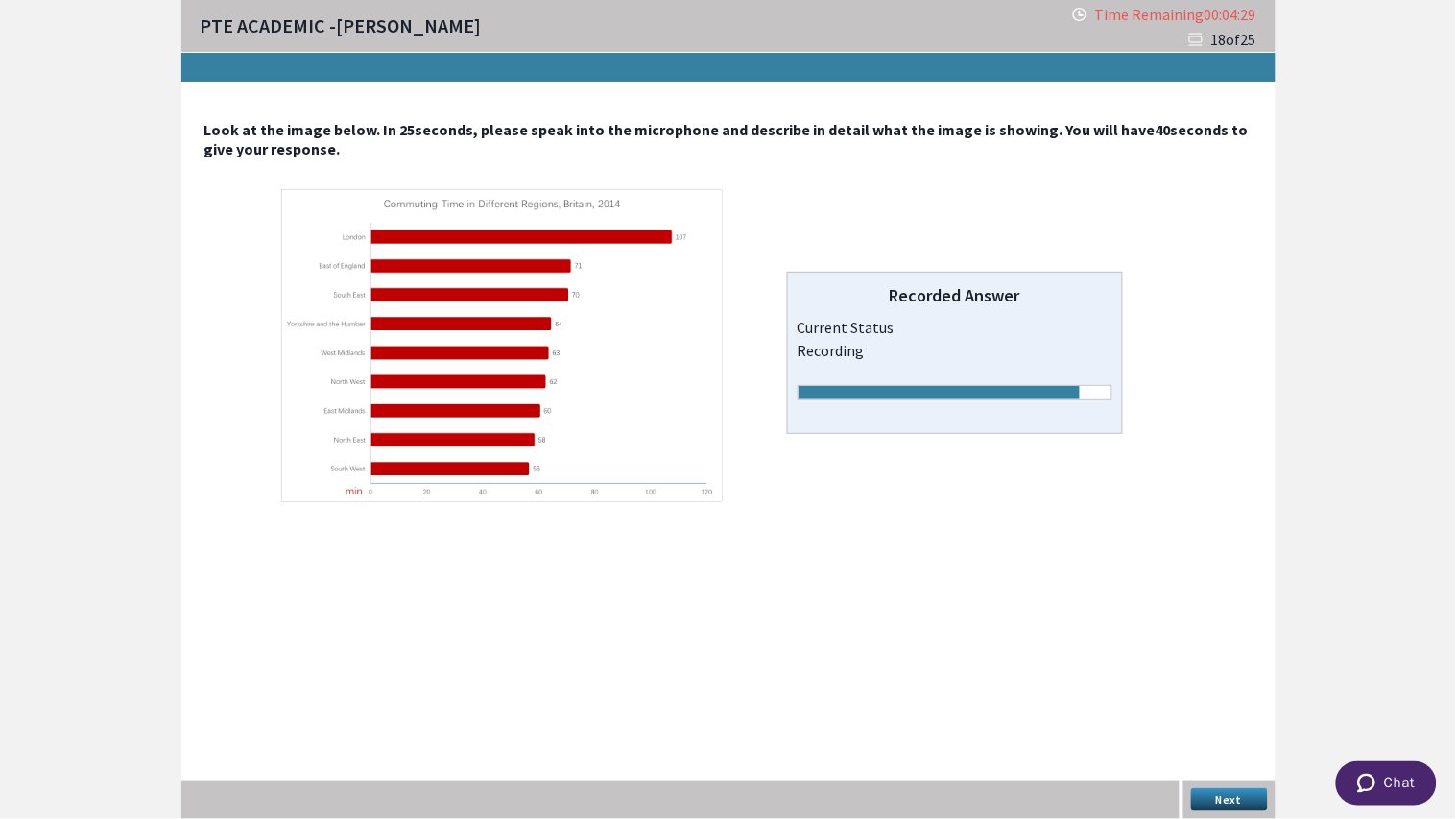 click on "Next" at bounding box center [1229, 800] 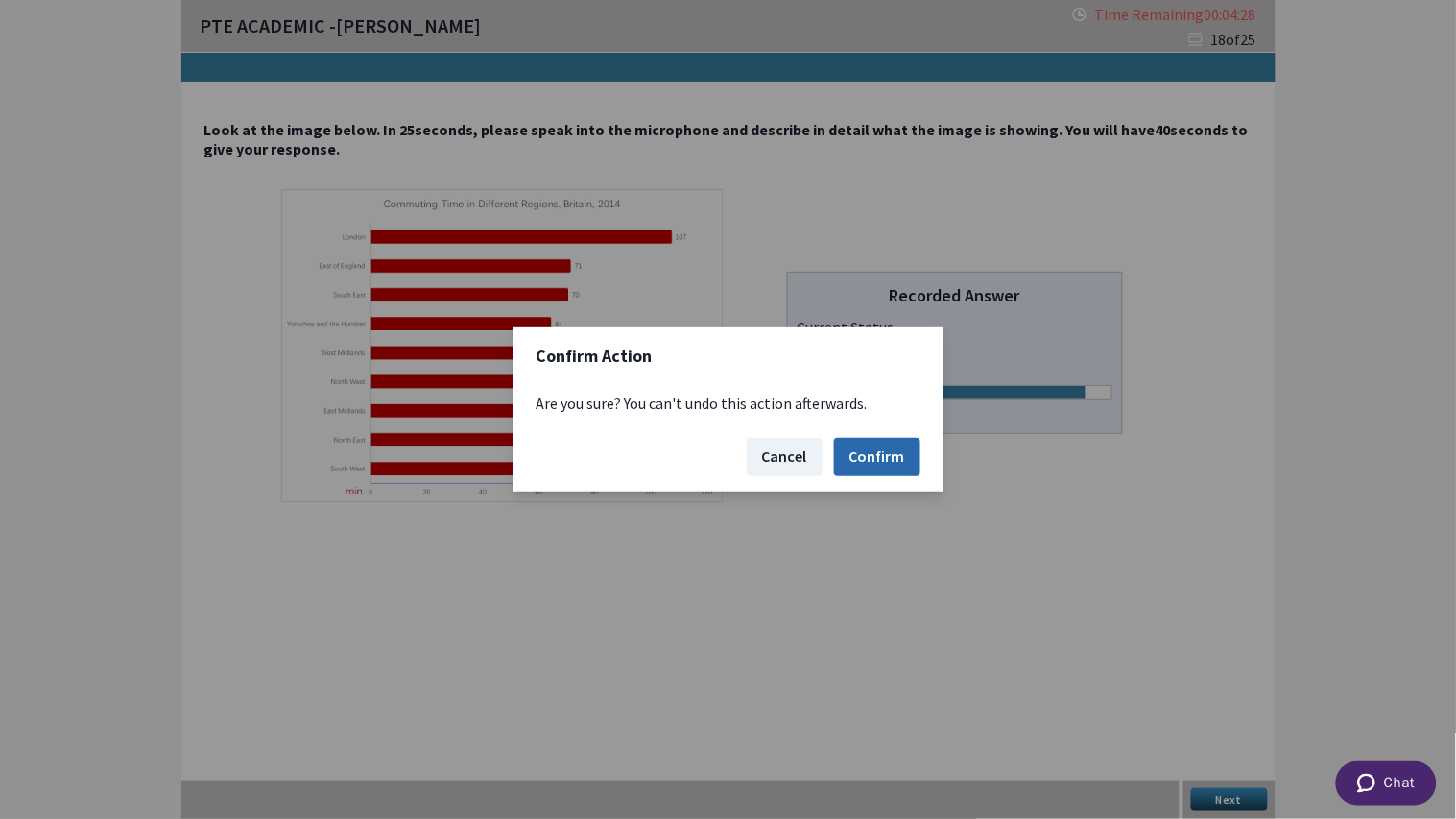 click on "Confirm" at bounding box center (877, 457) 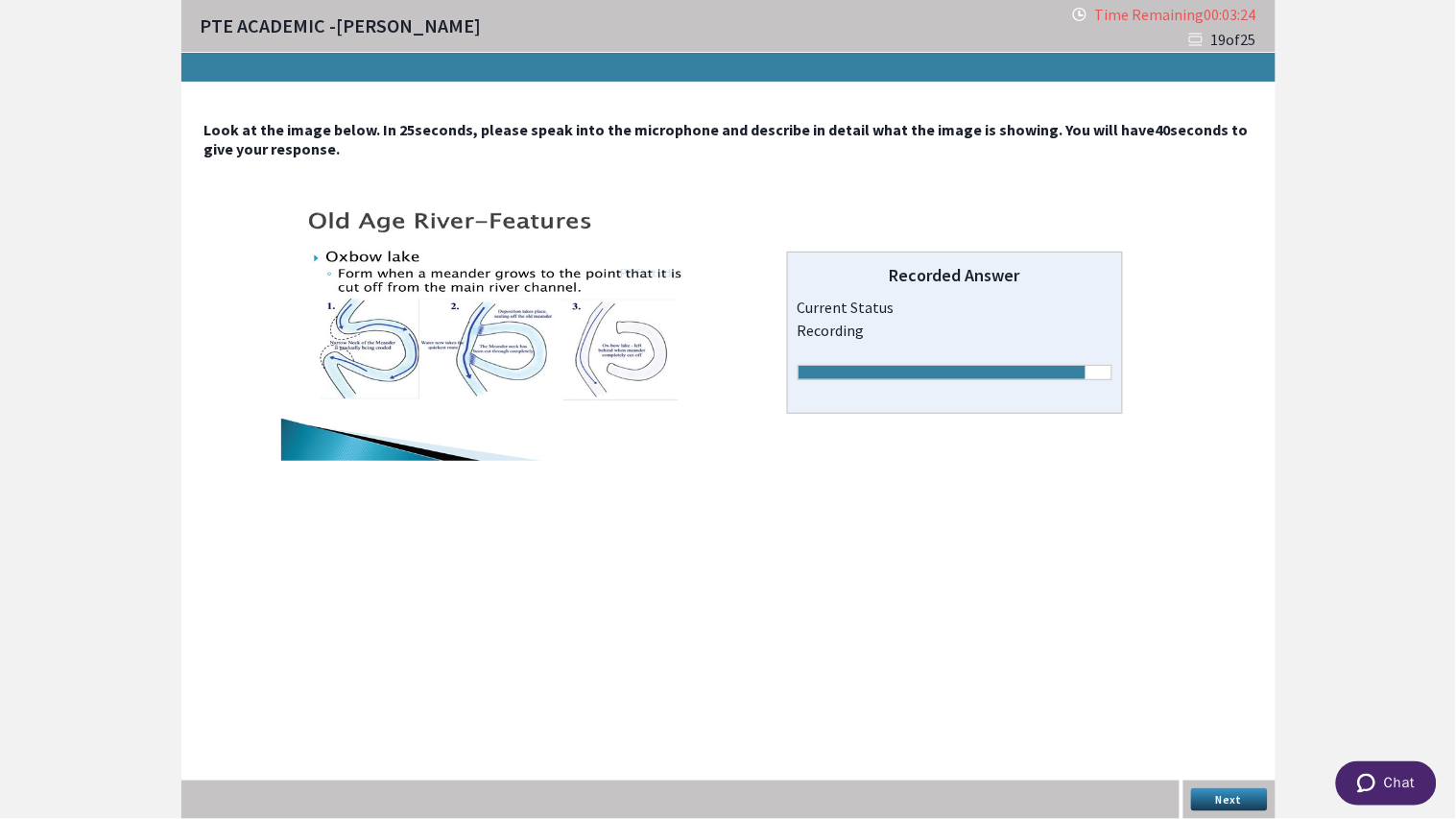 click on "Next" at bounding box center [1229, 800] 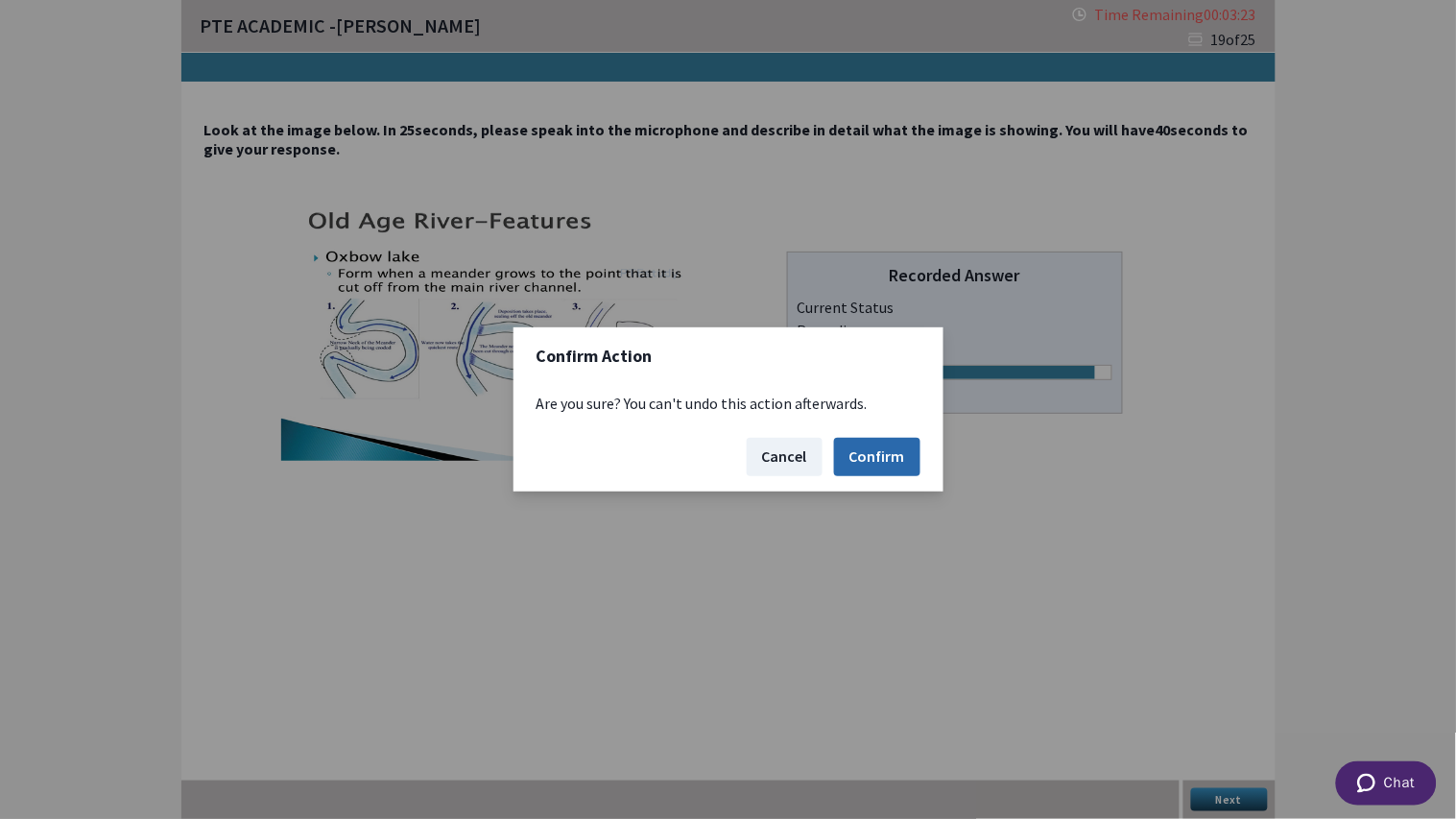 click on "Confirm" at bounding box center [877, 457] 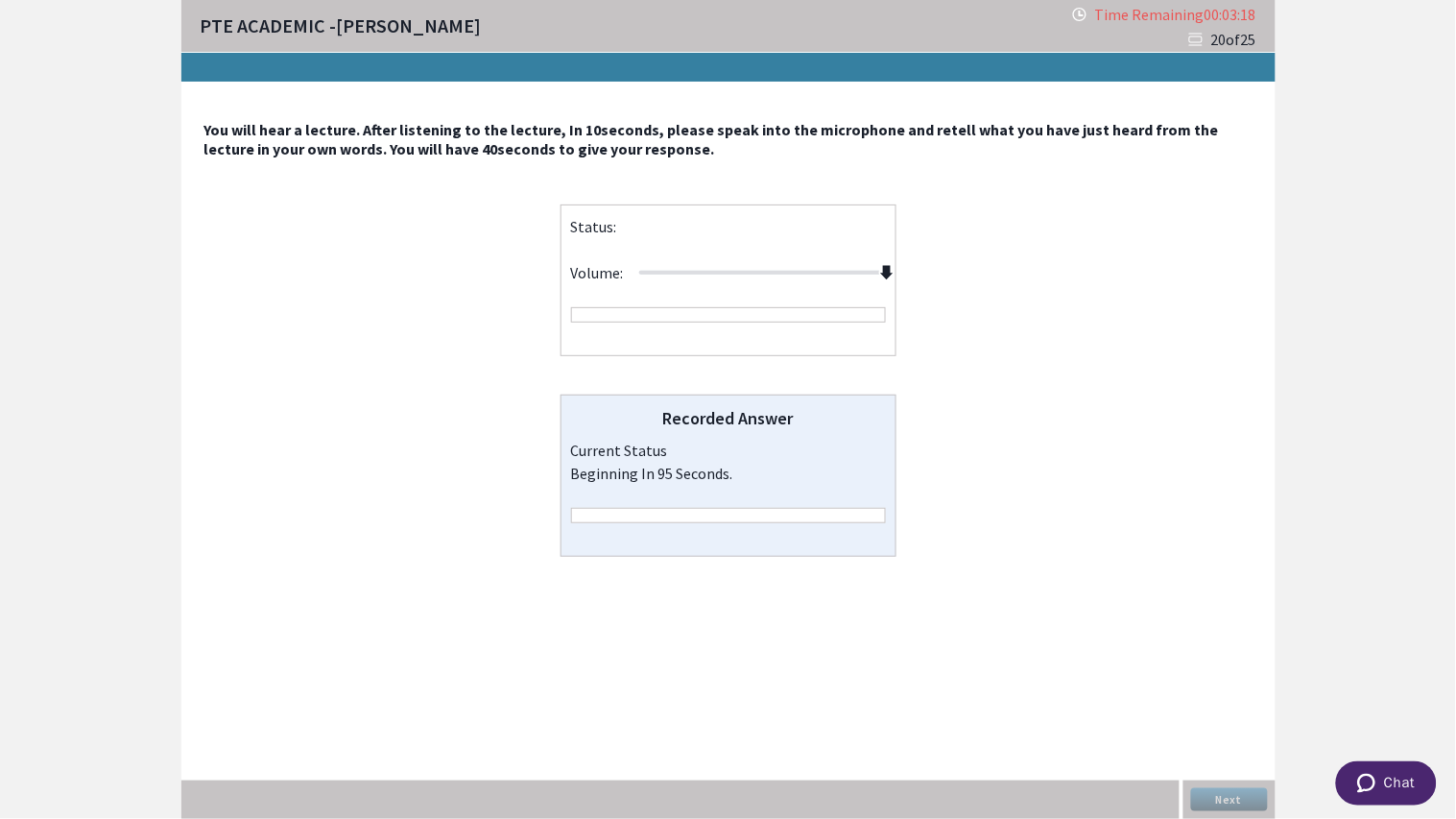 drag, startPoint x: 763, startPoint y: 269, endPoint x: 925, endPoint y: 266, distance: 162.02778 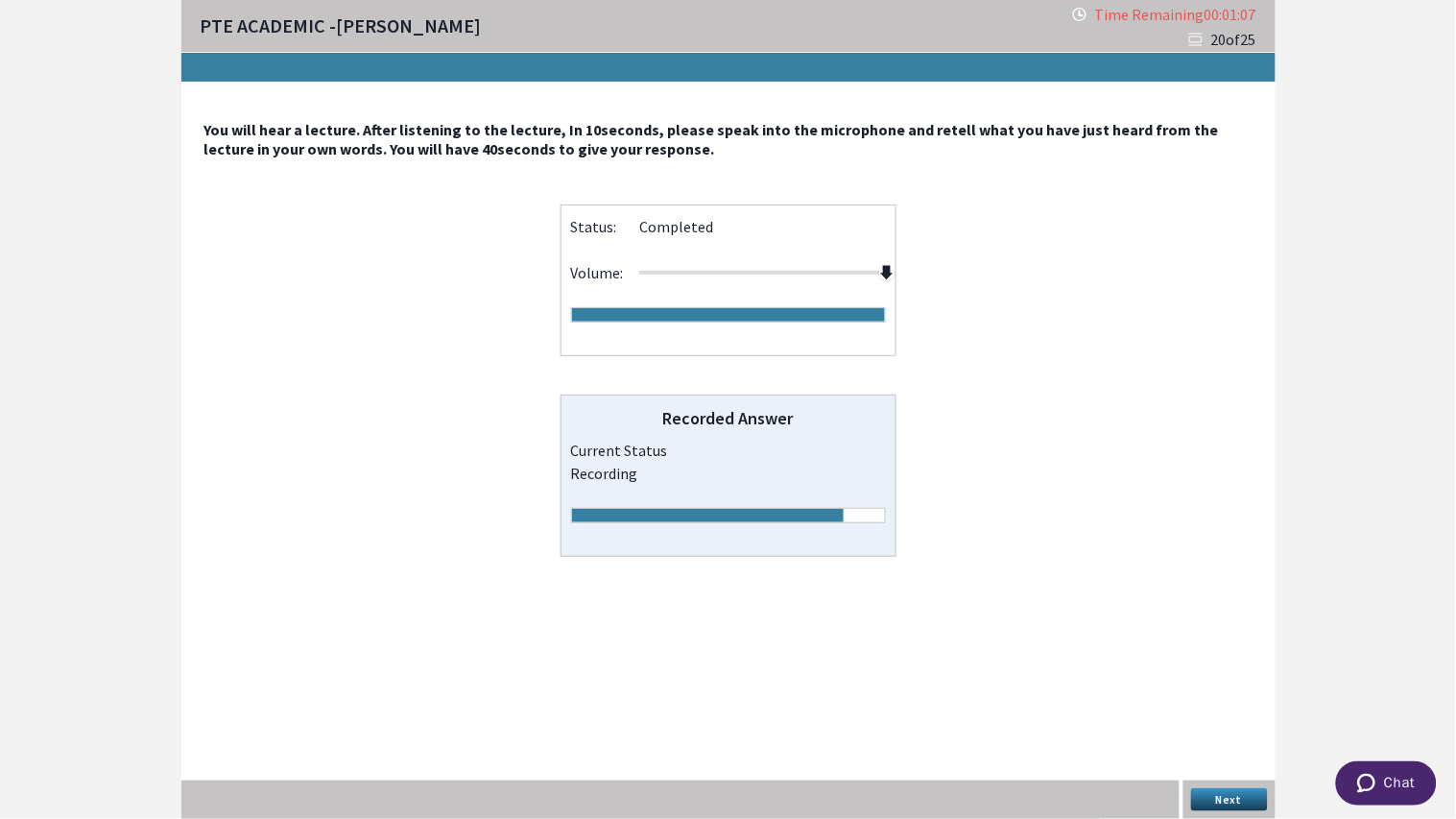 click on "Next" at bounding box center (1229, 800) 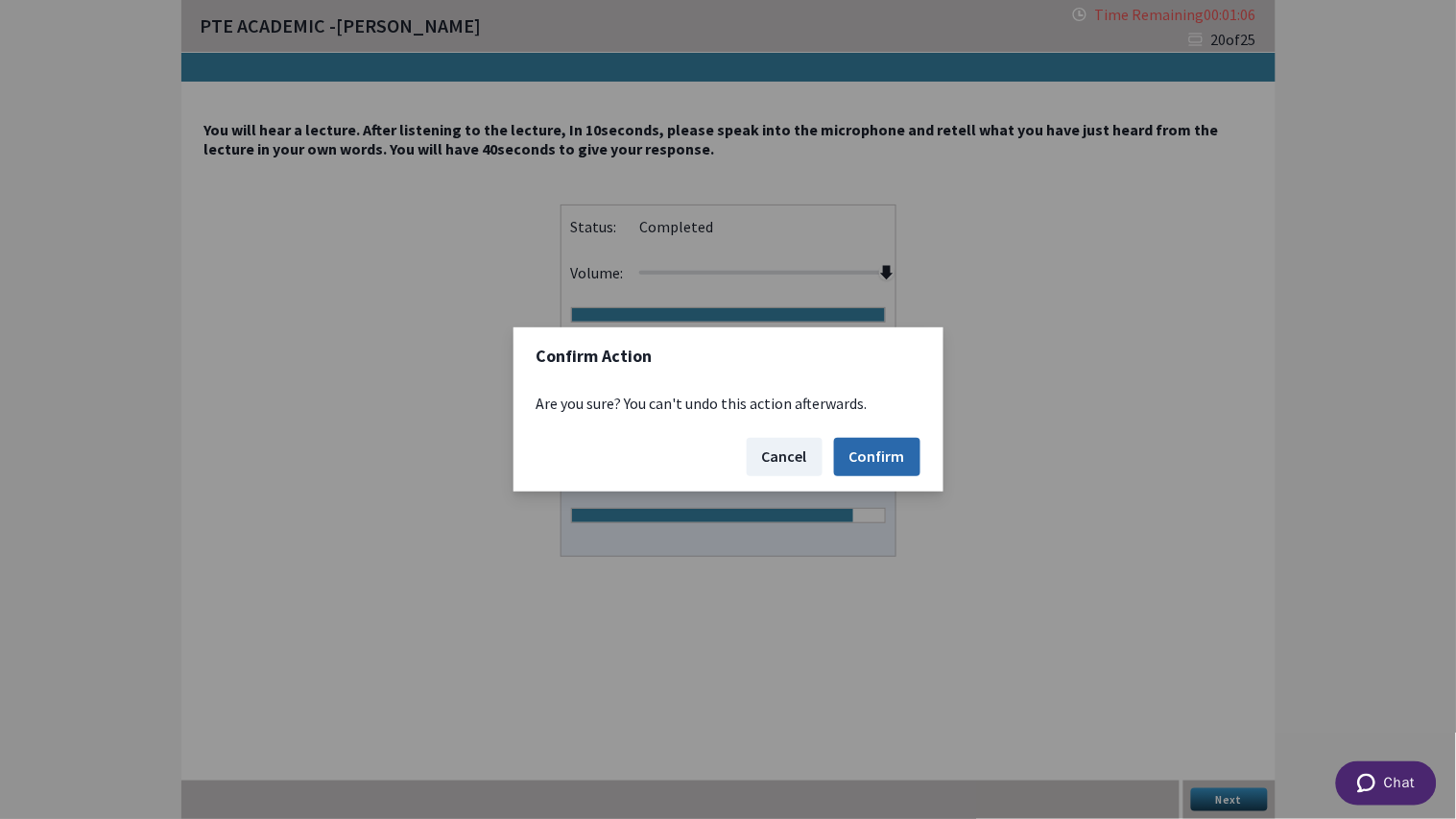 click on "Confirm" at bounding box center (877, 457) 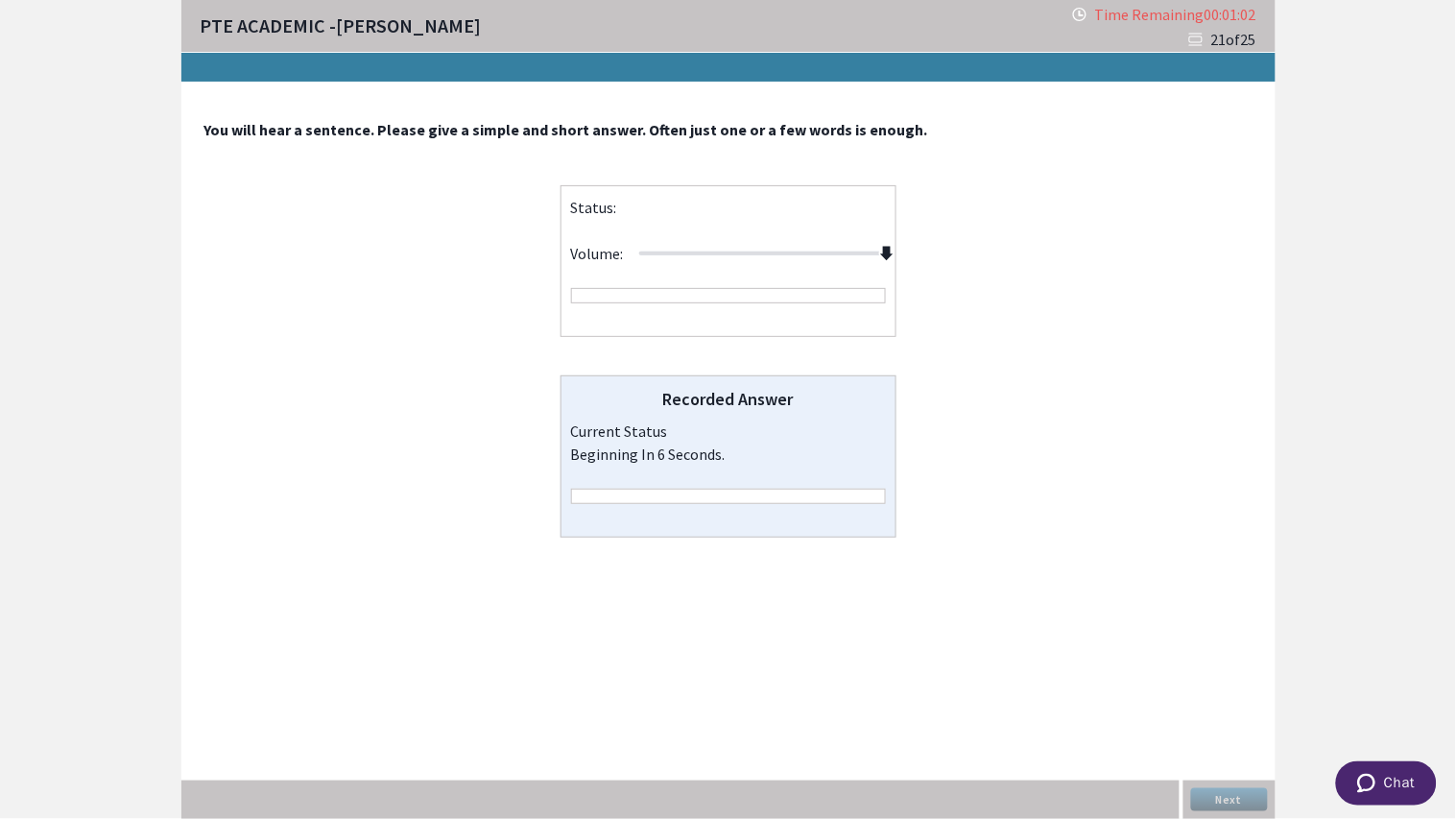 drag, startPoint x: 762, startPoint y: 254, endPoint x: 964, endPoint y: 313, distance: 210.44002 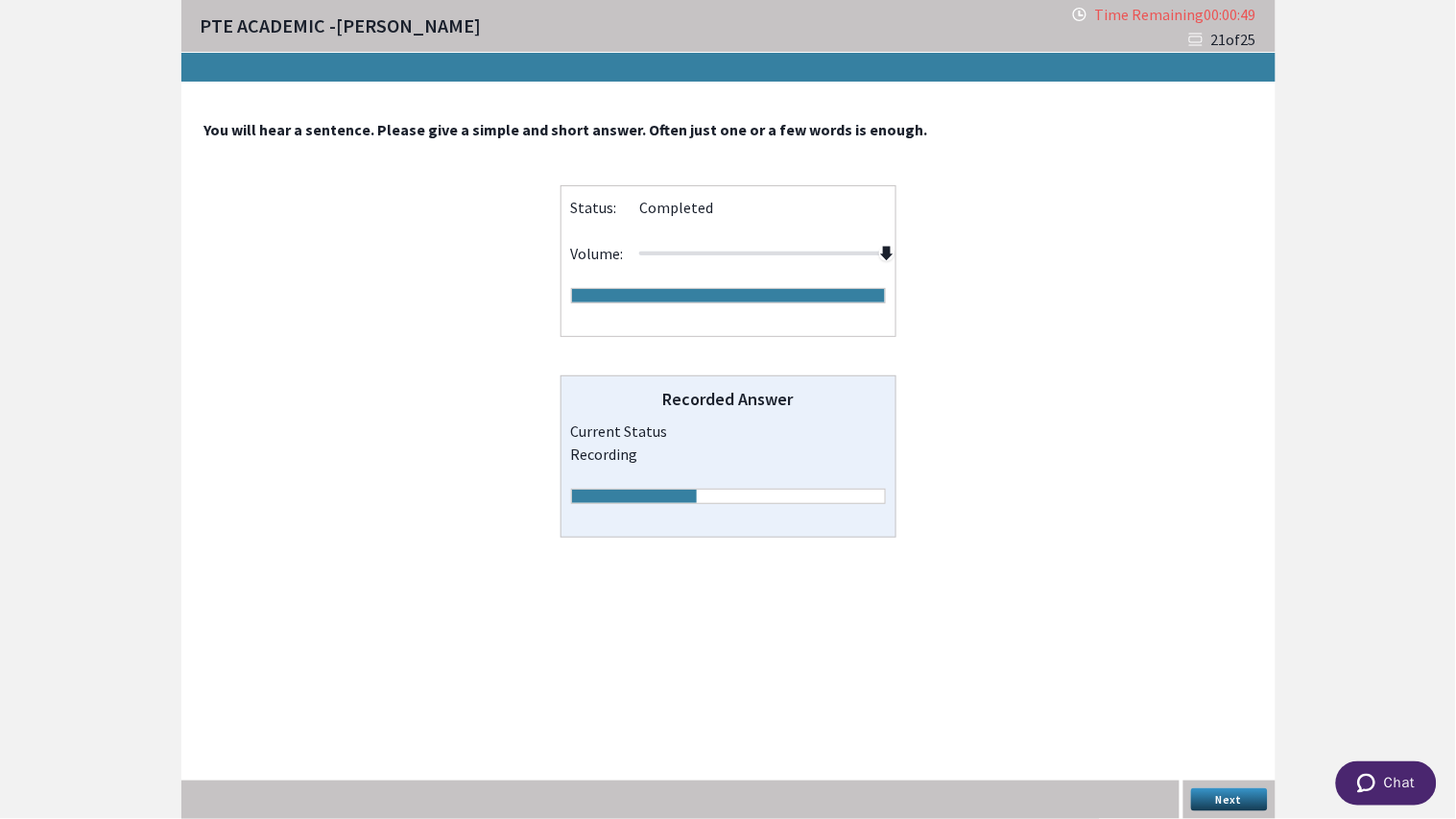 click on "Next" at bounding box center [1229, 800] 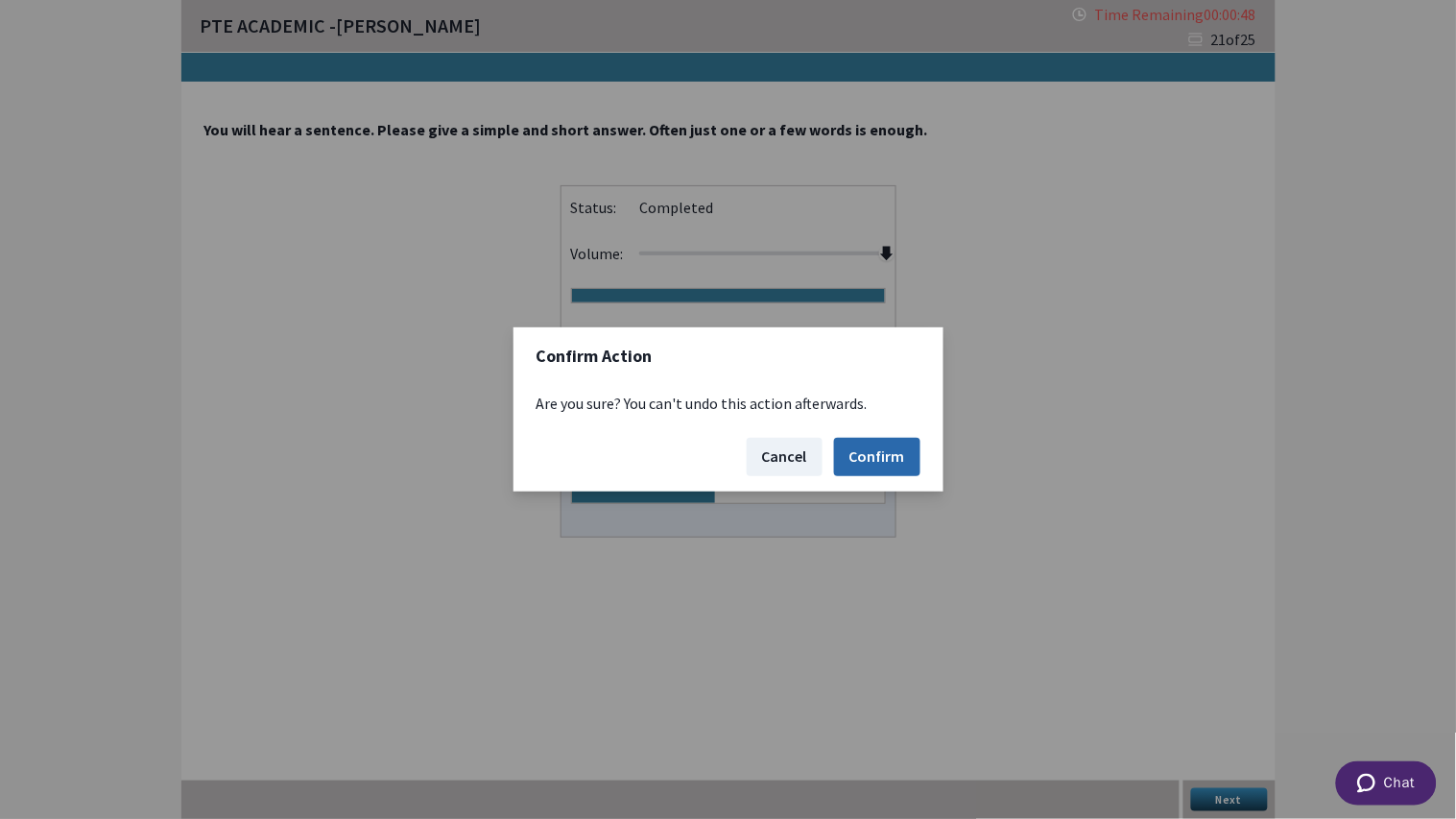 click on "Confirm" at bounding box center [877, 457] 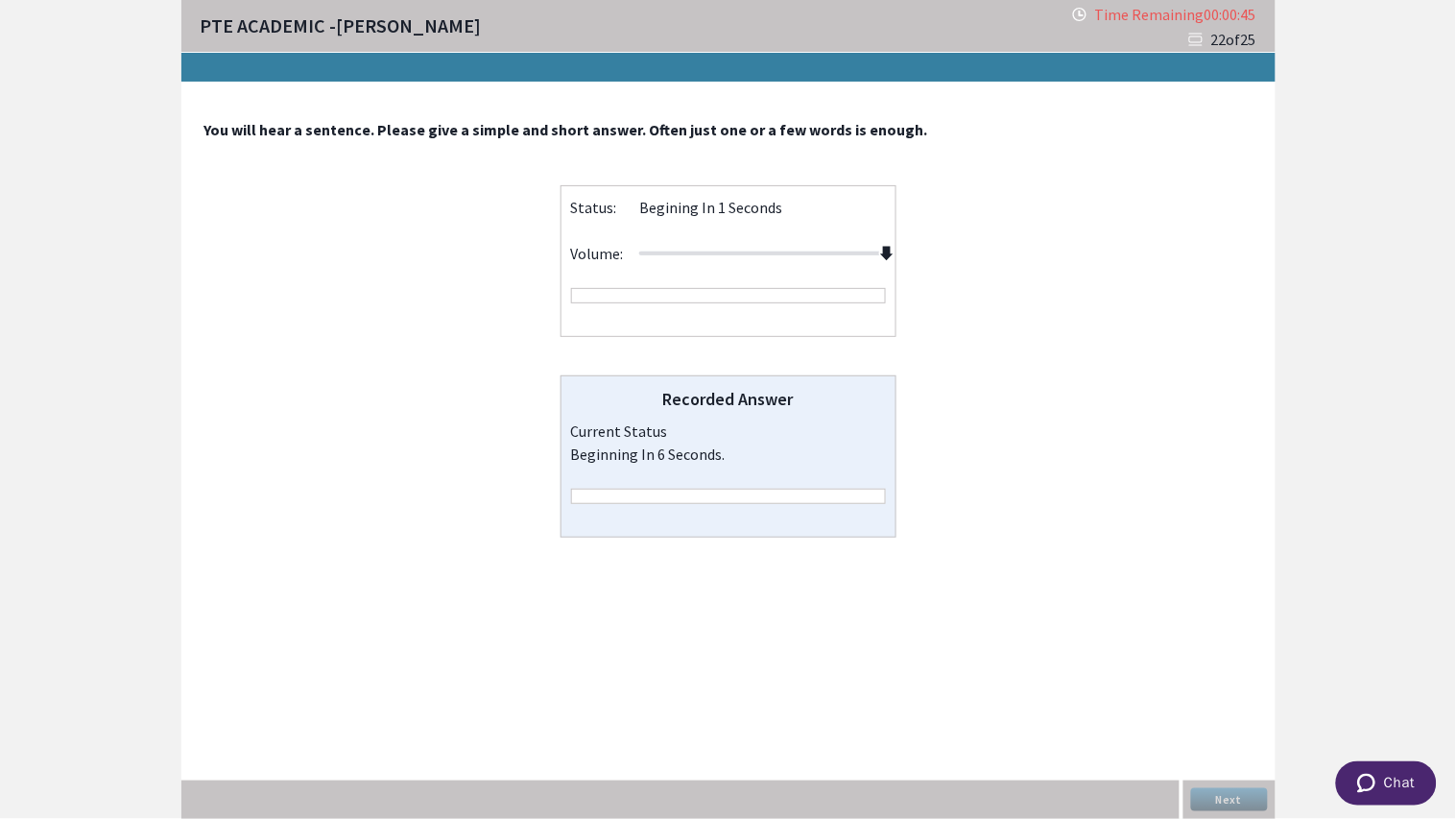 drag, startPoint x: 765, startPoint y: 254, endPoint x: 954, endPoint y: 253, distance: 189.00265 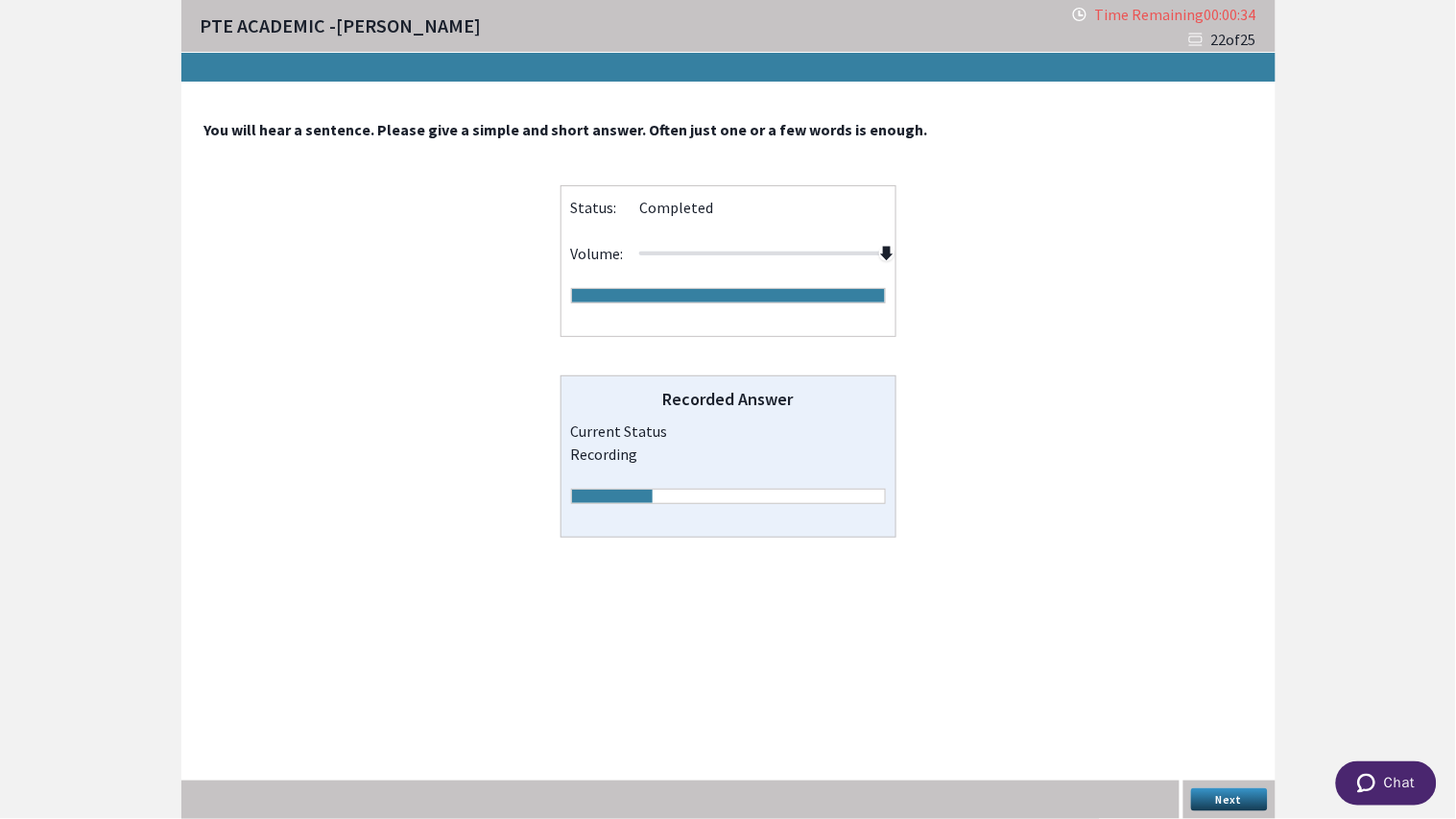 click on "Next" at bounding box center [1229, 800] 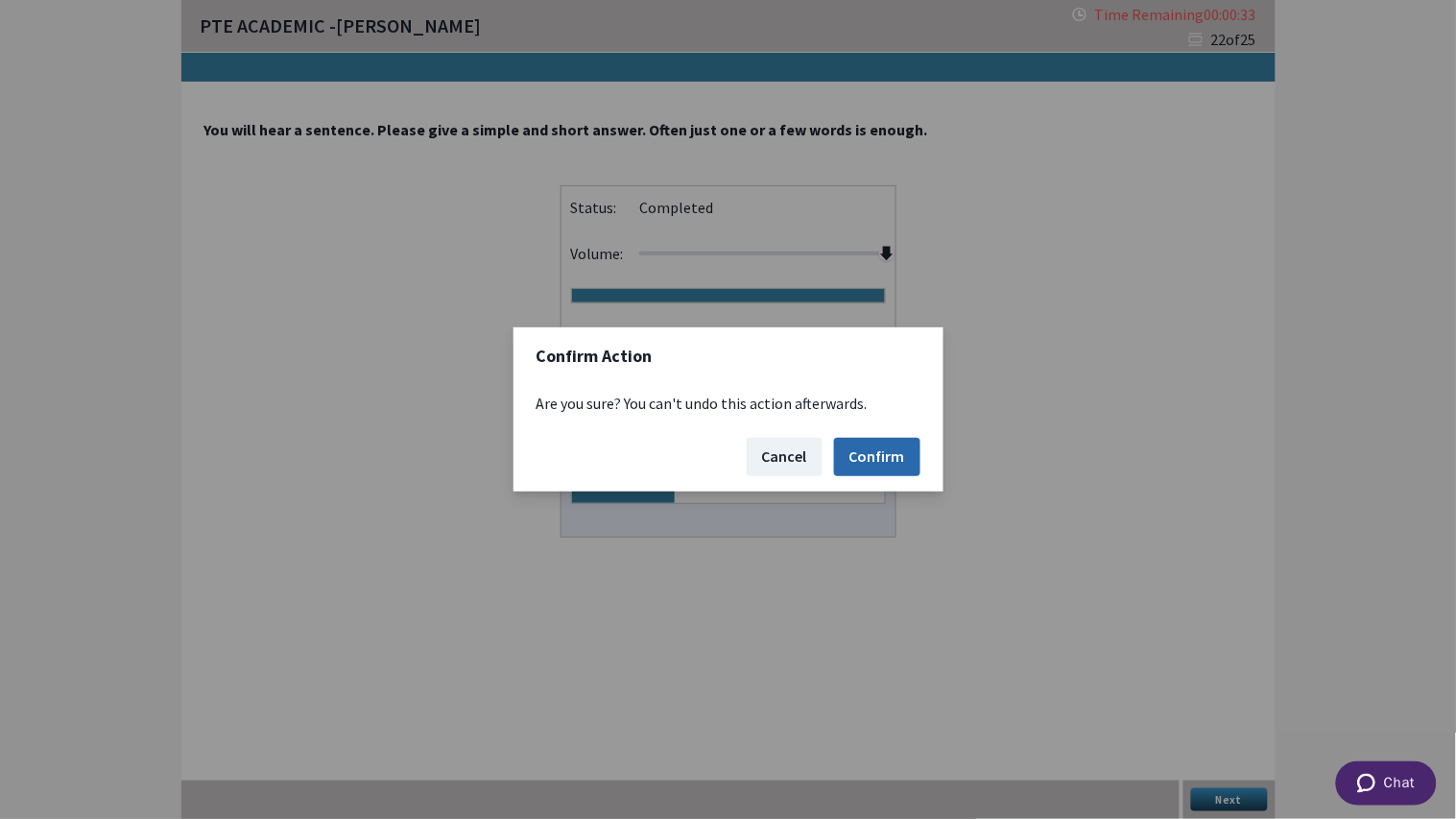 click on "Confirm" at bounding box center [877, 457] 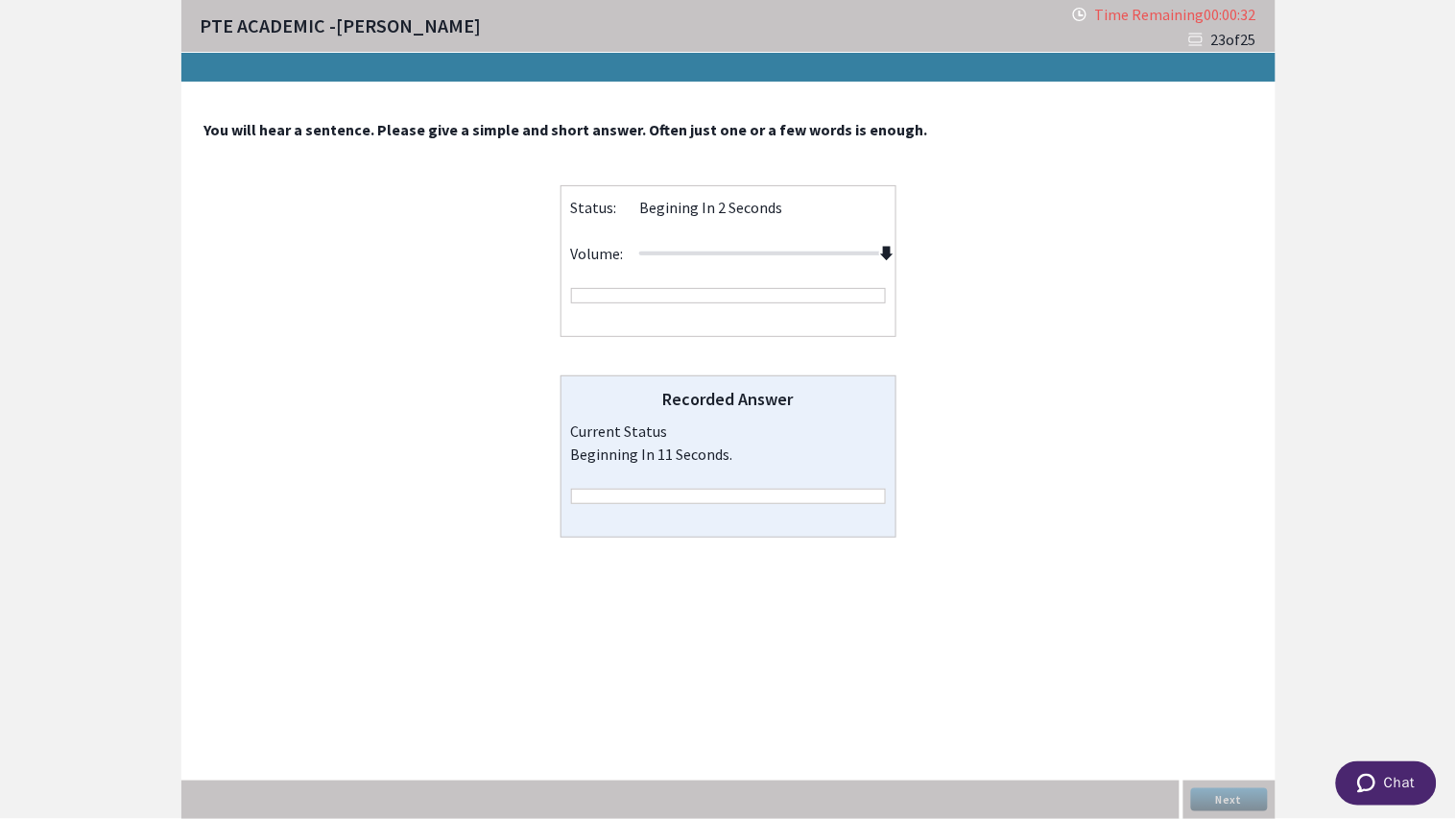 drag, startPoint x: 761, startPoint y: 247, endPoint x: 919, endPoint y: 231, distance: 158.80806 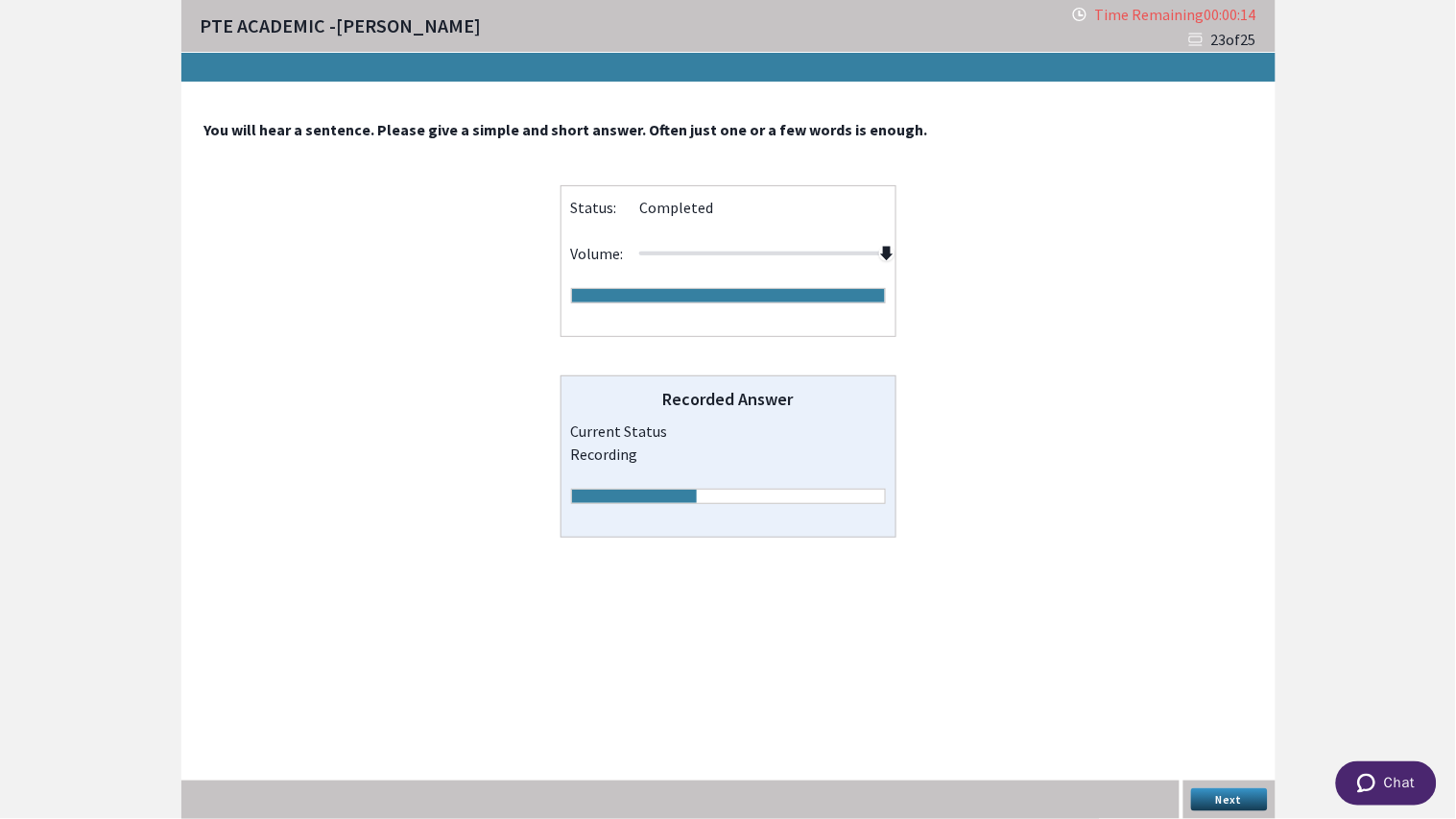 click on "Next" at bounding box center (1229, 800) 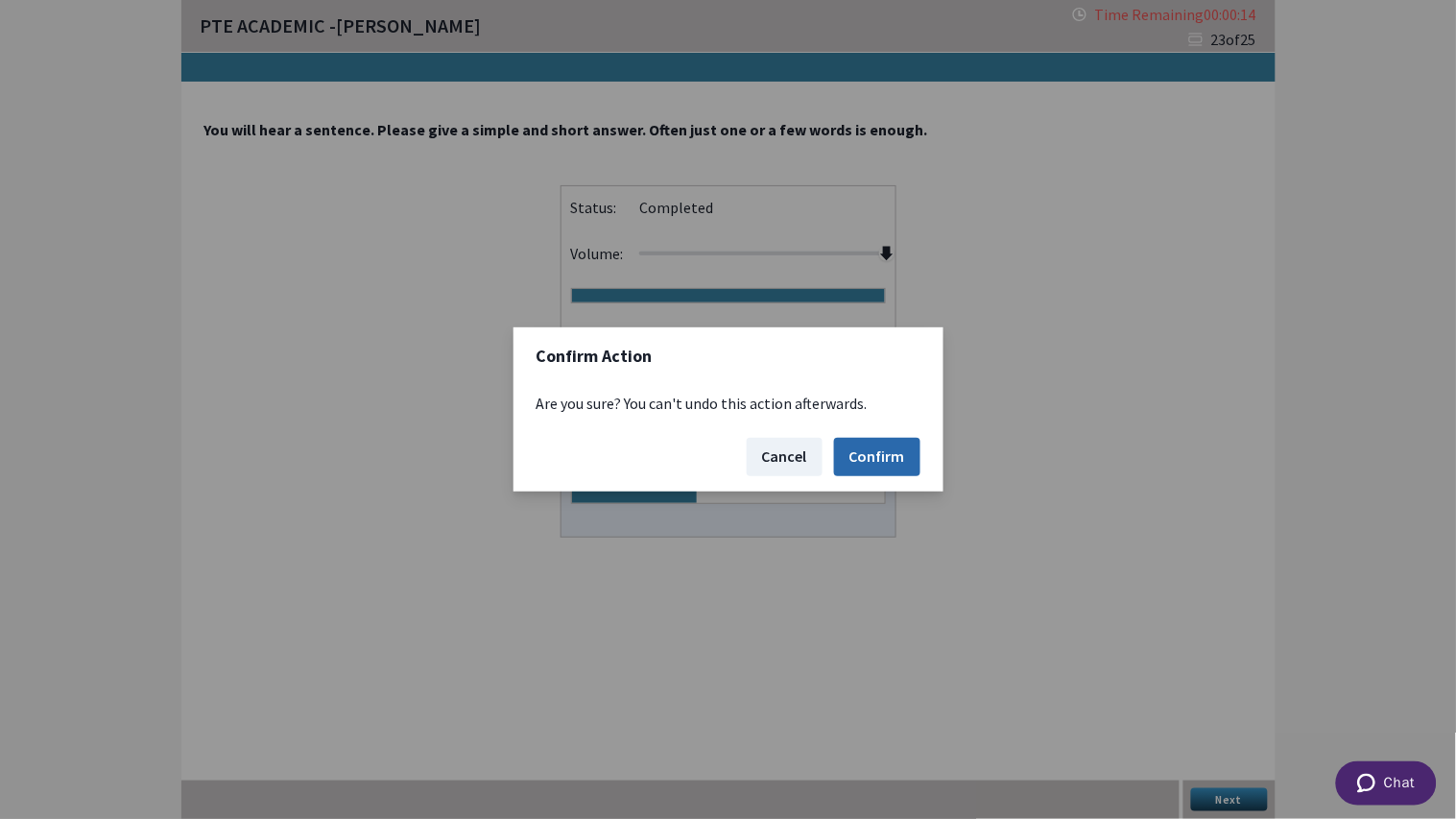 click on "Confirm" at bounding box center [877, 457] 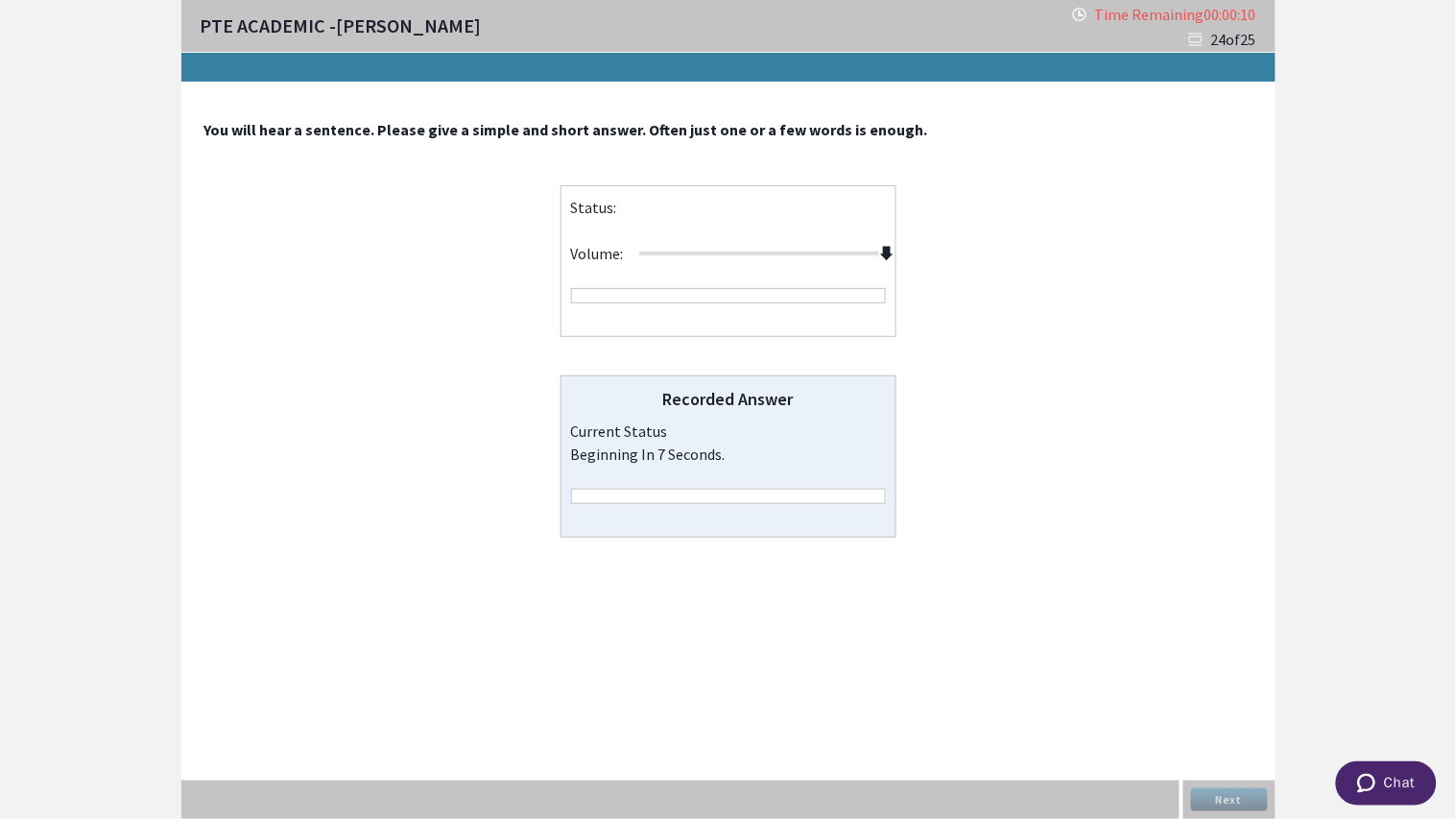 drag, startPoint x: 762, startPoint y: 251, endPoint x: 1018, endPoint y: 230, distance: 256.85988 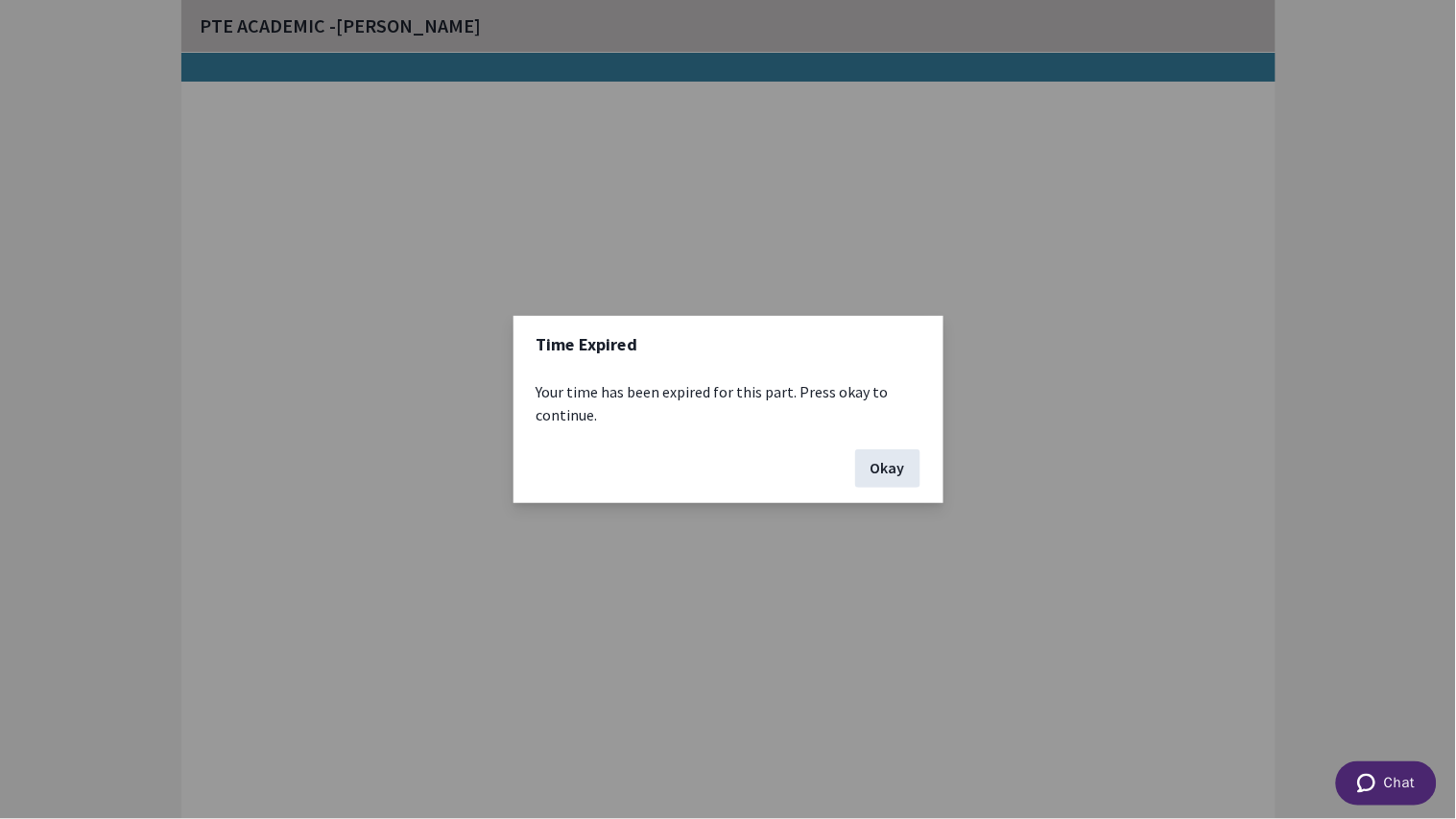 click on "Okay" at bounding box center [888, 469] 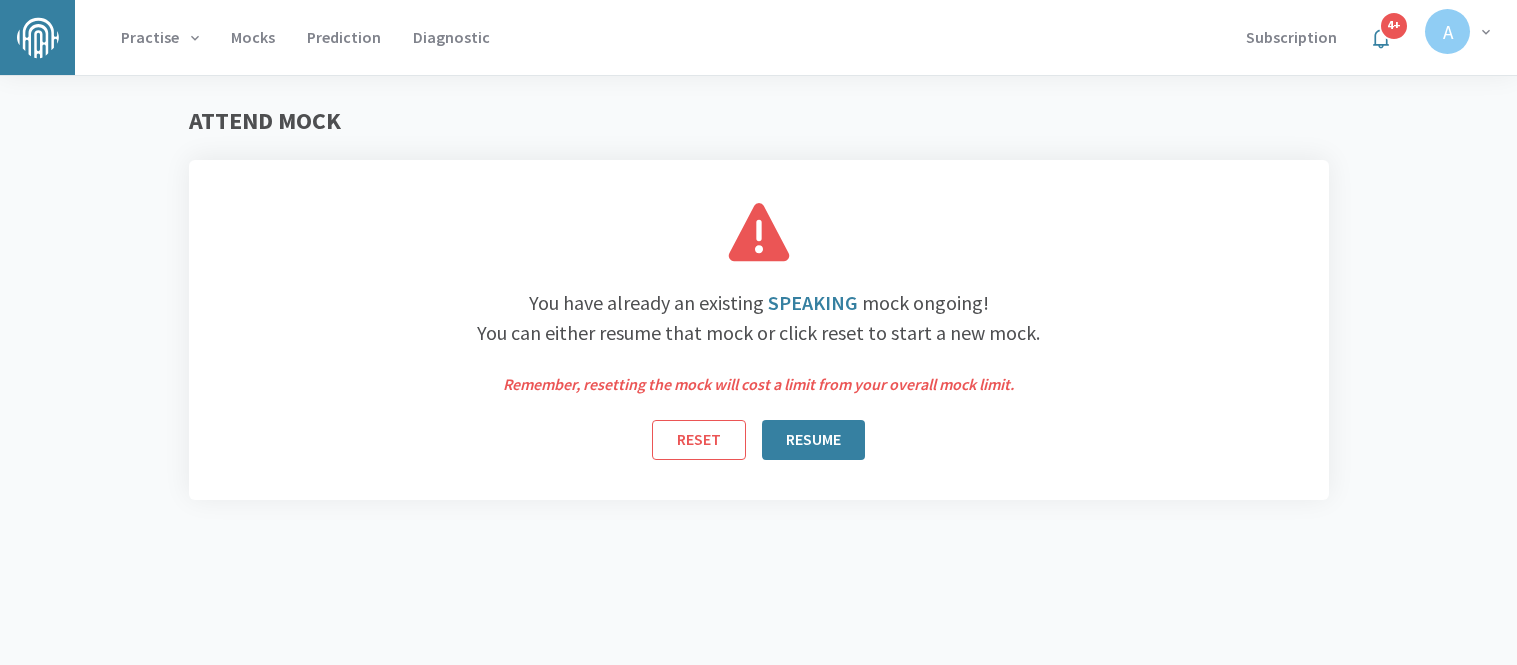 scroll, scrollTop: 0, scrollLeft: 0, axis: both 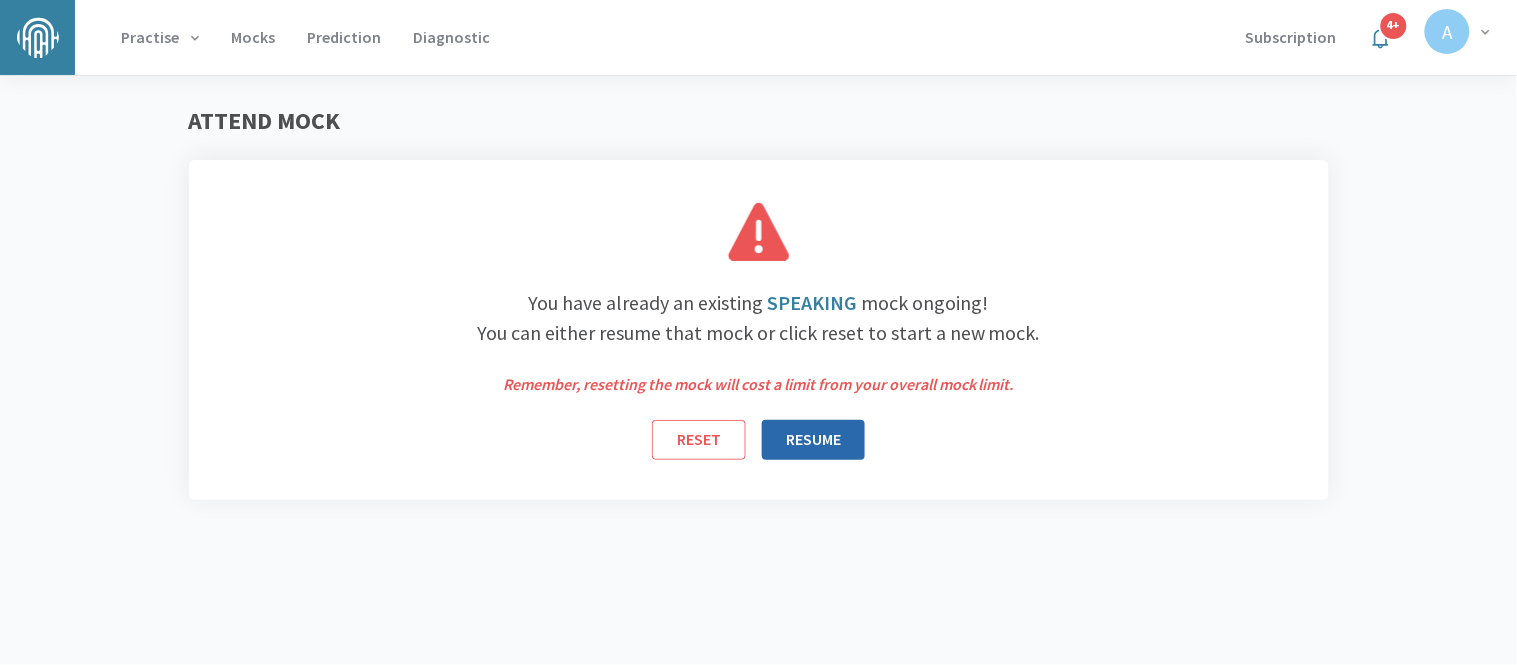 click on "RESUME" at bounding box center (813, 440) 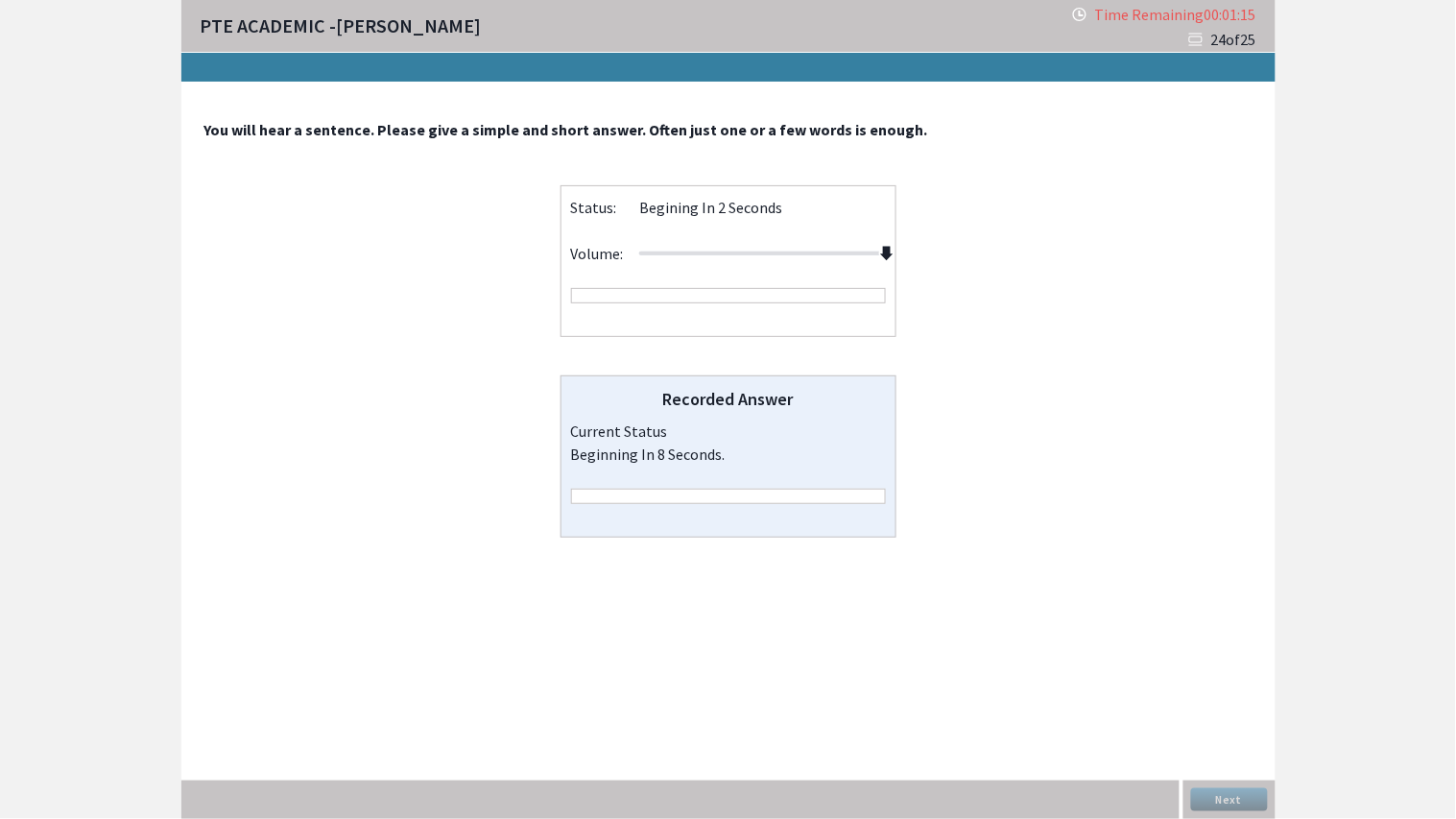 drag, startPoint x: 760, startPoint y: 248, endPoint x: 905, endPoint y: 259, distance: 145.41664 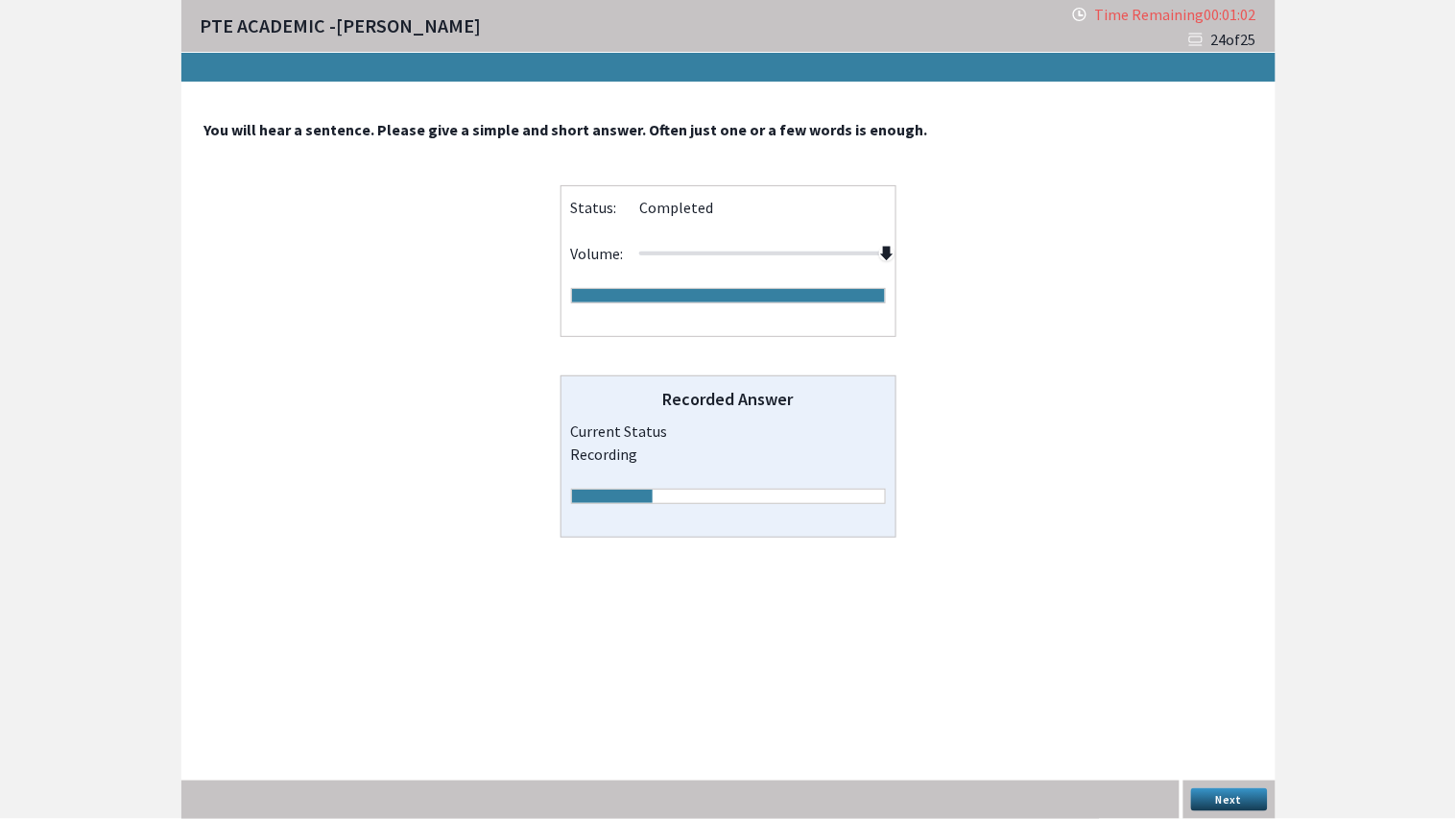 click on "Next" at bounding box center [1229, 800] 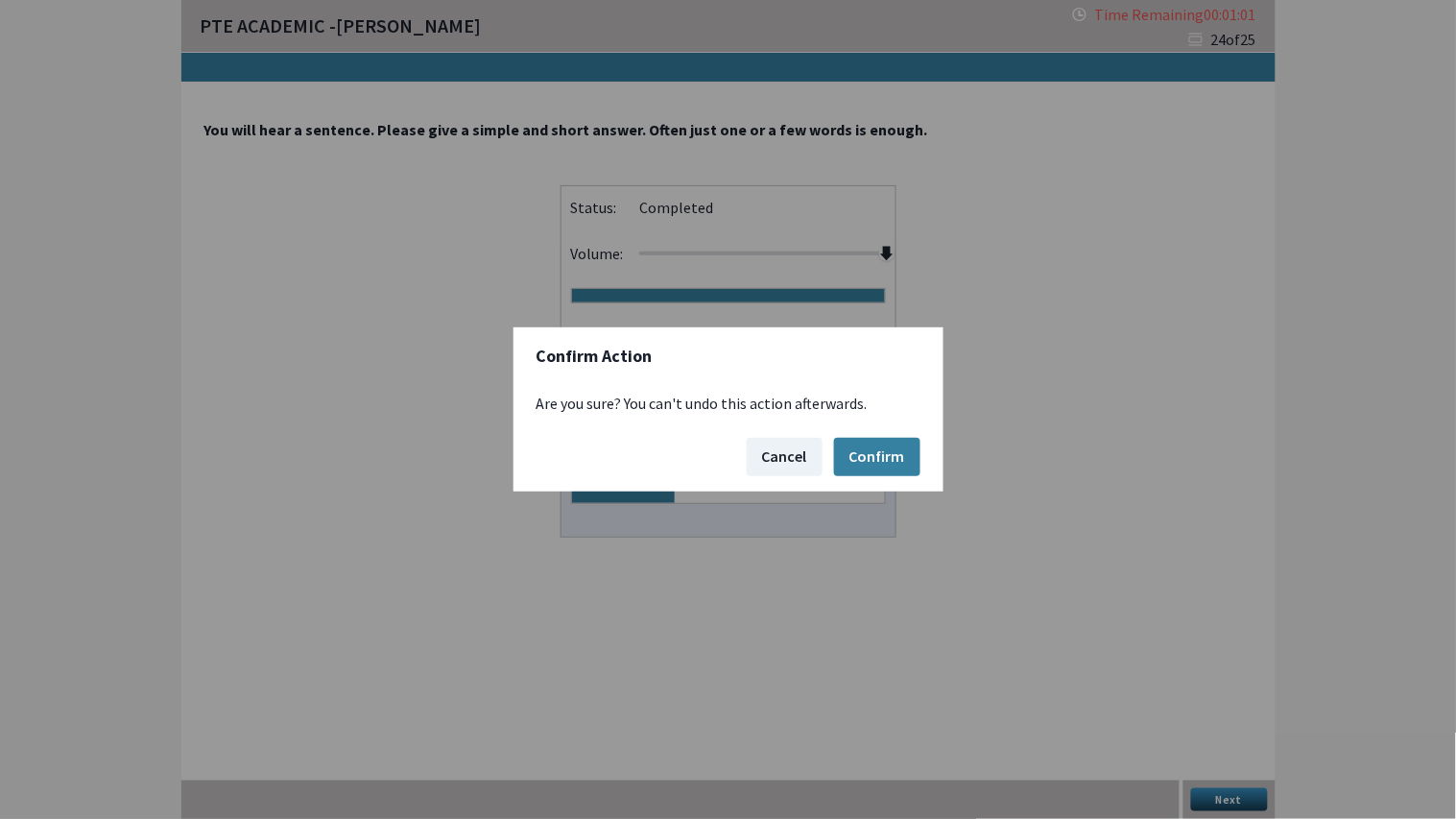 click on "Cancel Confirm" at bounding box center (728, 457) 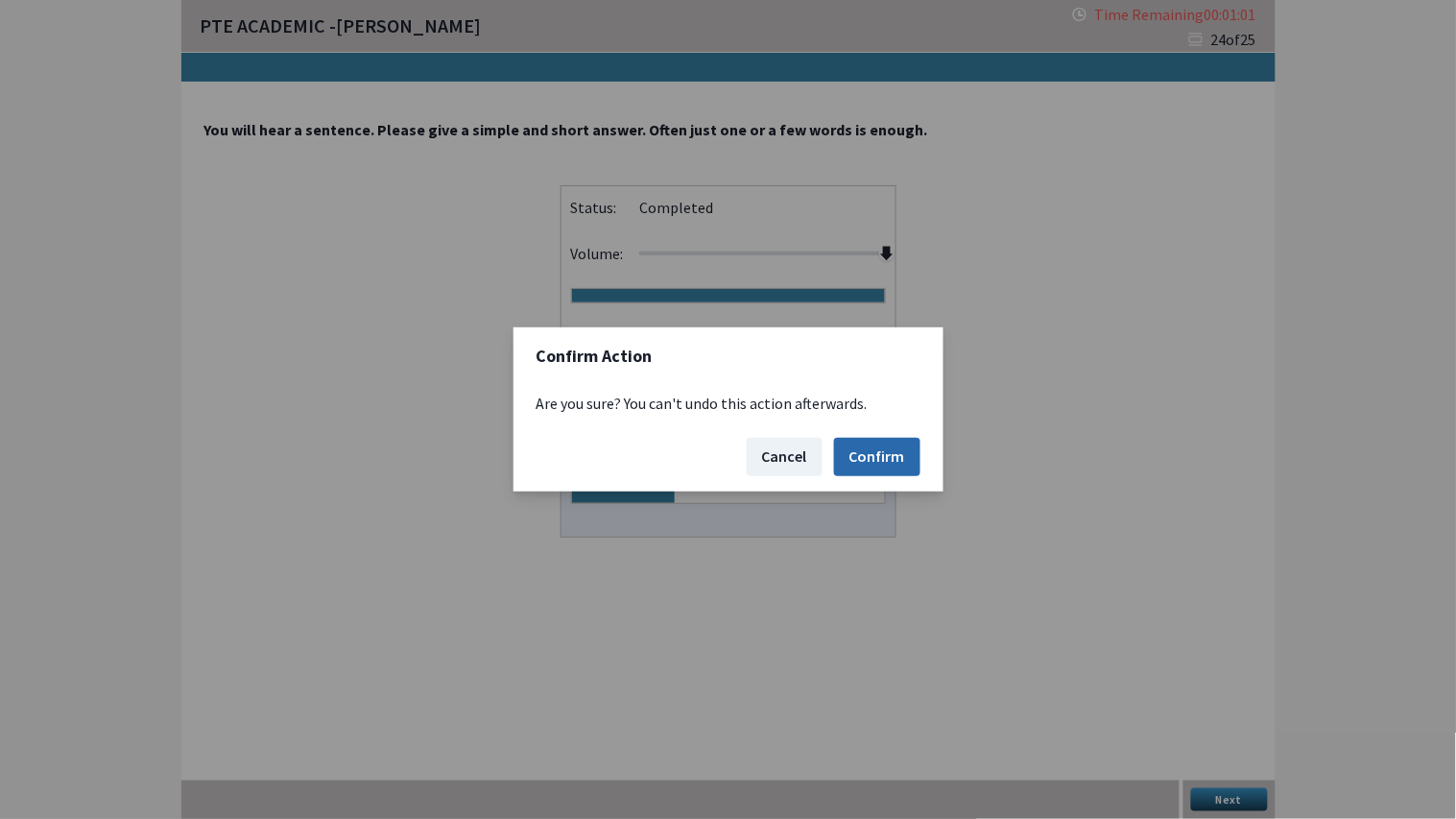 click on "Confirm" at bounding box center [877, 457] 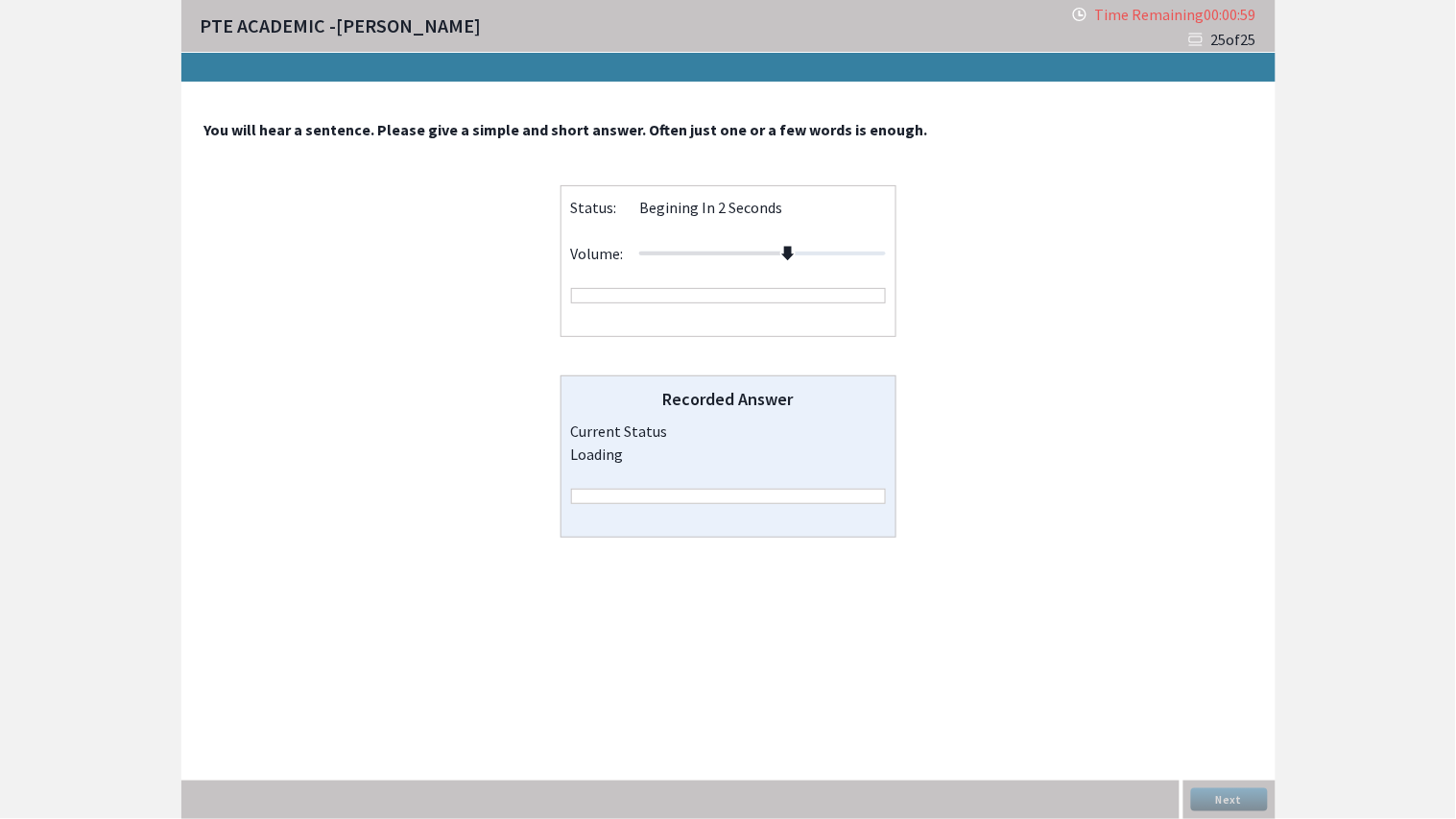 drag, startPoint x: 763, startPoint y: 253, endPoint x: 955, endPoint y: 251, distance: 192.01 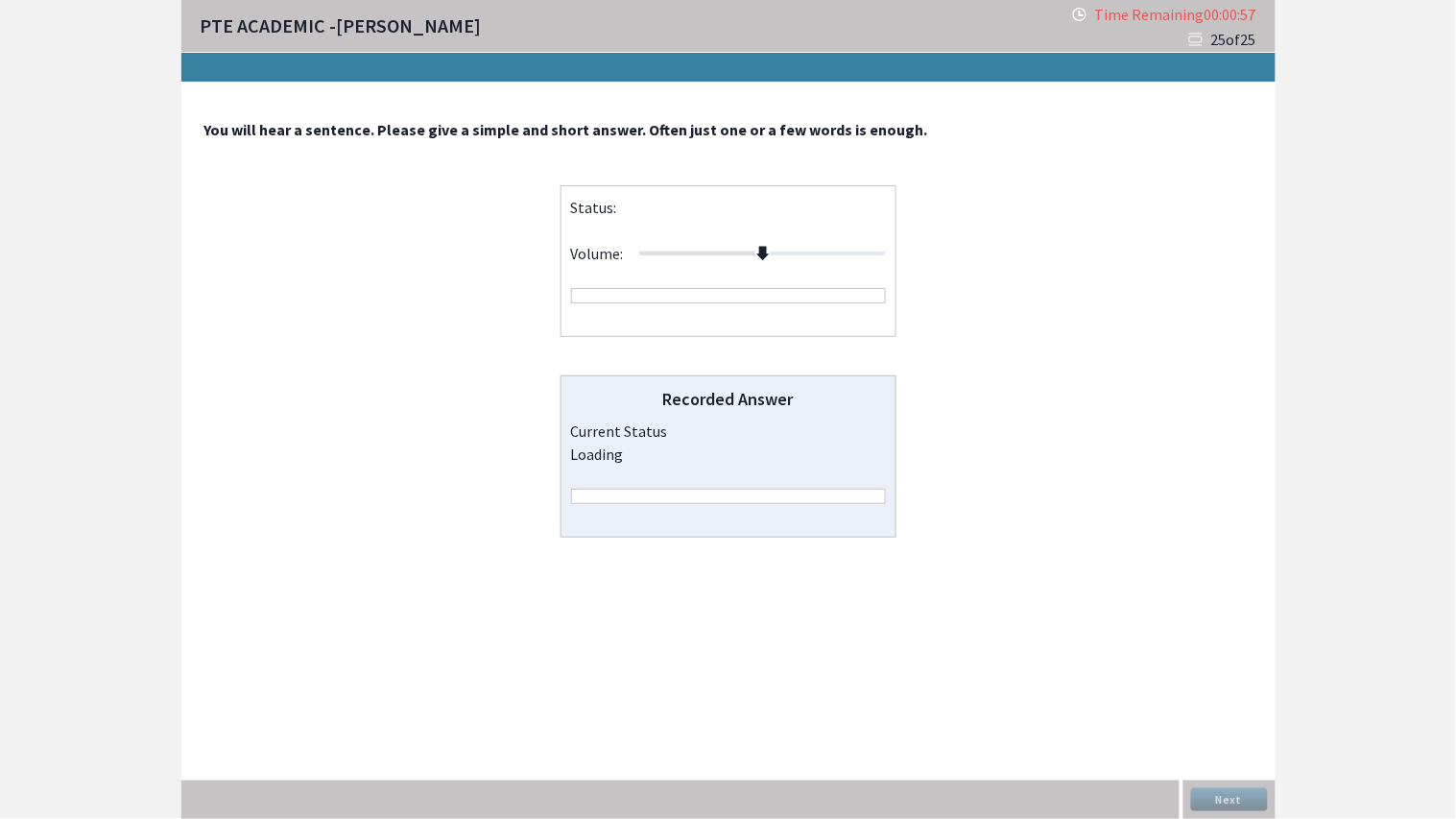 drag, startPoint x: 761, startPoint y: 252, endPoint x: 854, endPoint y: 250, distance: 93.021503 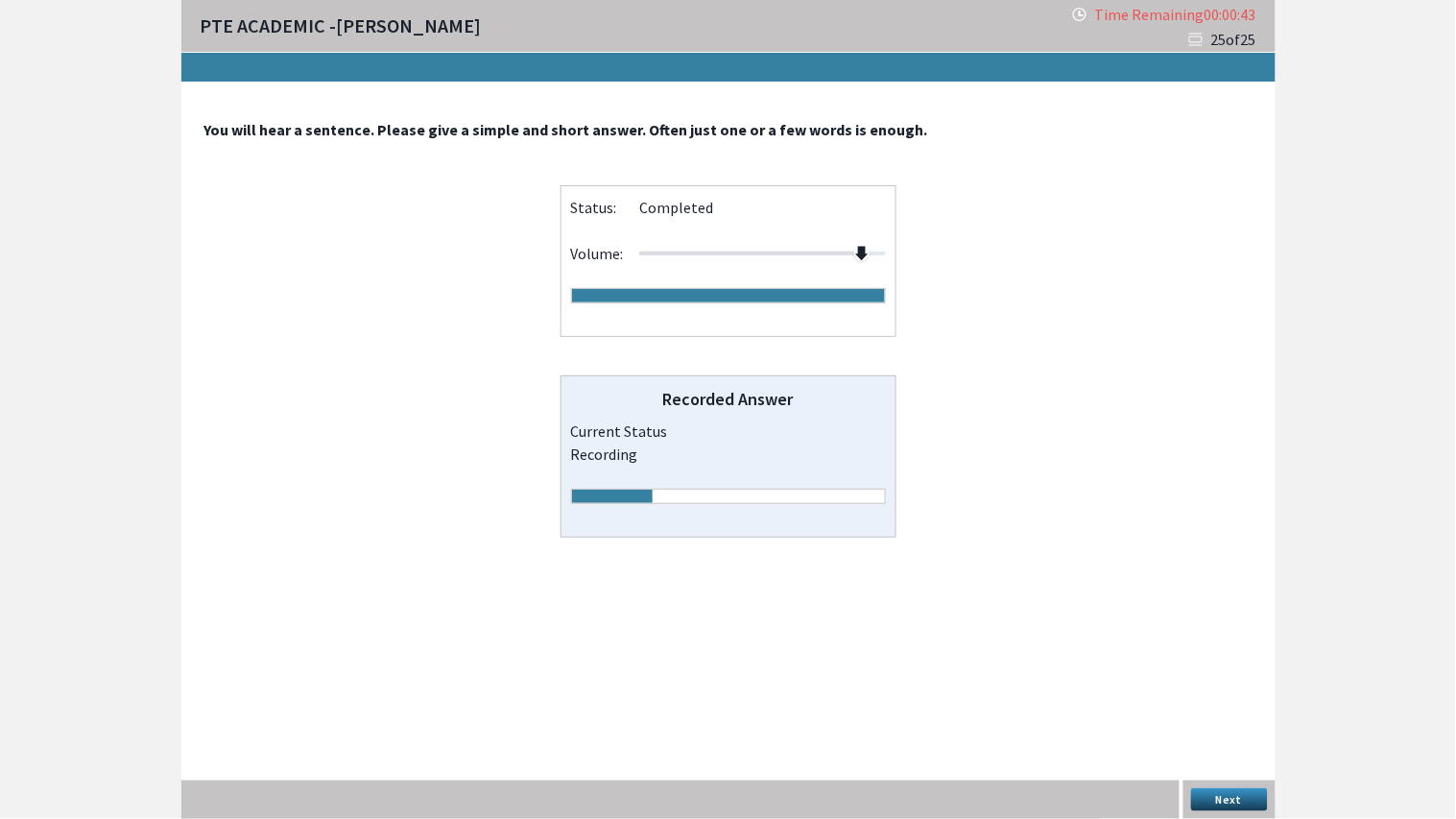 click on "Next" at bounding box center [1229, 800] 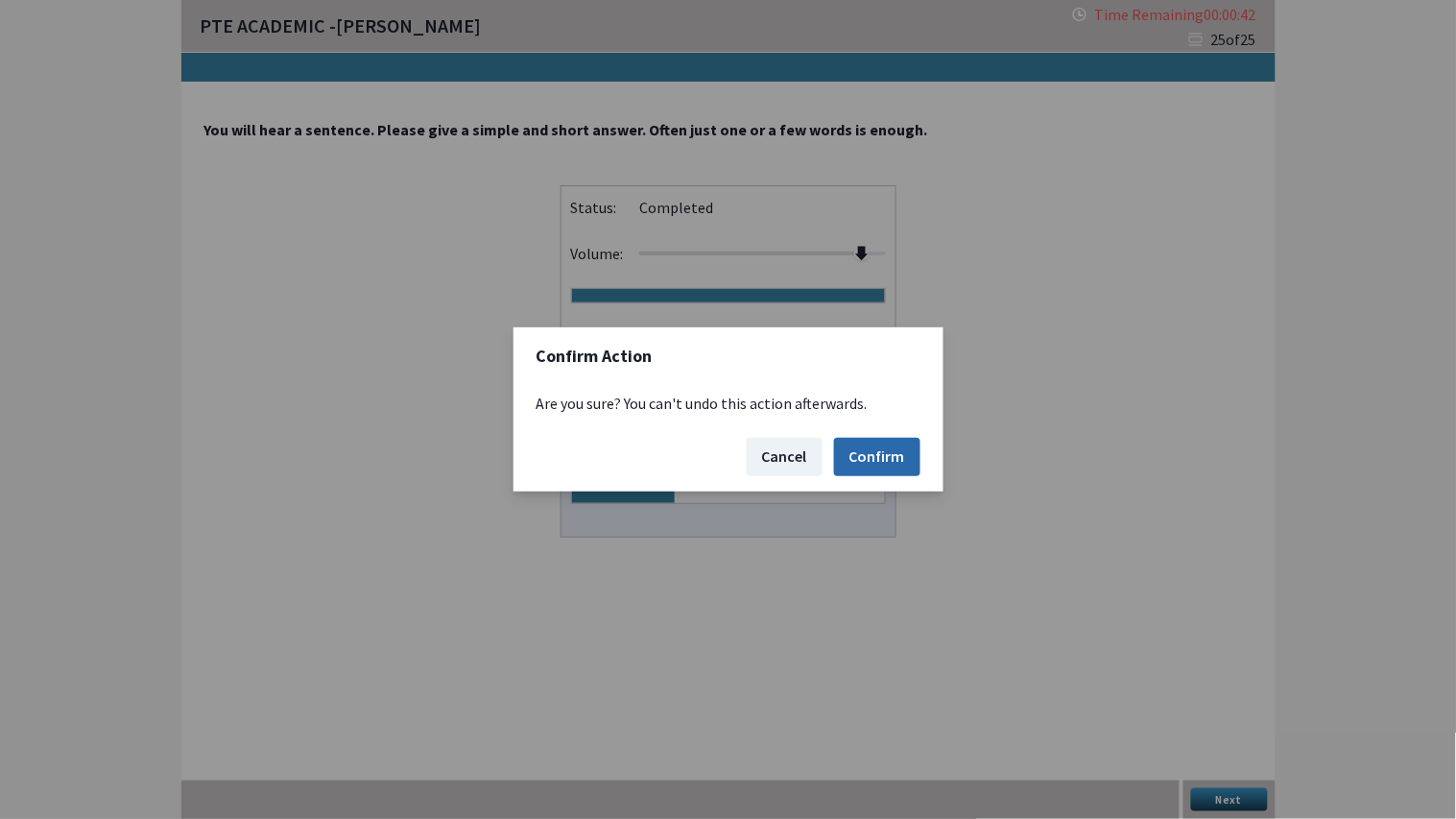 click on "Confirm" at bounding box center [877, 457] 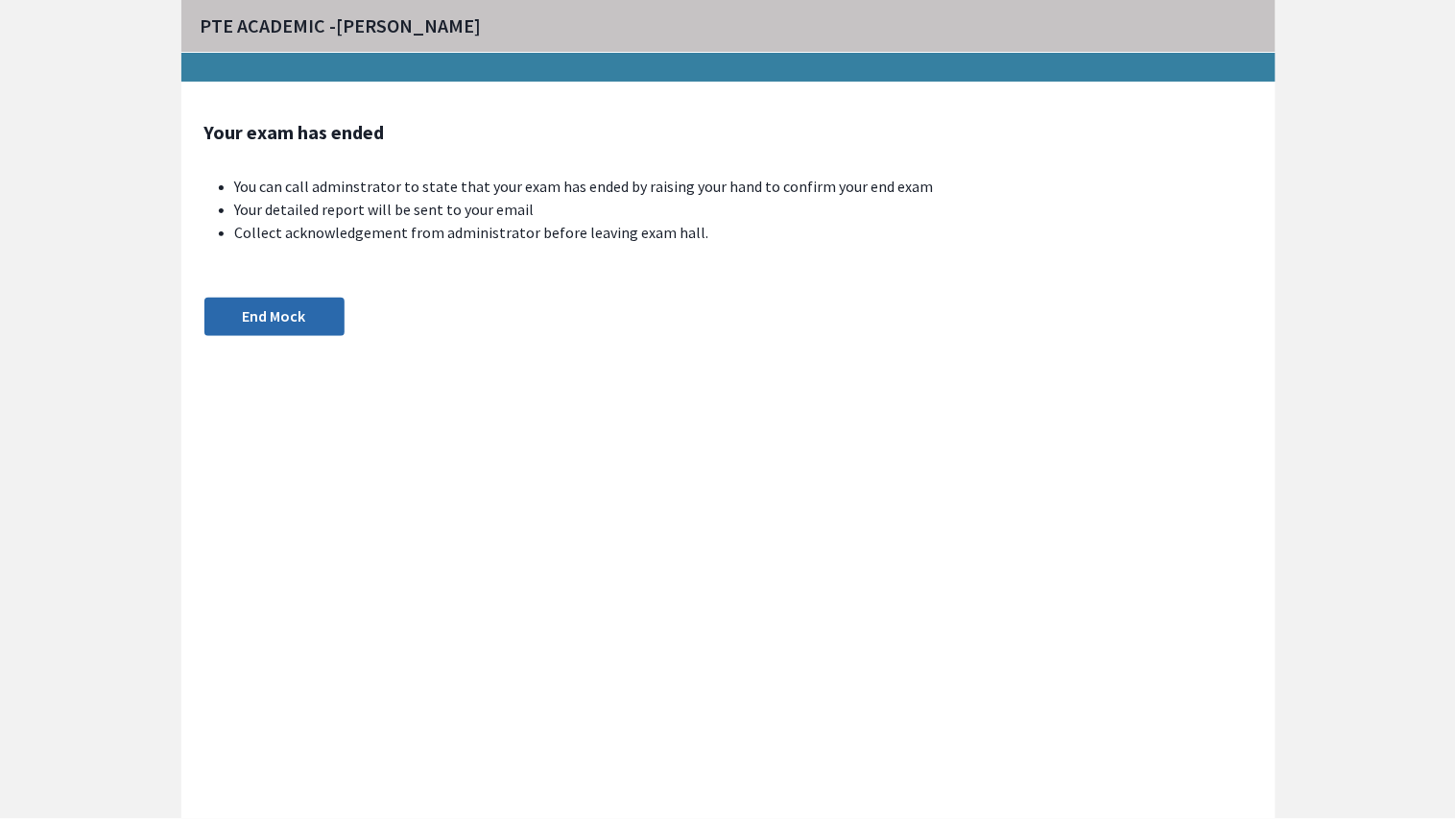 click on "End Mock" at bounding box center [274, 317] 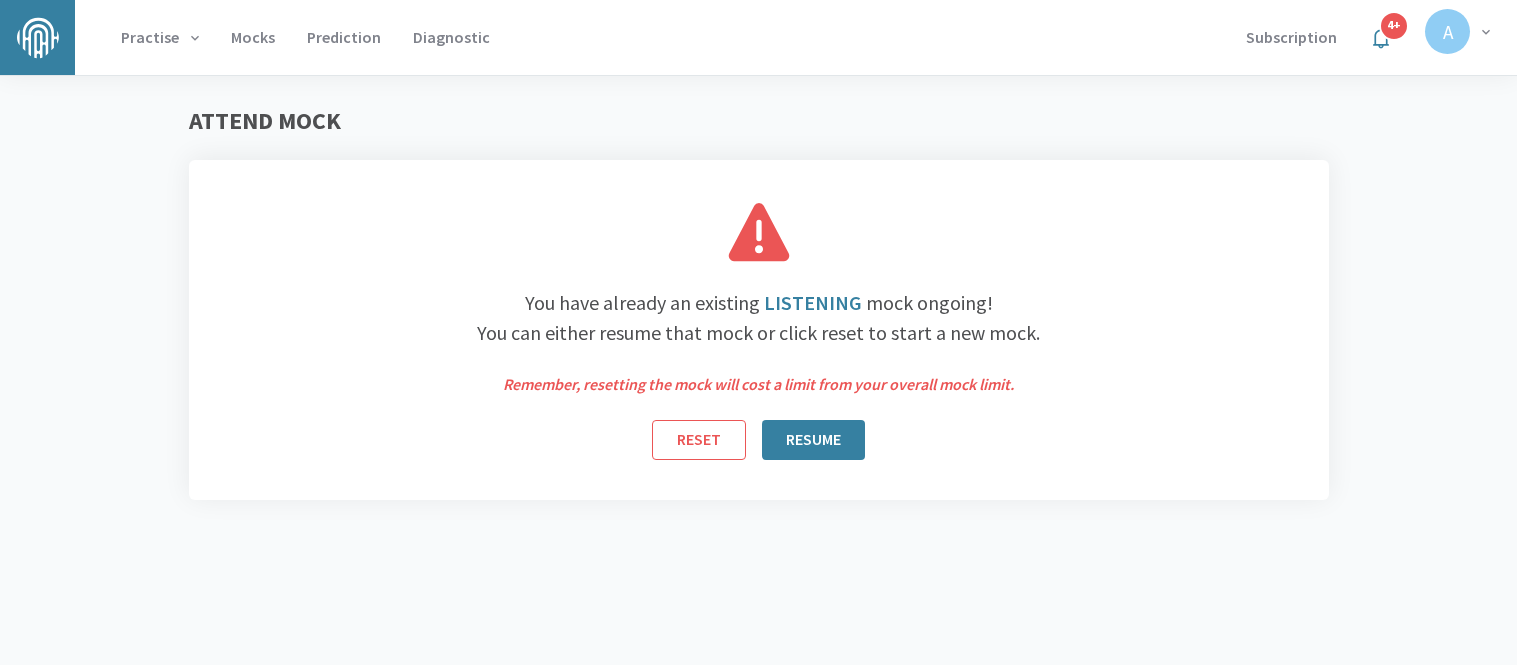 scroll, scrollTop: 0, scrollLeft: 0, axis: both 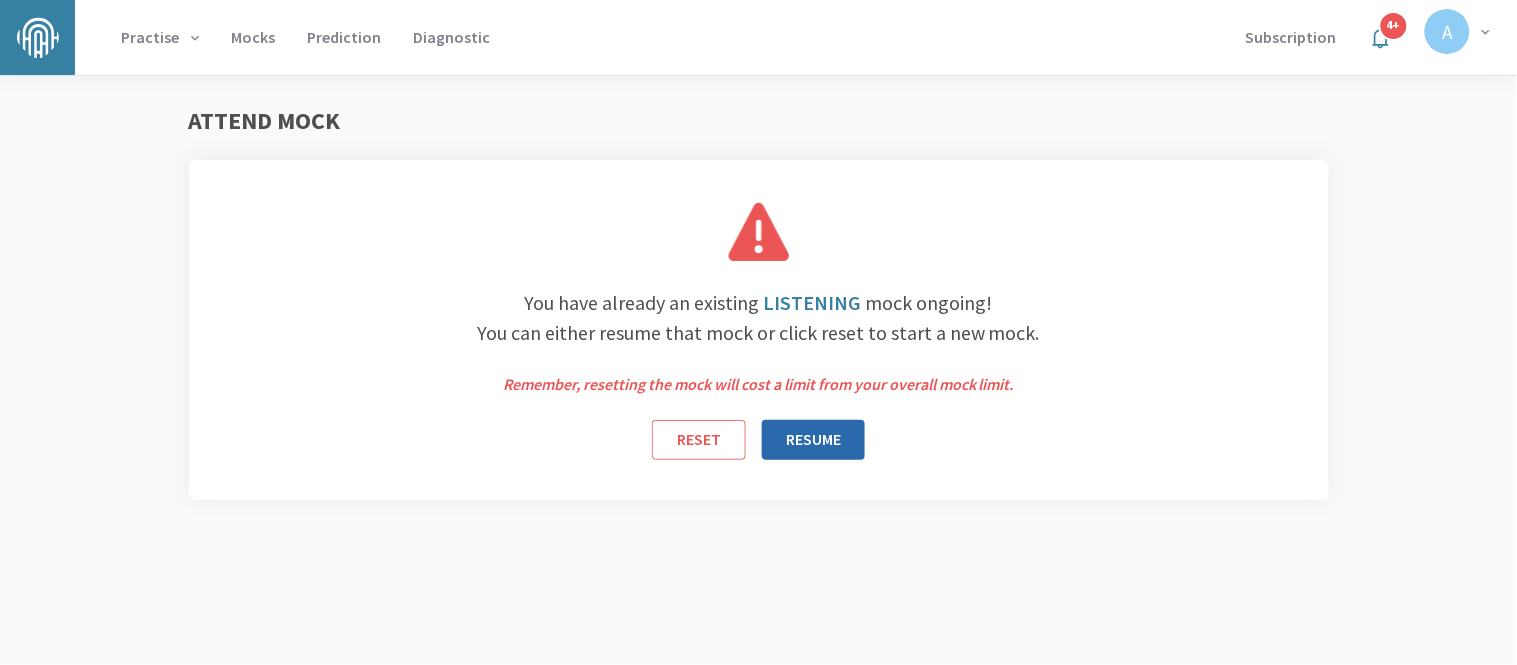 click on "RESUME" at bounding box center [813, 440] 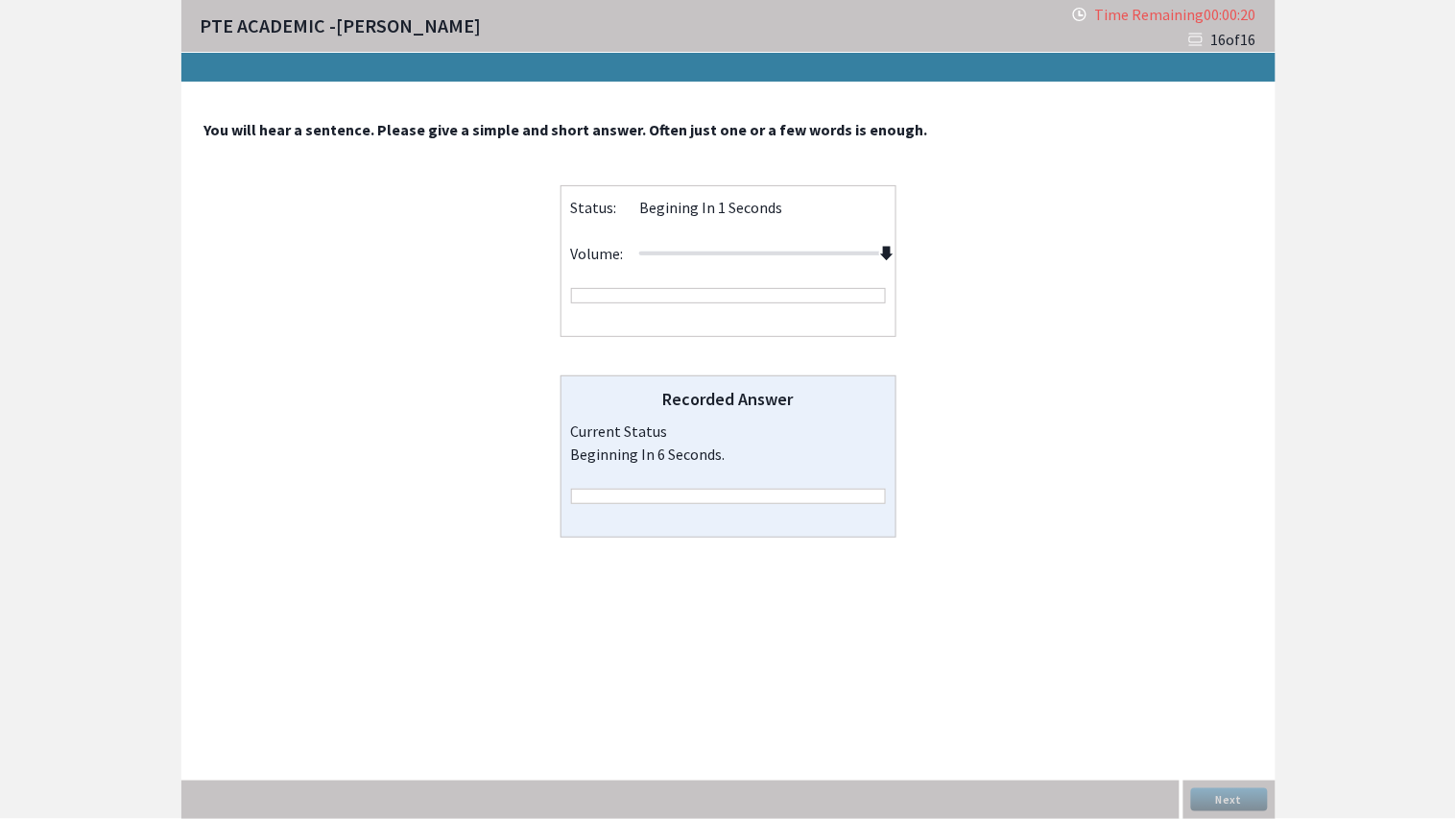 drag, startPoint x: 762, startPoint y: 254, endPoint x: 944, endPoint y: 377, distance: 219.66566 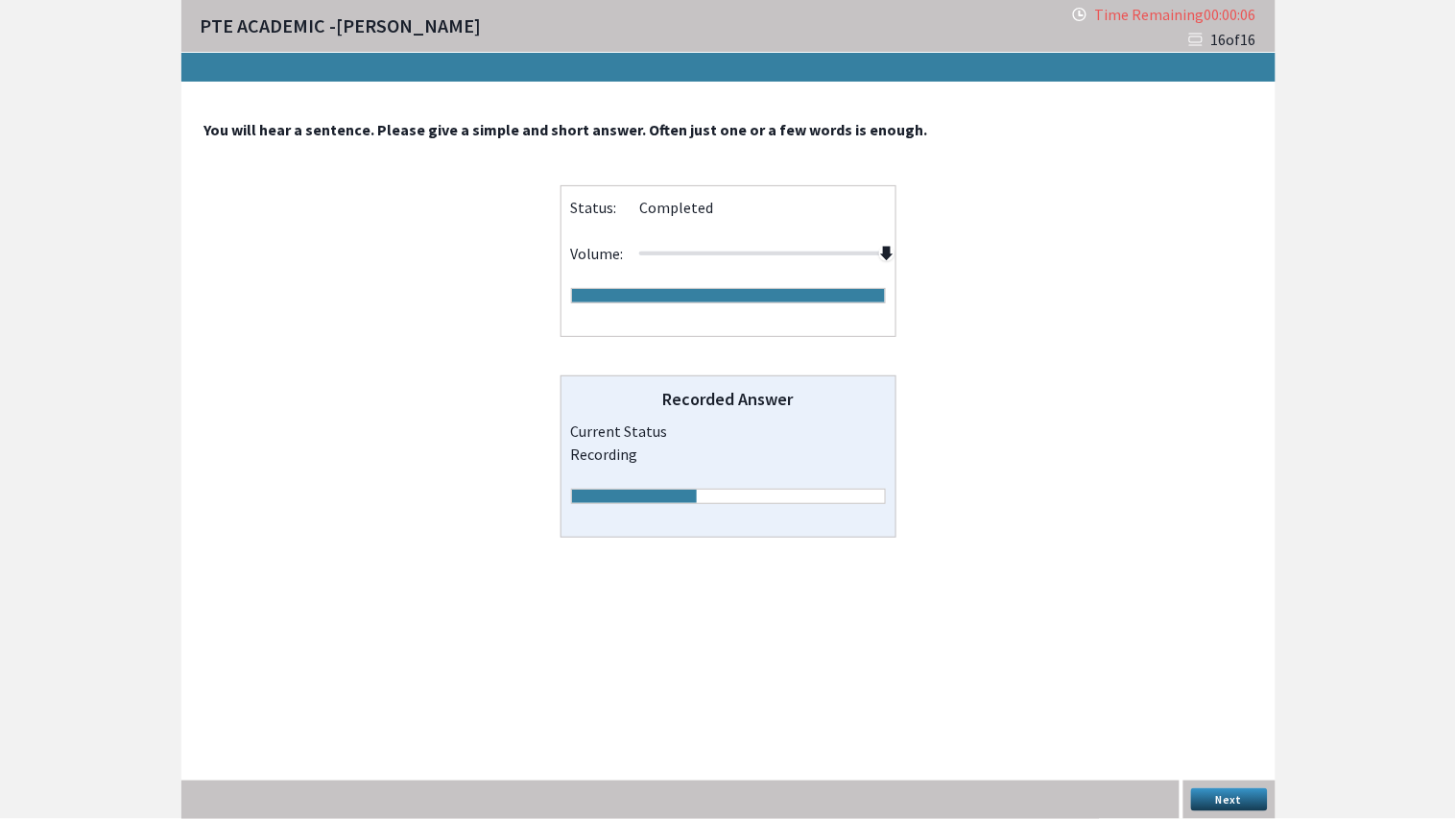 click on "Next" at bounding box center (1229, 800) 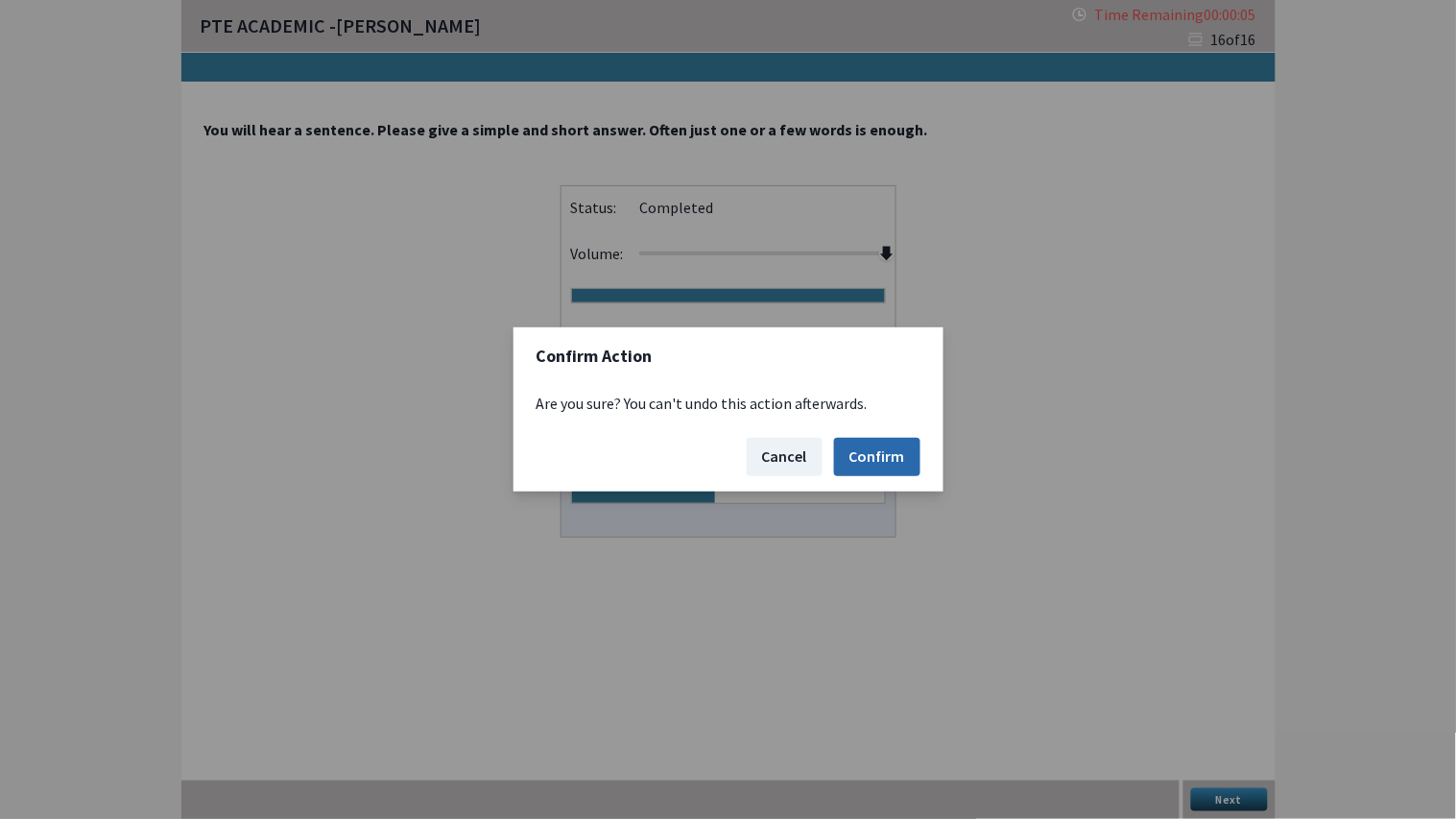 click on "Confirm" at bounding box center (877, 457) 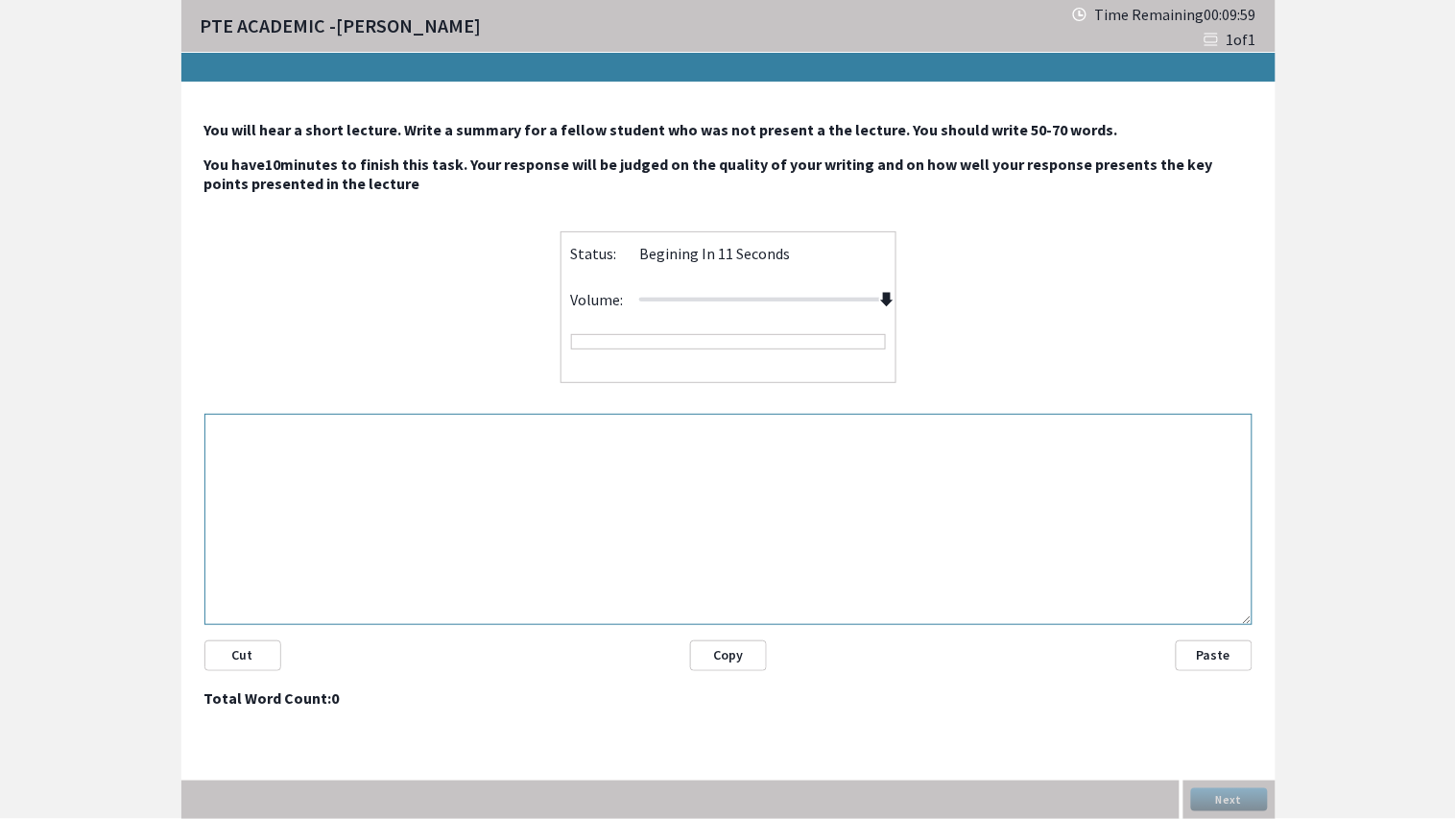 drag, startPoint x: 764, startPoint y: 295, endPoint x: 933, endPoint y: 305, distance: 169.2956 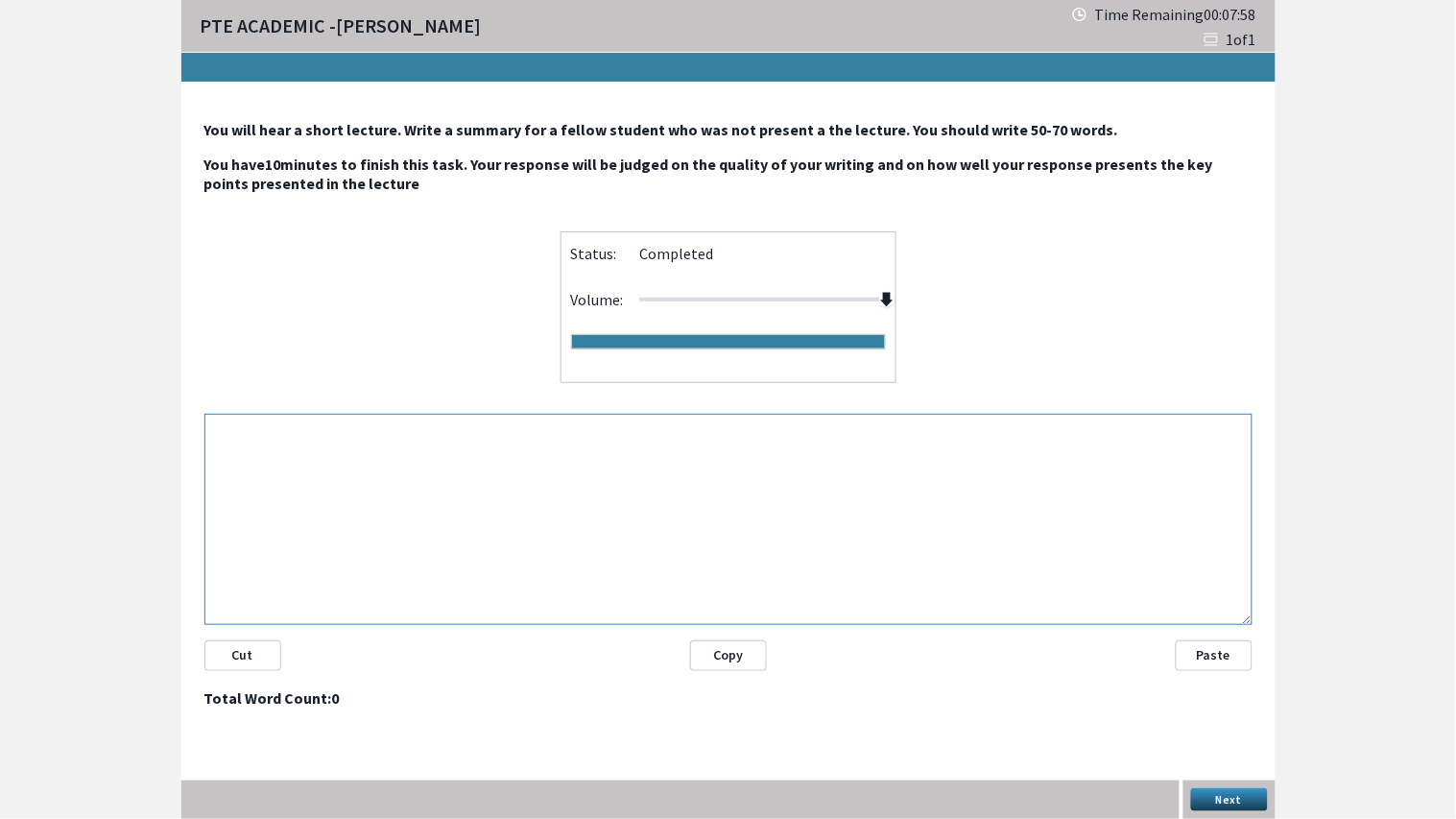 click at bounding box center [728, 519] 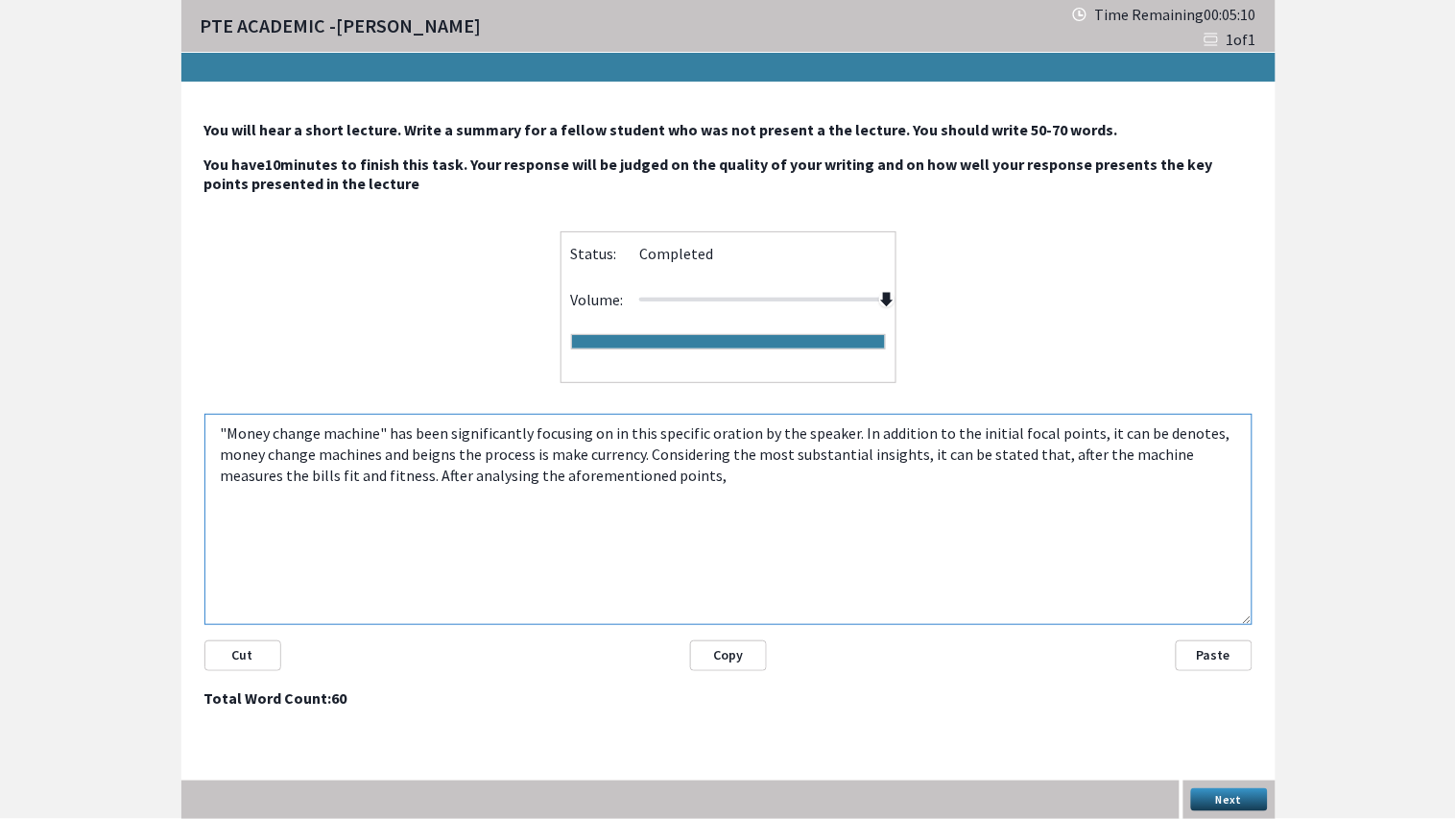 click on ""Money change machine" has been significantly focusing on in this specific oration by the speaker. In addition to the initial focal points, it can be denotes, money change machines and beigns the process is make currency. Considering the most substantial insights, it can be stated that, after the machine measures the bills fit and fitness. After analysing the aforementioned points," at bounding box center [728, 519] 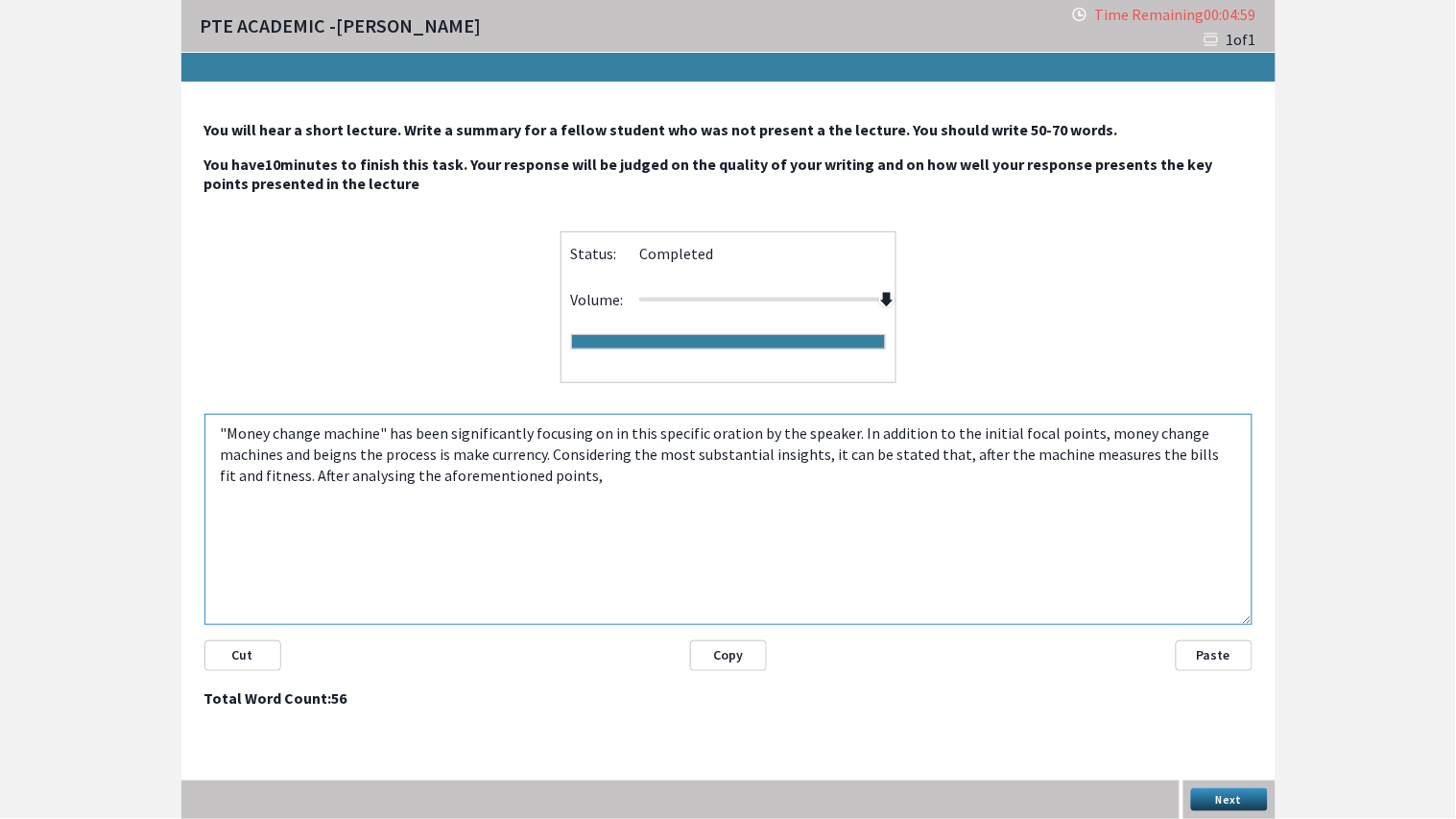 click on ""Money change machine" has been significantly focusing on in this specific oration by the speaker. In addition to the initial focal points, money change machines and beigns the process is make currency. Considering the most substantial insights, it can be stated that, after the machine measures the bills fit and fitness. After analysing the aforementioned points," at bounding box center (728, 519) 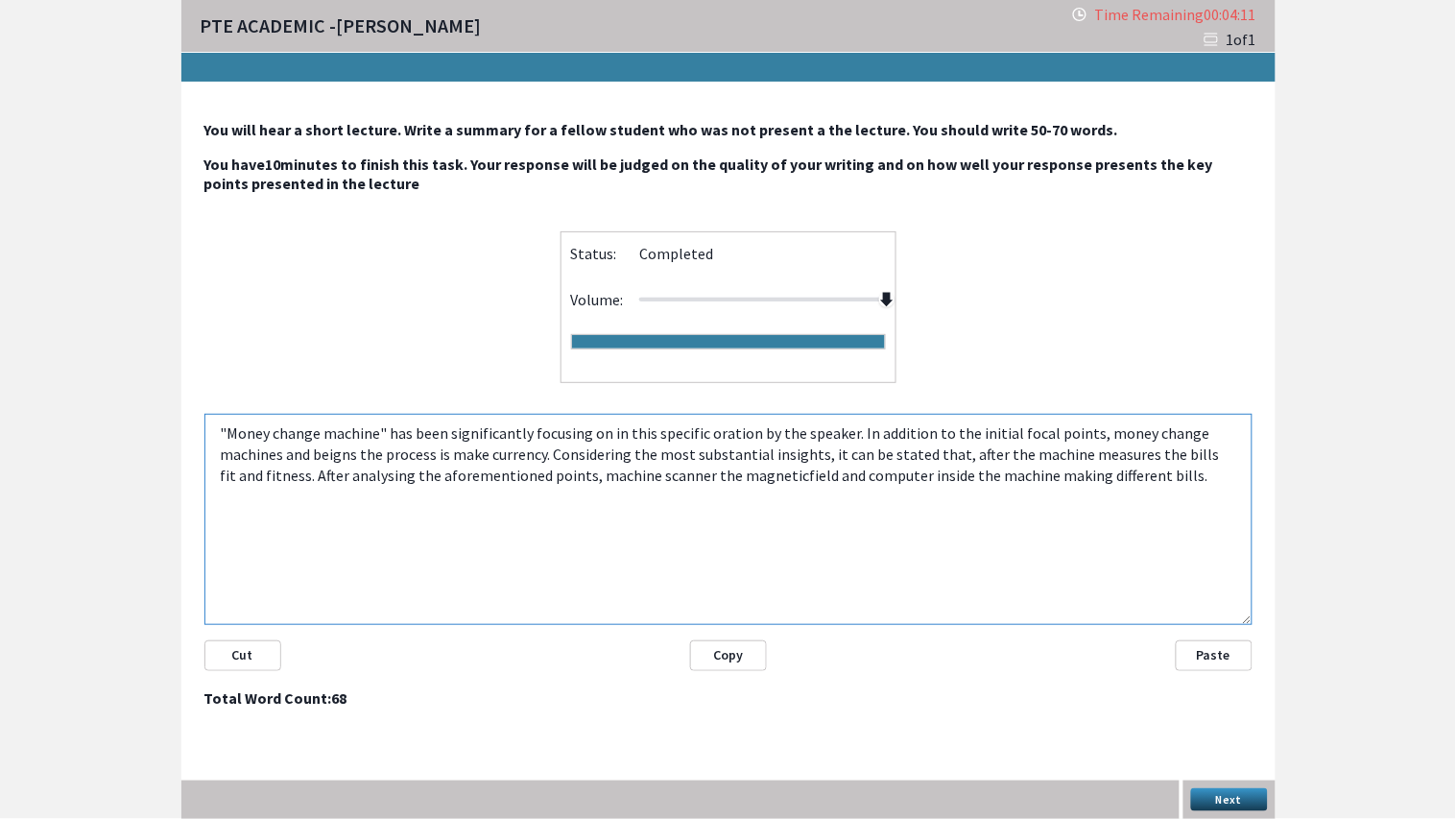 click on ""Money change machine" has been significantly focusing on in this specific oration by the speaker. In addition to the initial focal points, money change machines and beigns the process is make currency. Considering the most substantial insights, it can be stated that, after the machine measures the bills fit and fitness. After analysing the aforementioned points, machine scanner the magneticfield and computer inside the machine making different bills." at bounding box center (728, 519) 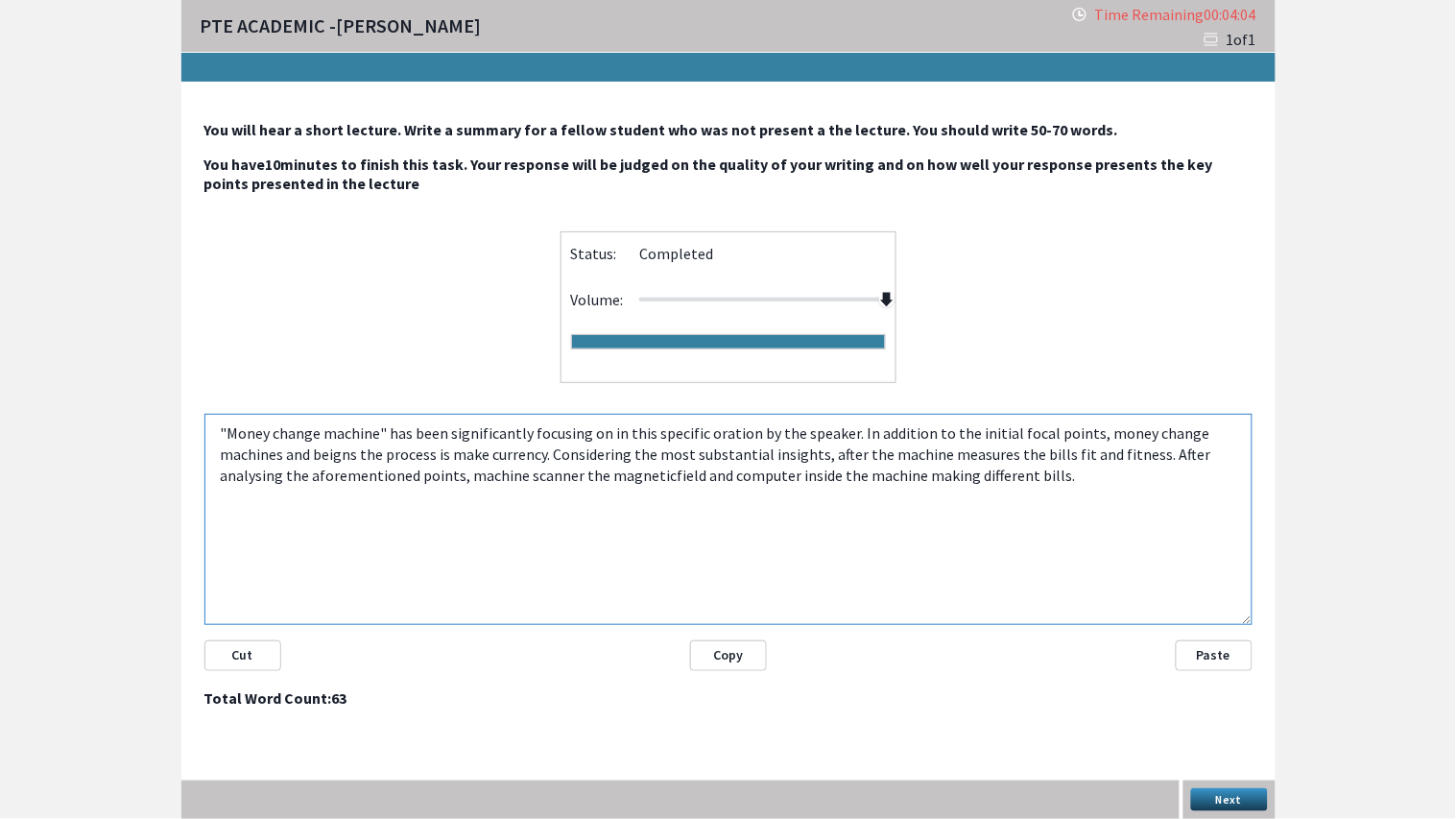 click on ""Money change machine" has been significantly focusing on in this specific oration by the speaker. In addition to the initial focal points, money change machines and beigns the process is make currency. Considering the most substantial insights, after the machine measures the bills fit and fitness. After analysing the aforementioned points, machine scanner the magneticfield and computer inside the machine making different bills." at bounding box center (728, 519) 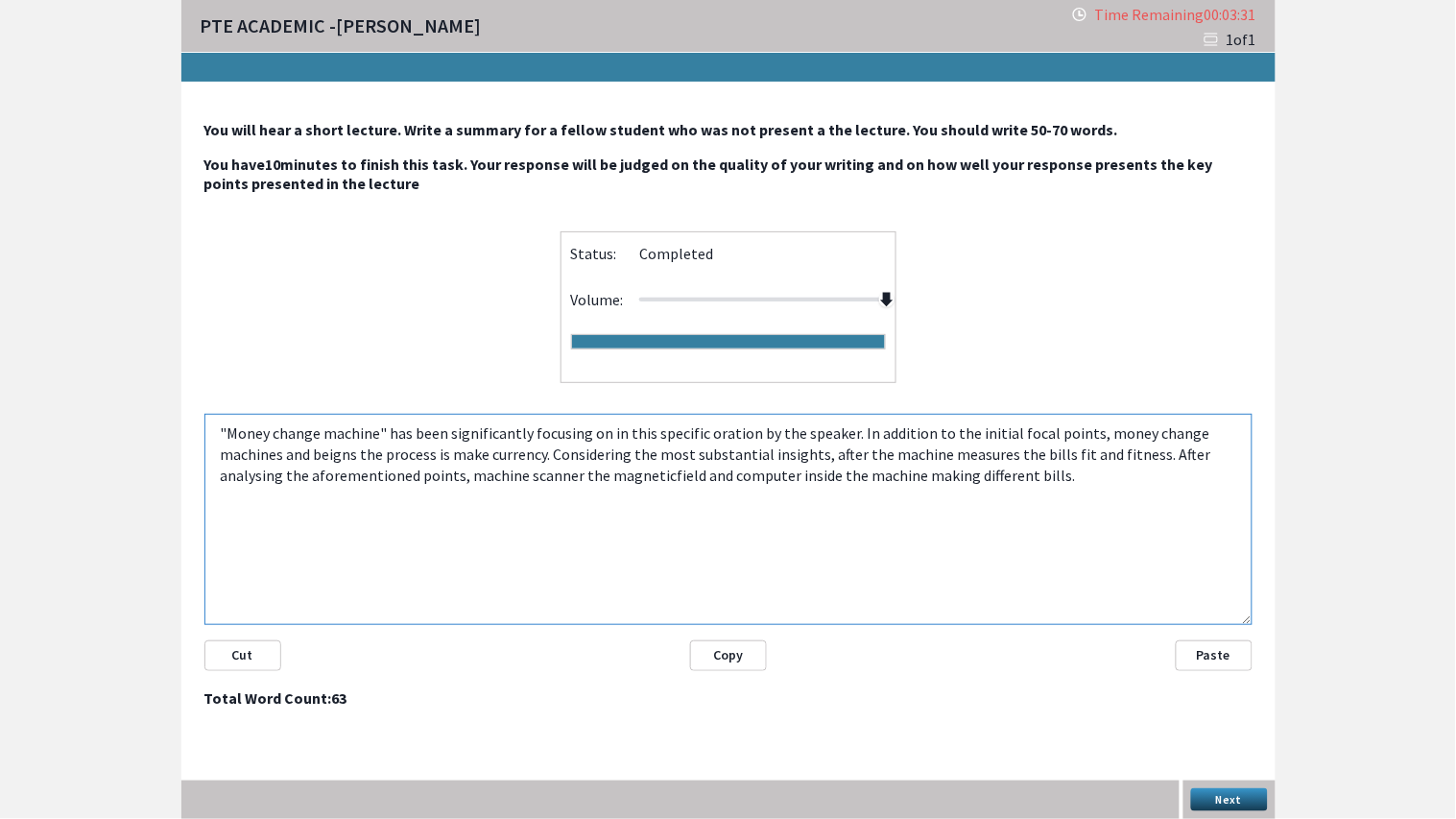 click on ""Money change machine" has been significantly focusing on in this specific oration by the speaker. In addition to the initial focal points, money change machines and beigns the process is make currency. Considering the most substantial insights, after the machine measures the bills fit and fitness. After analysing the aforementioned points, machine scanner the magneticfield and computer inside the machine making different bills." at bounding box center [728, 519] 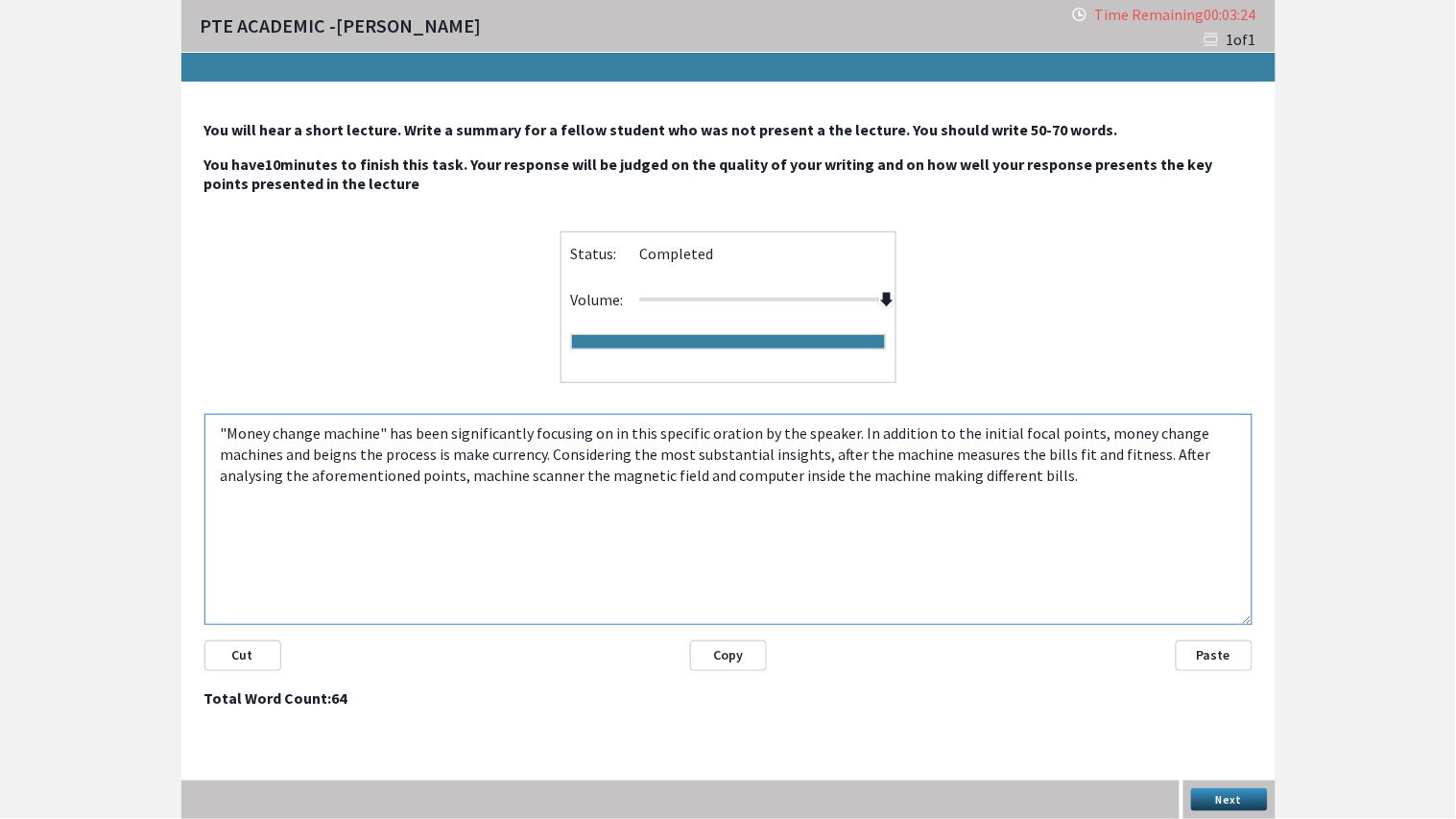 type on ""Money change machine" has been significantly focusing on in this specific oration by the speaker. In addition to the initial focal points, money change machines and beigns the process is make currency. Considering the most substantial insights, after the machine measures the bills fit and fitness. After analysing the aforementioned points, machine scanner the magnetic field and computer inside the machine making different bills." 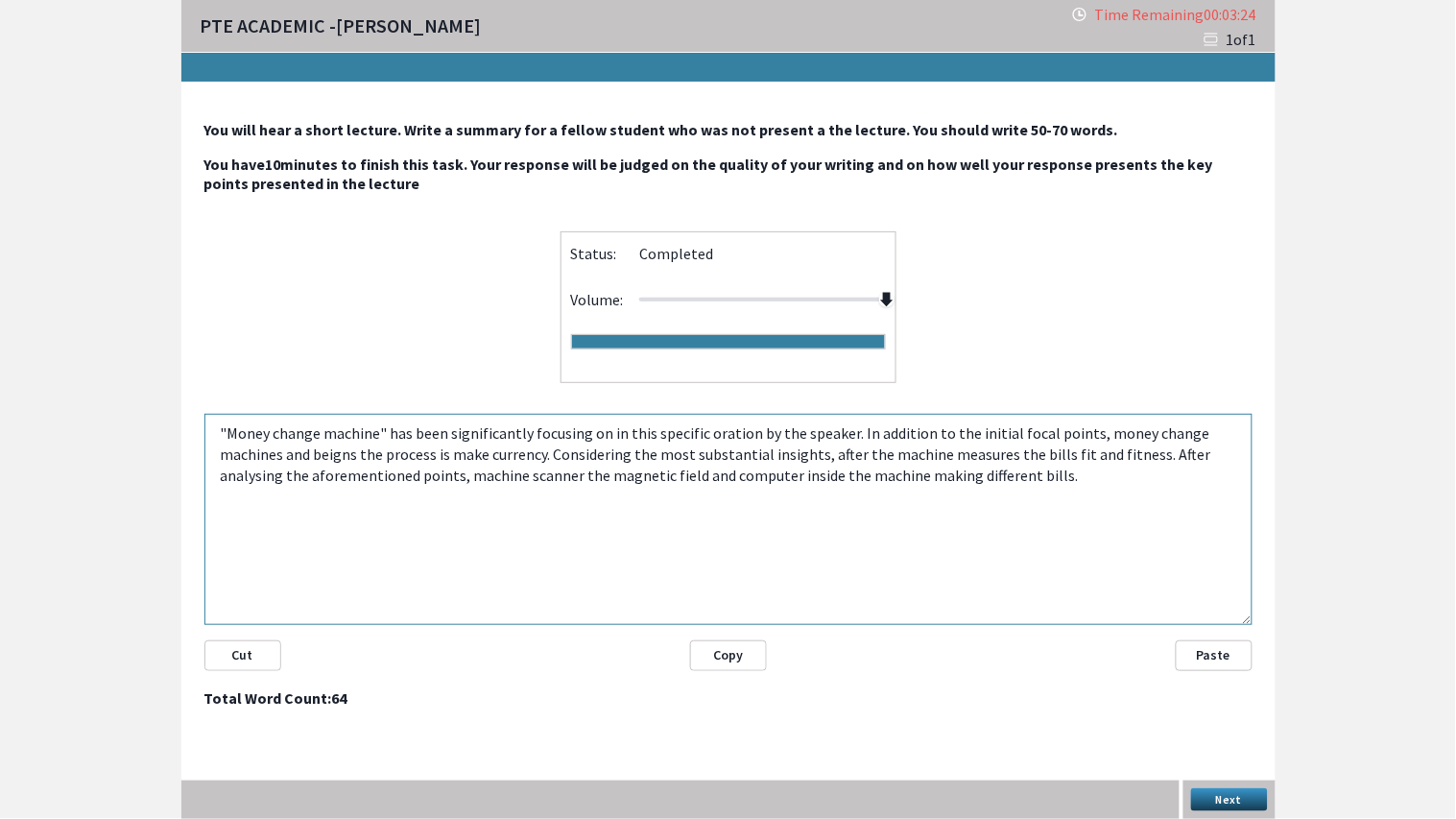 click on "Next" at bounding box center (1229, 800) 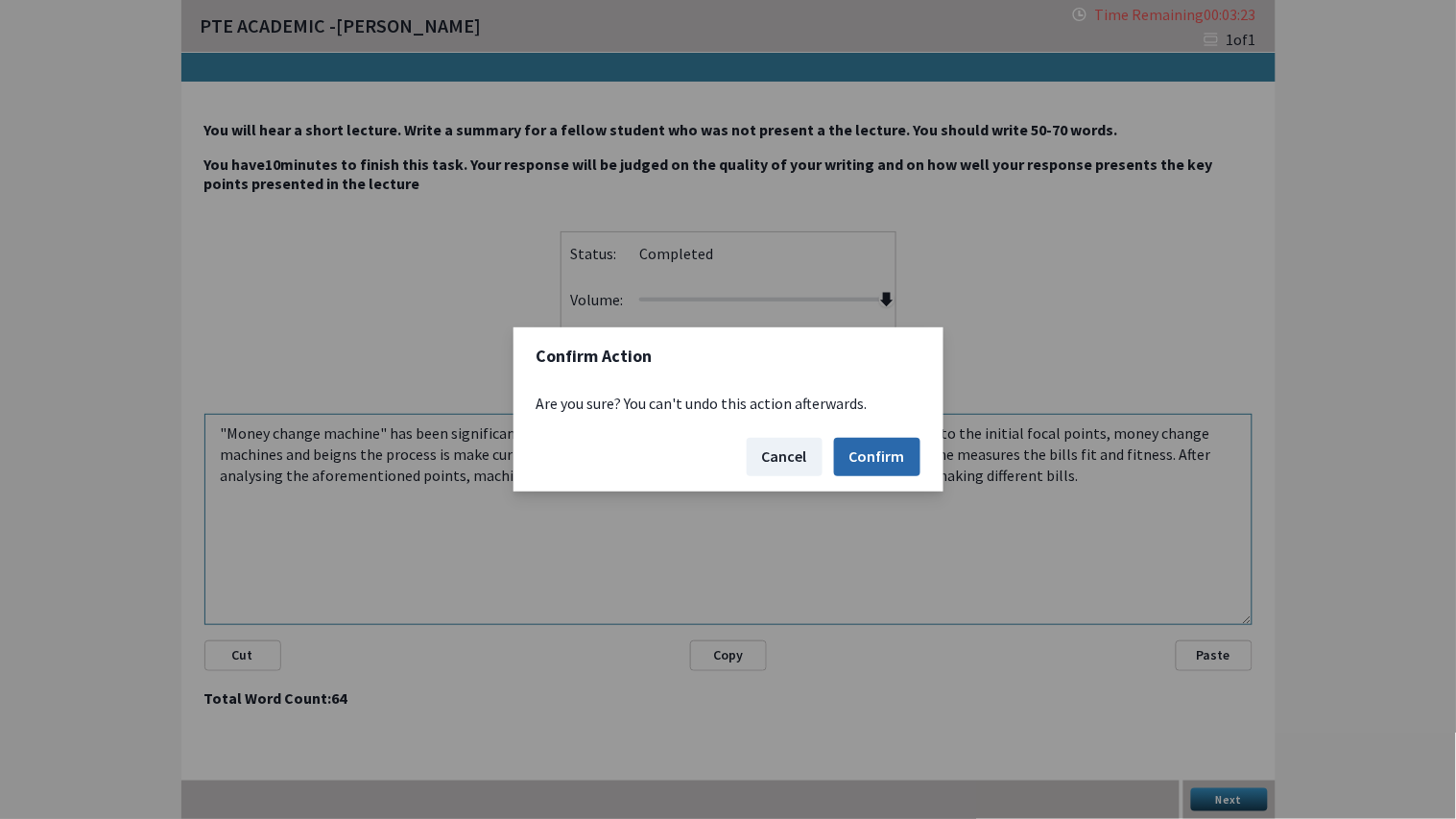 click on "Confirm" at bounding box center (877, 457) 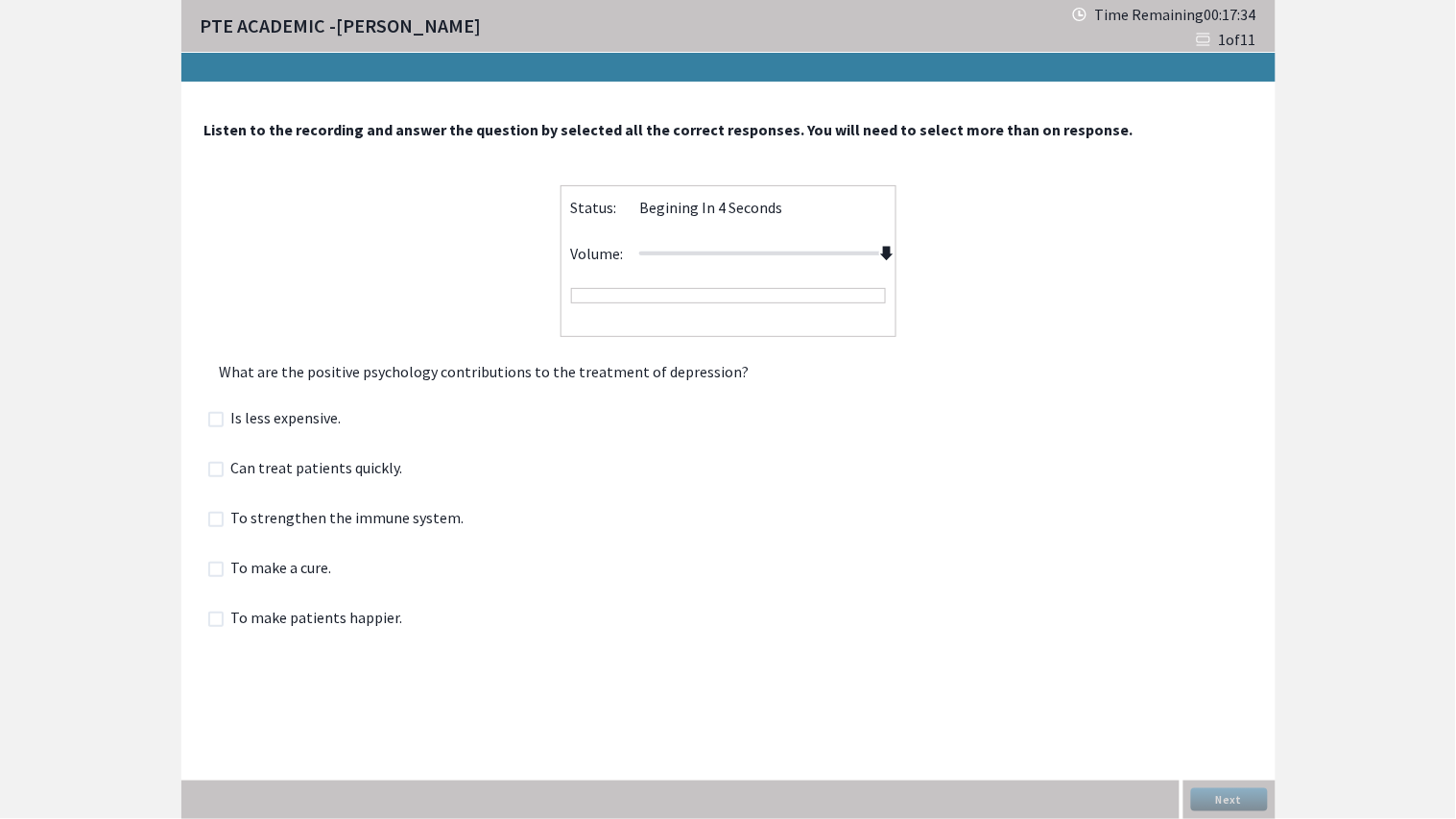 drag, startPoint x: 762, startPoint y: 253, endPoint x: 926, endPoint y: 264, distance: 164.36849 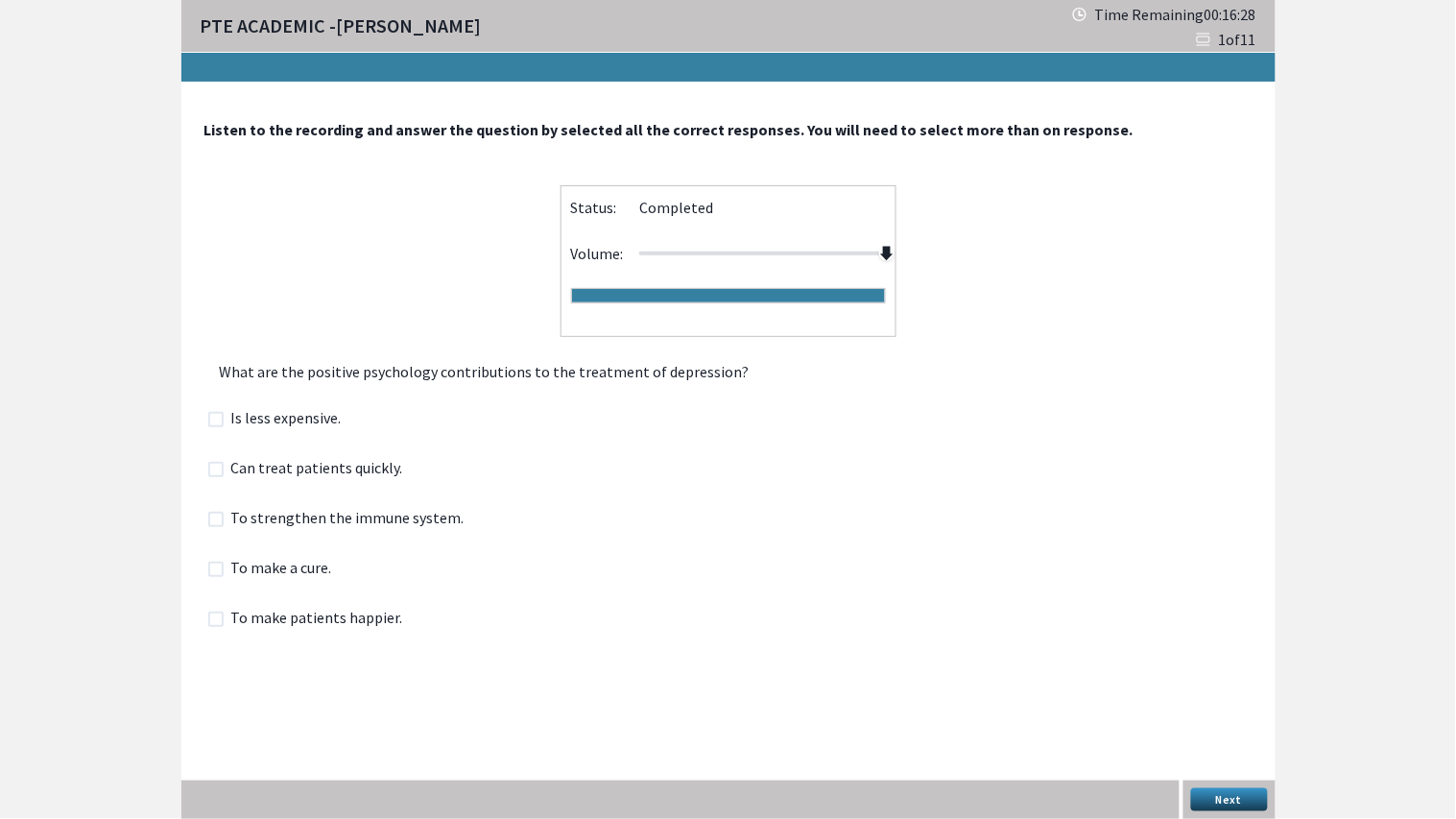 click at bounding box center [216, 519] 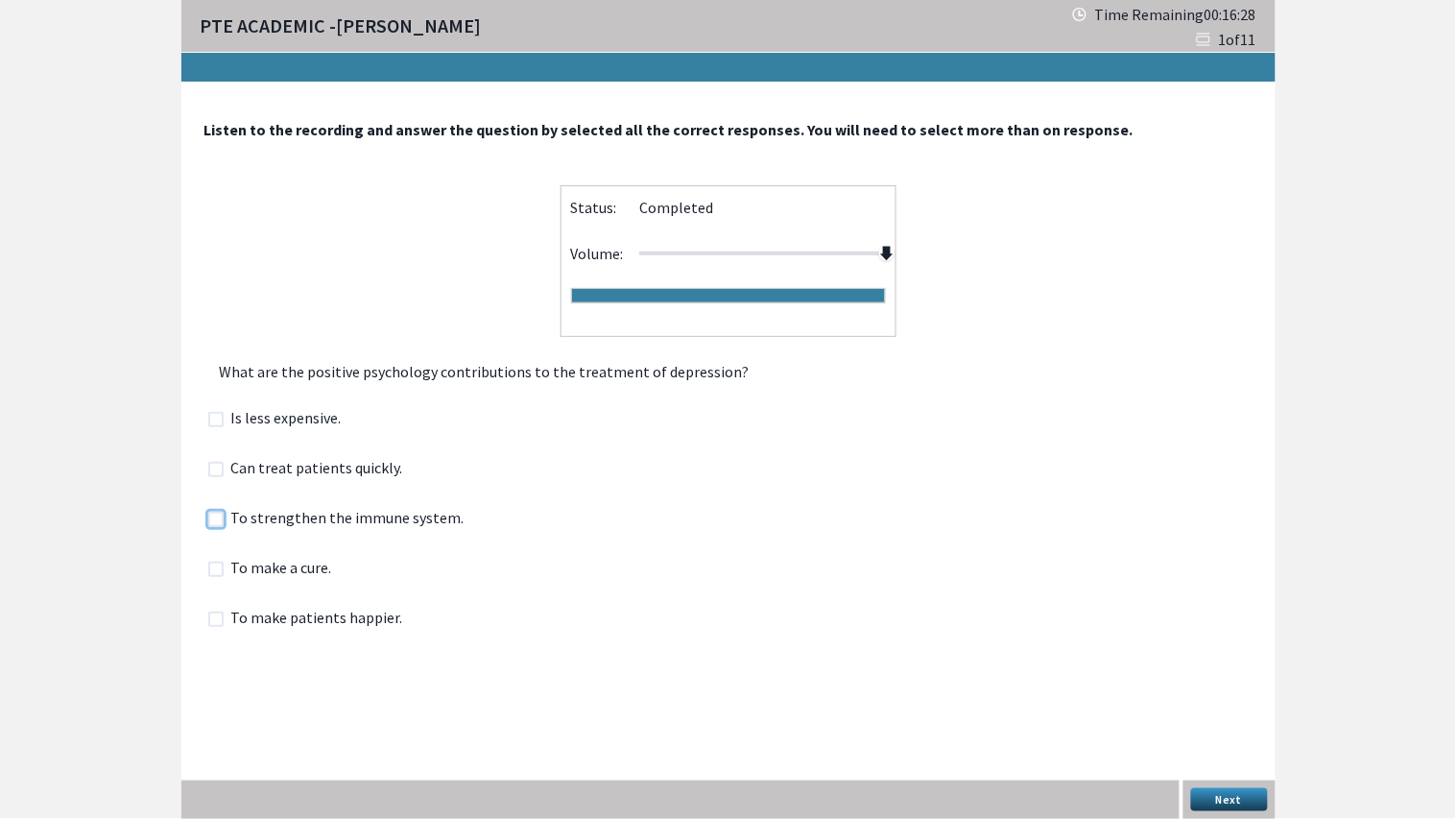 click at bounding box center (207, 518) 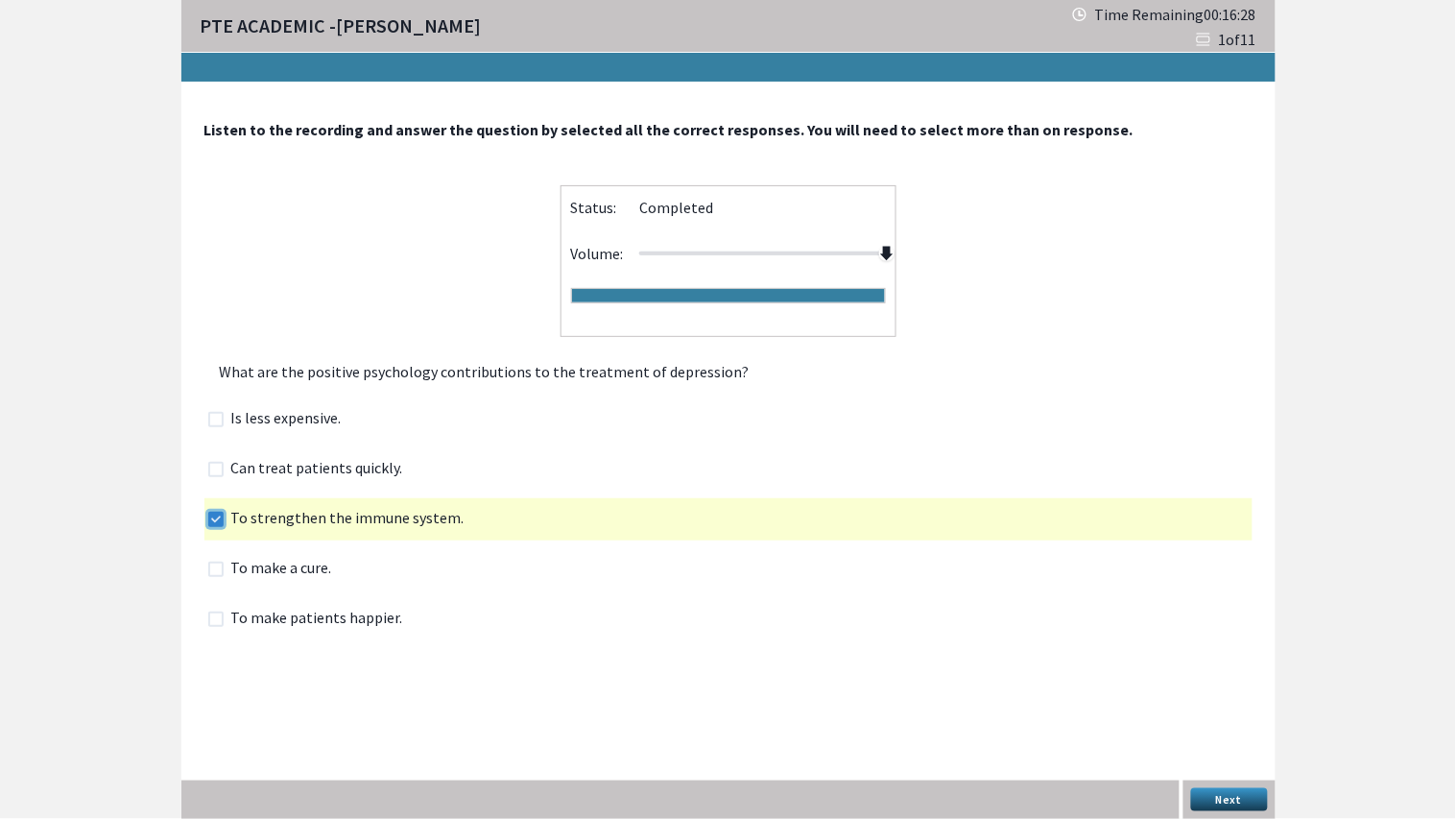 click at bounding box center [207, 518] 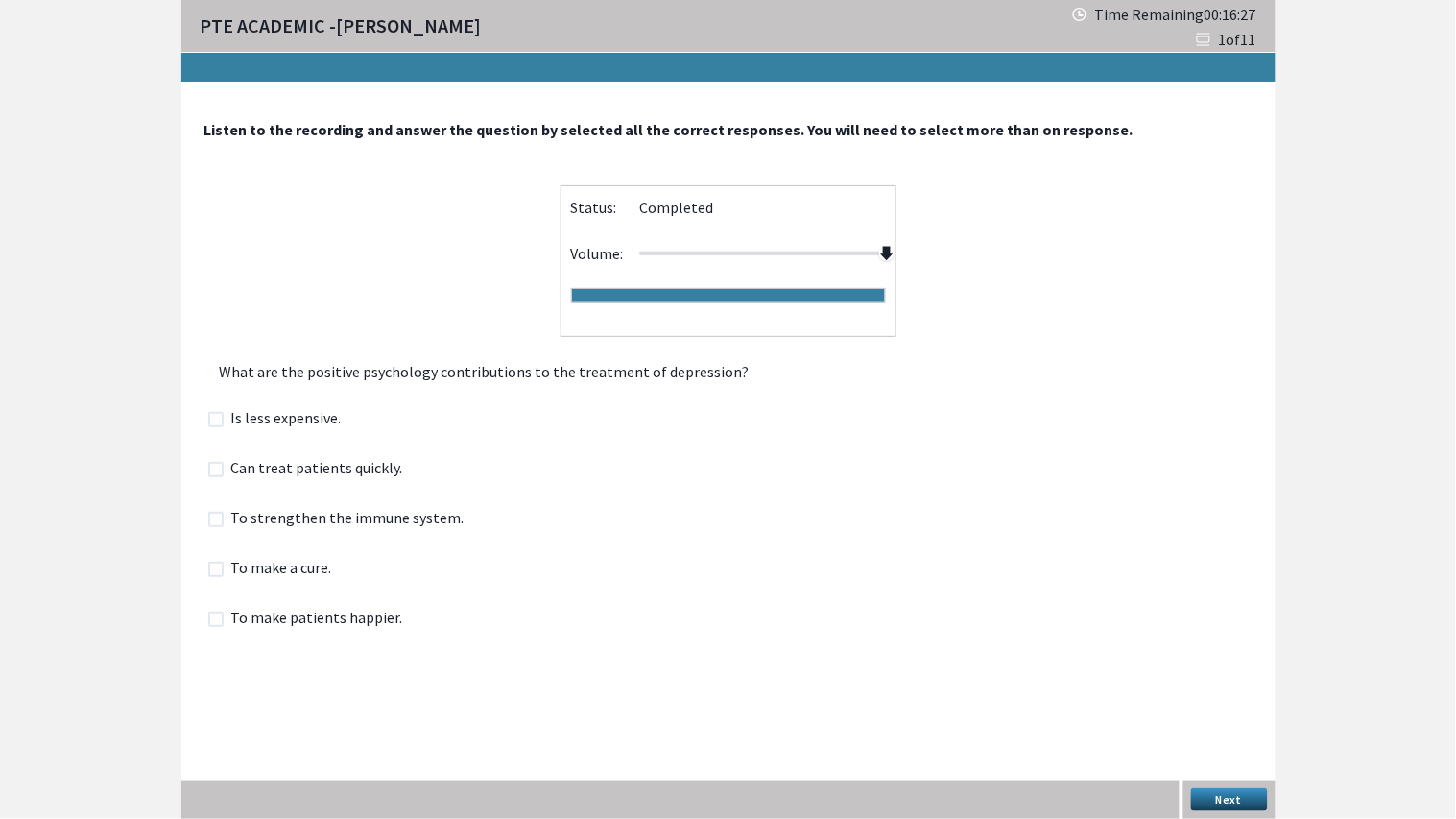 click on "Next" at bounding box center (1229, 800) 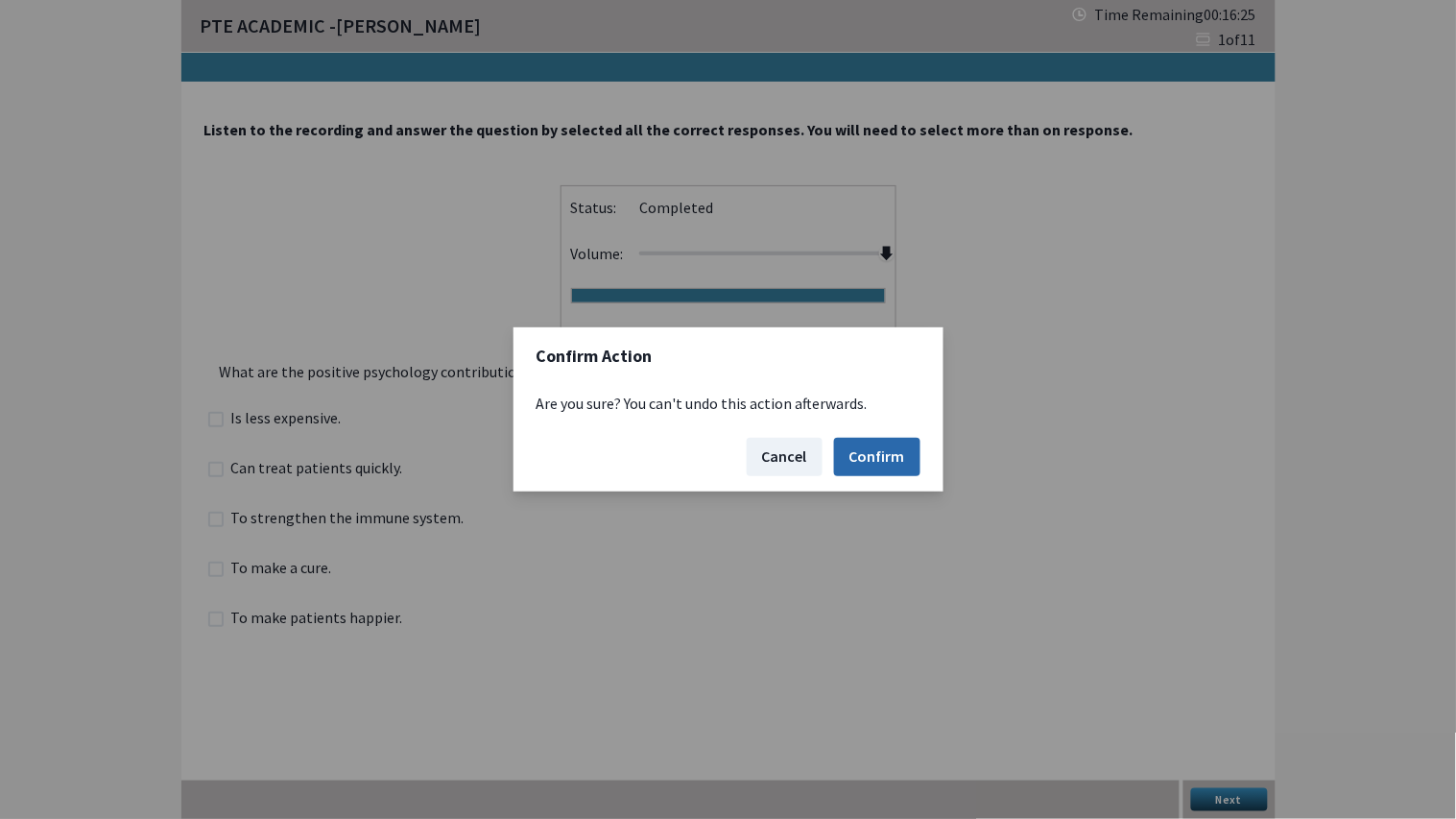 click on "Confirm" at bounding box center [877, 457] 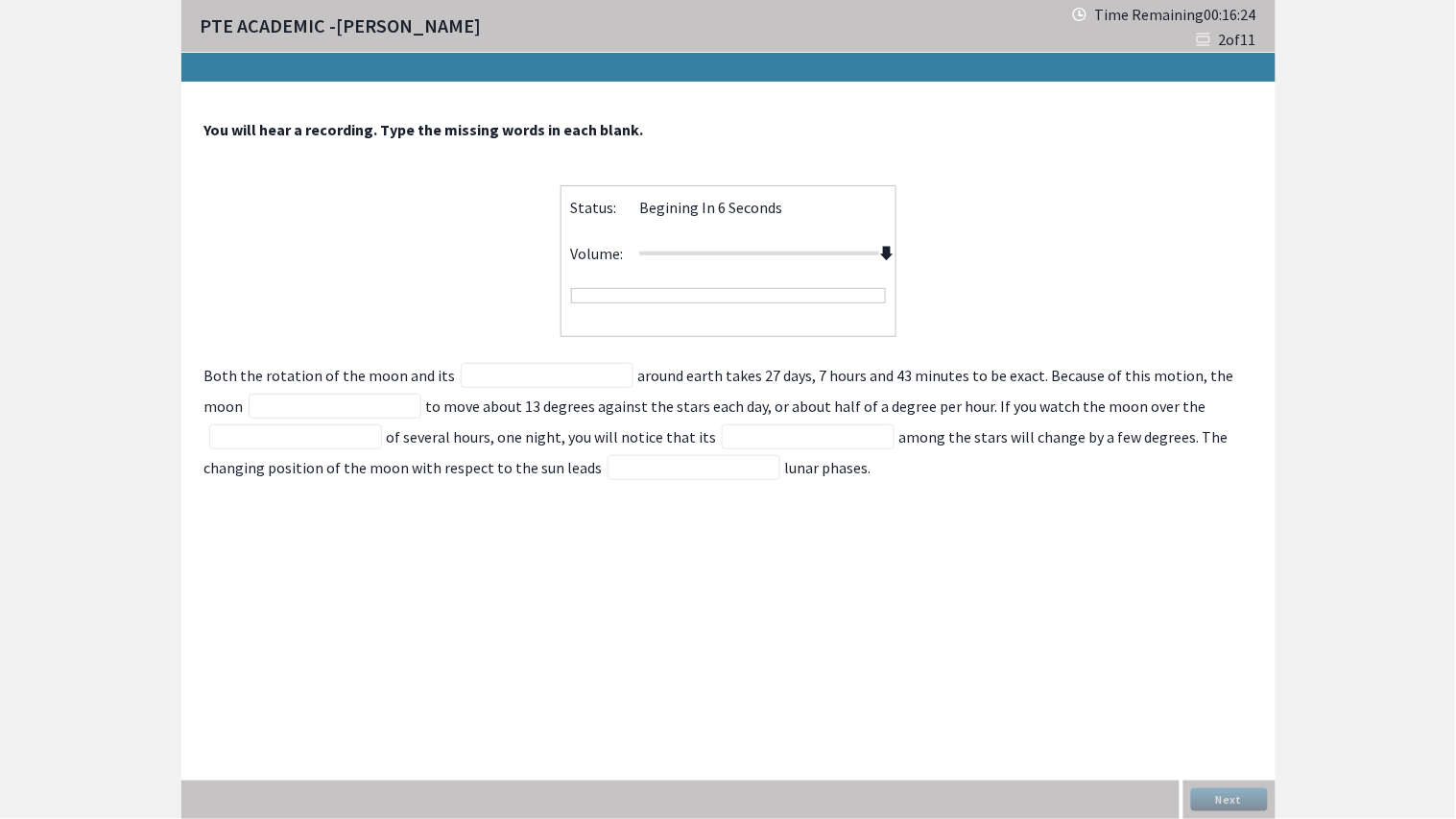 drag, startPoint x: 762, startPoint y: 252, endPoint x: 896, endPoint y: 262, distance: 134.37262 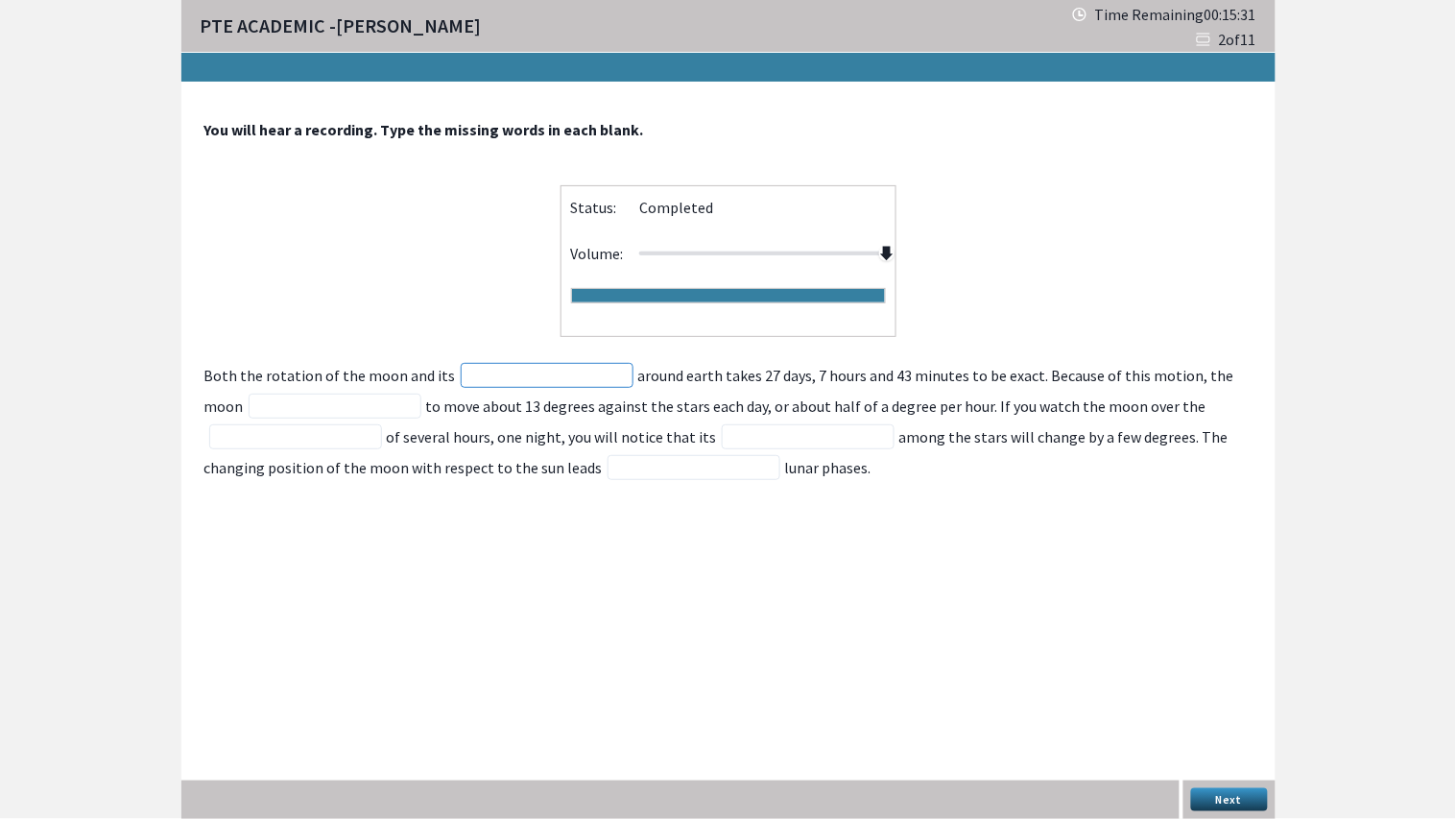 click at bounding box center (547, 375) 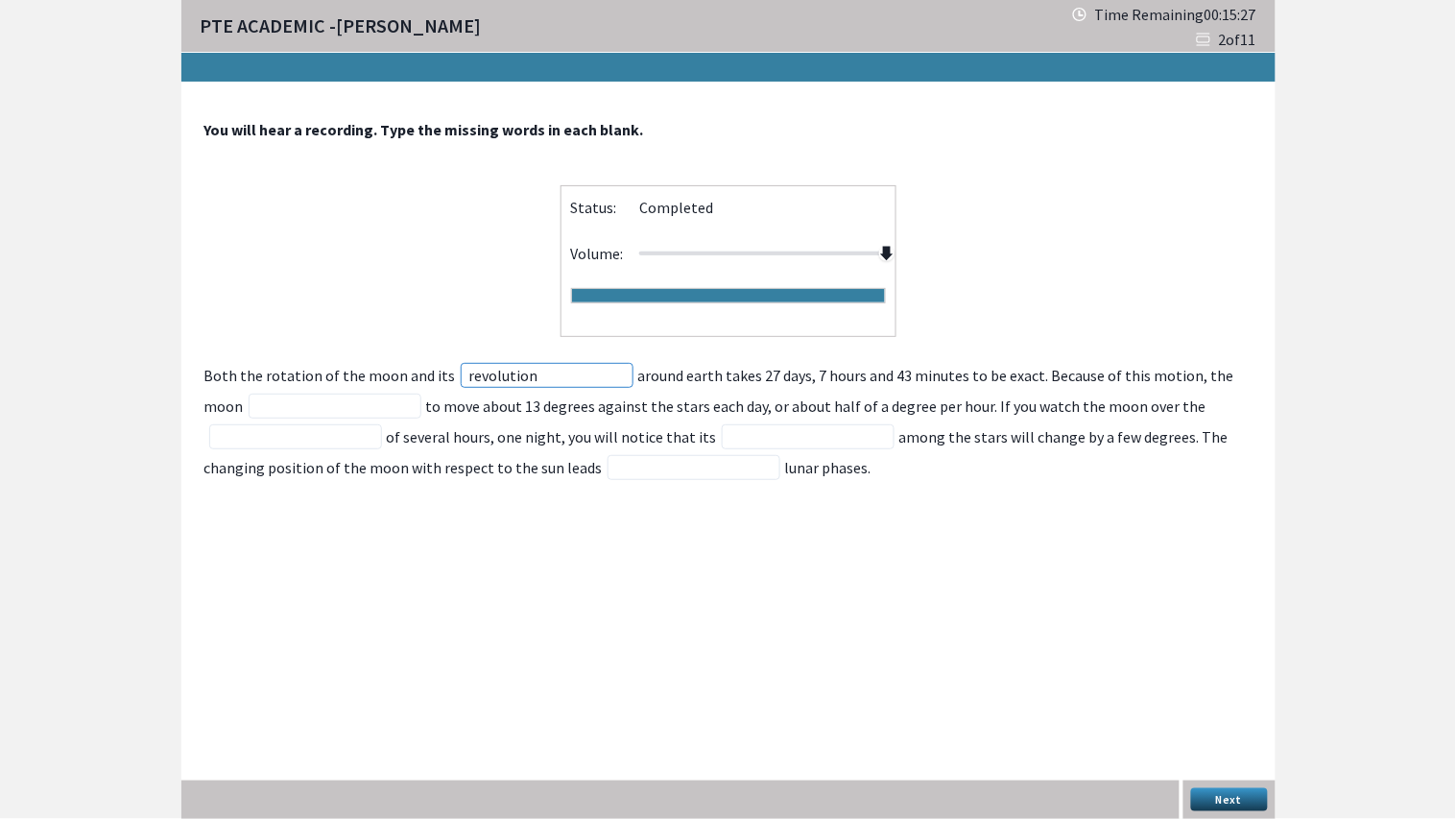 type on "revolution" 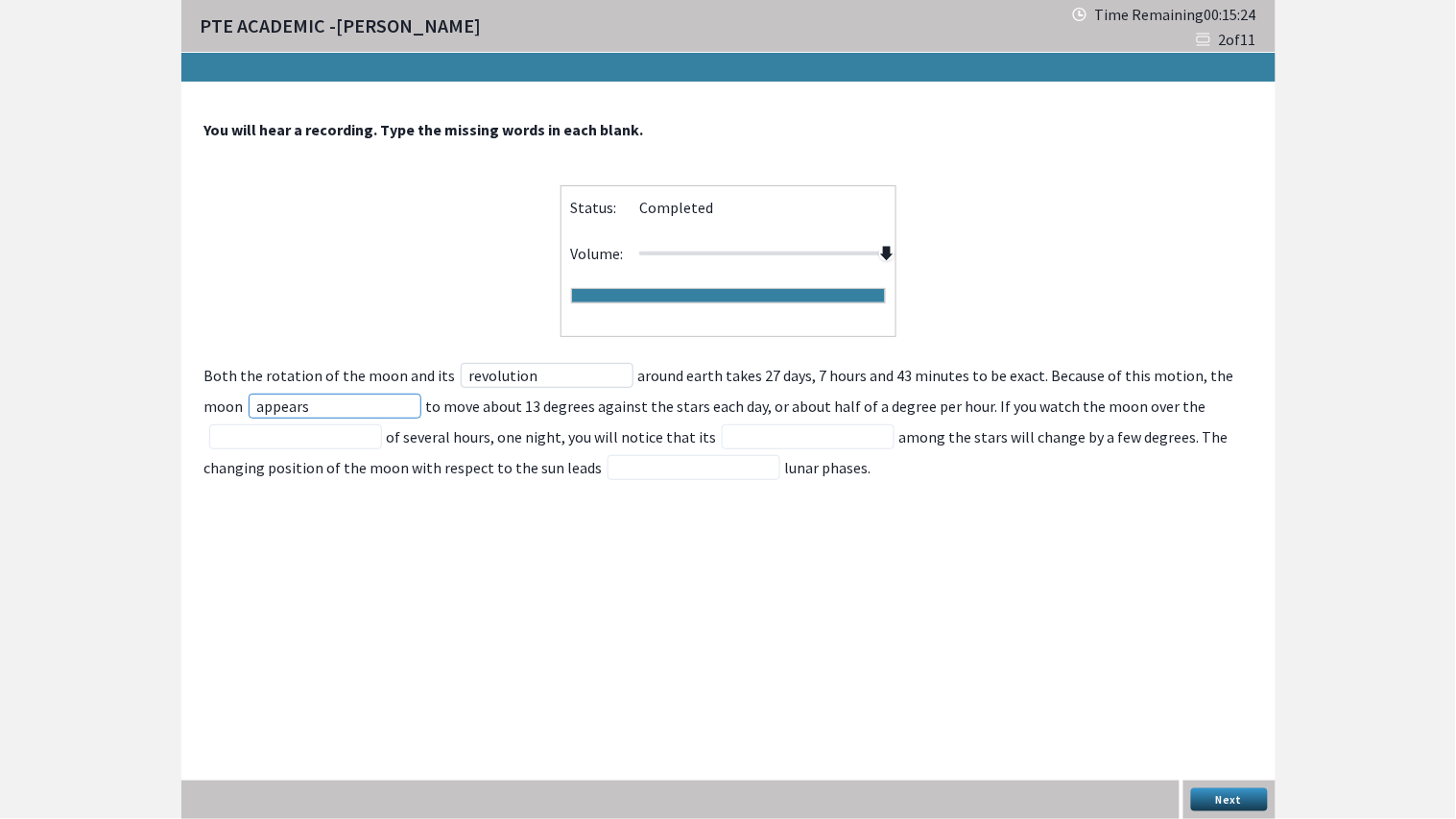 type on "appears" 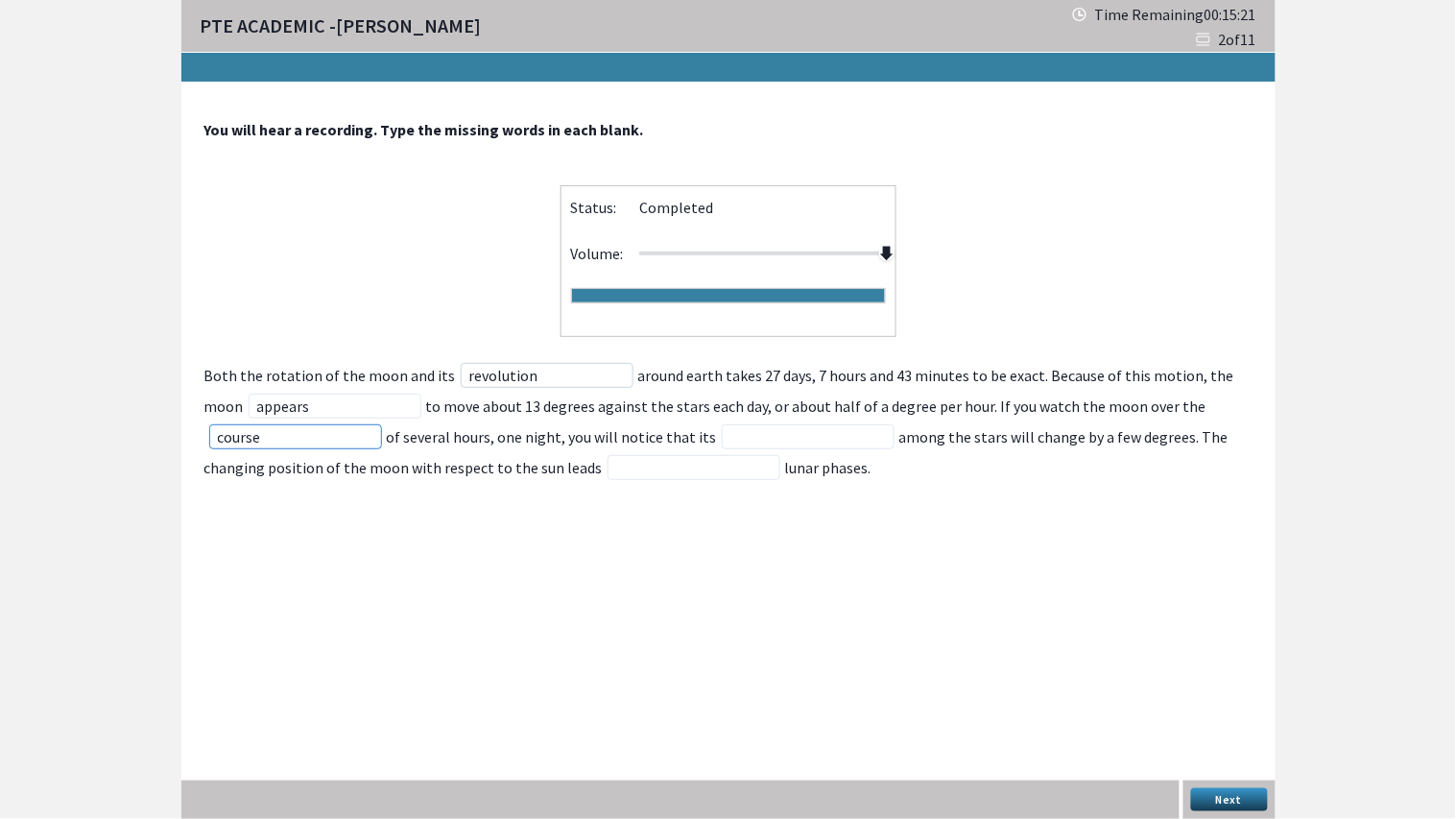 type on "course" 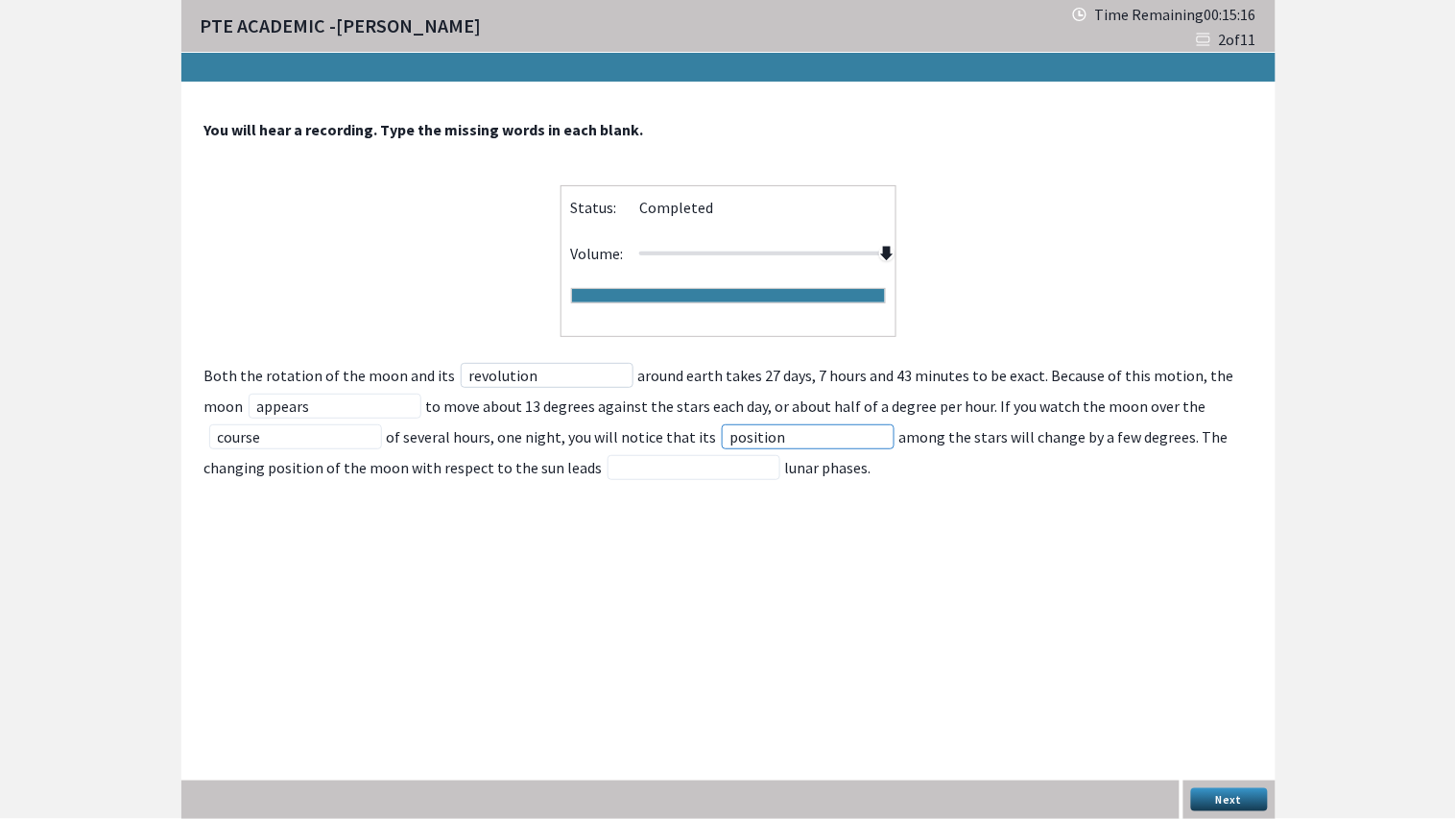 type on "position" 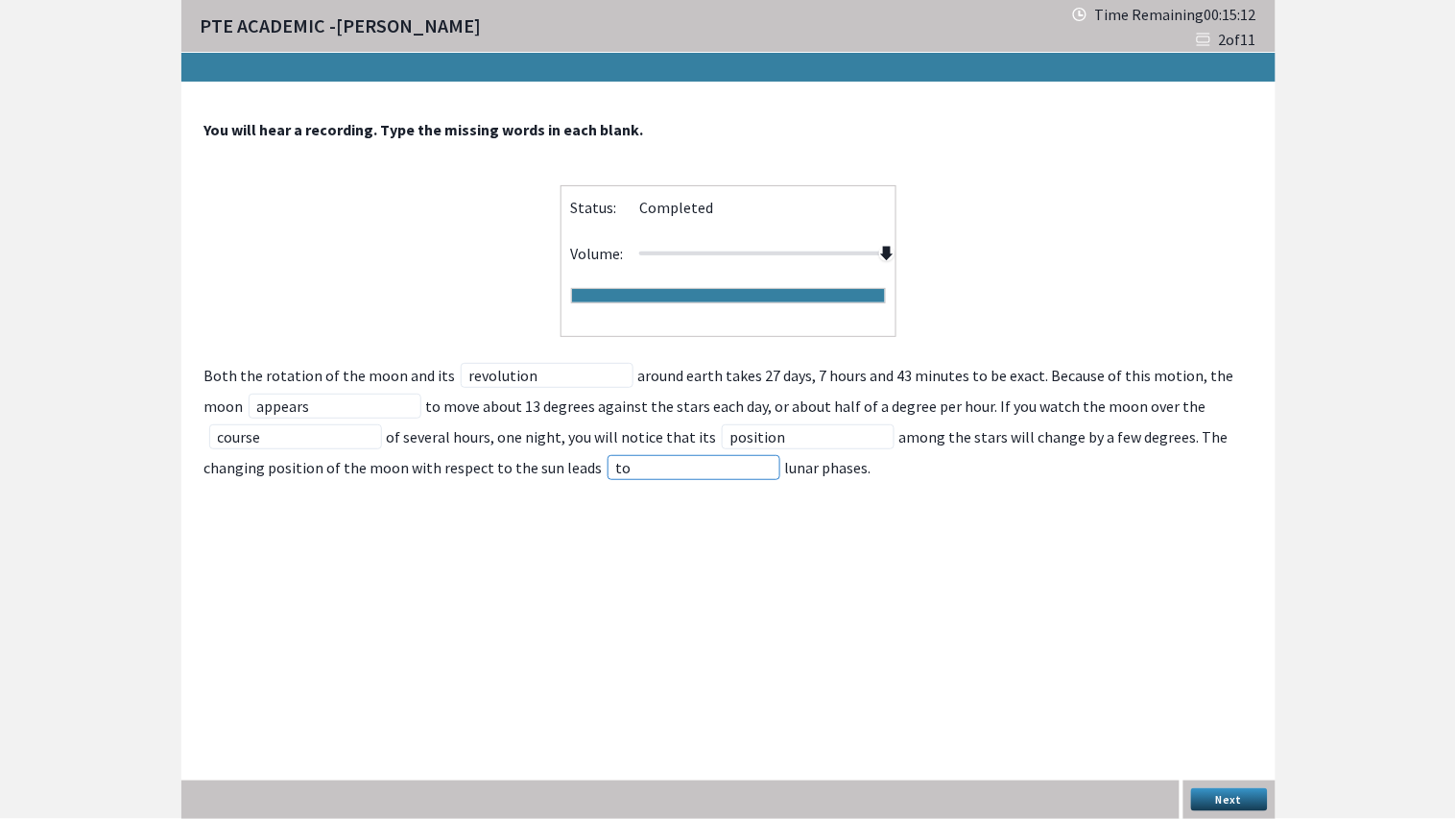 type on "to" 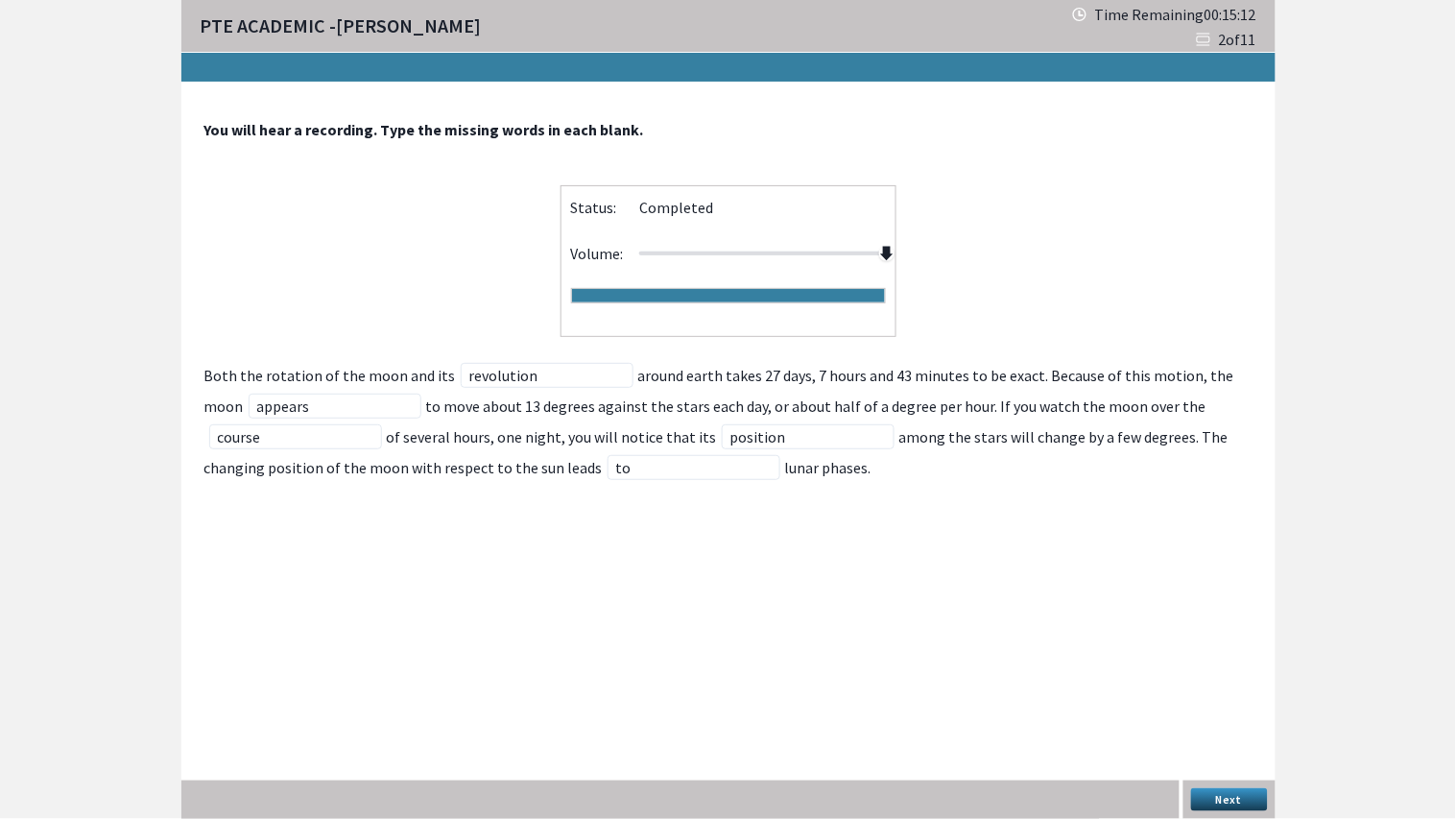 click on "Next" at bounding box center (1229, 800) 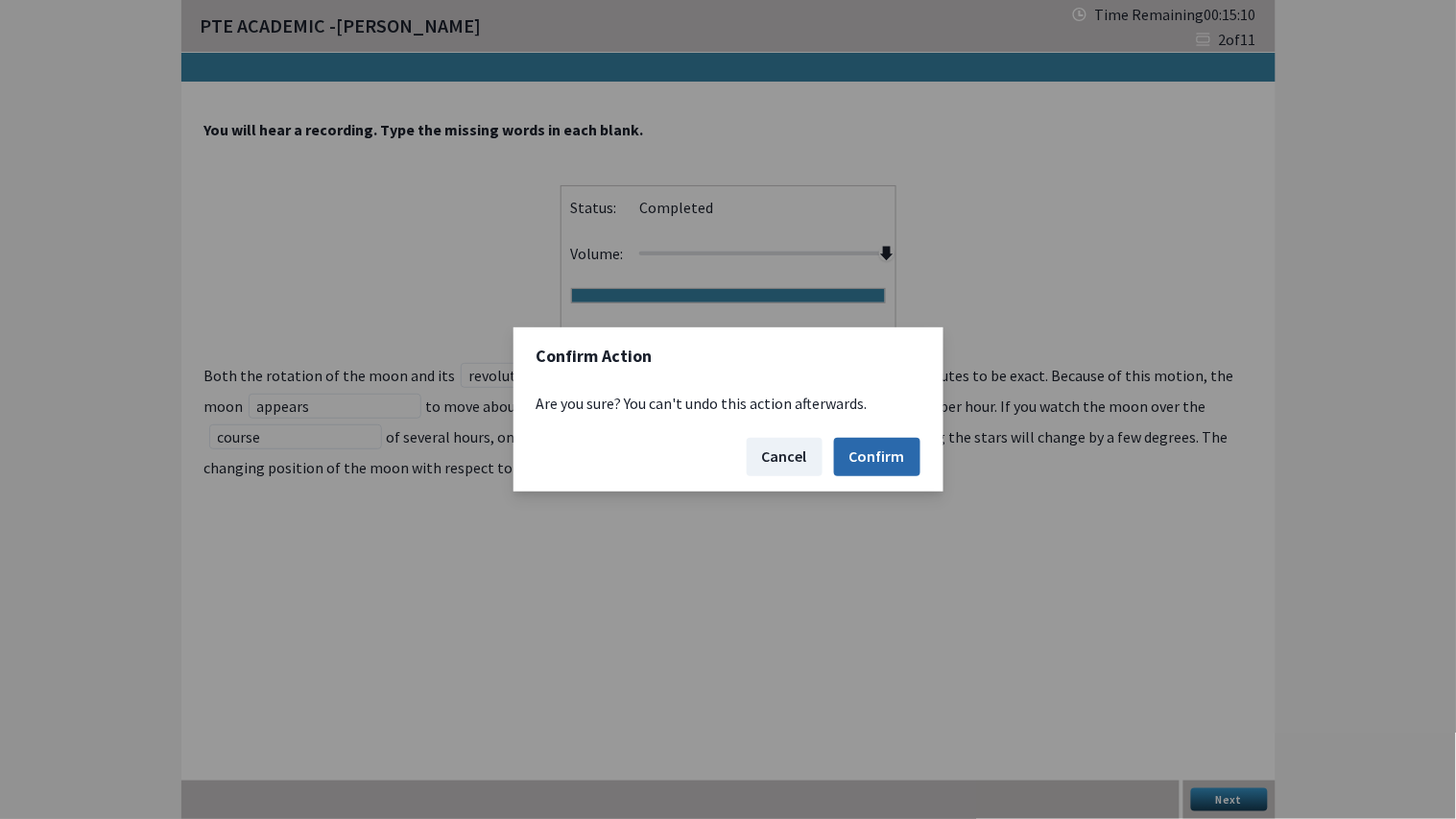 click on "Confirm" at bounding box center [877, 457] 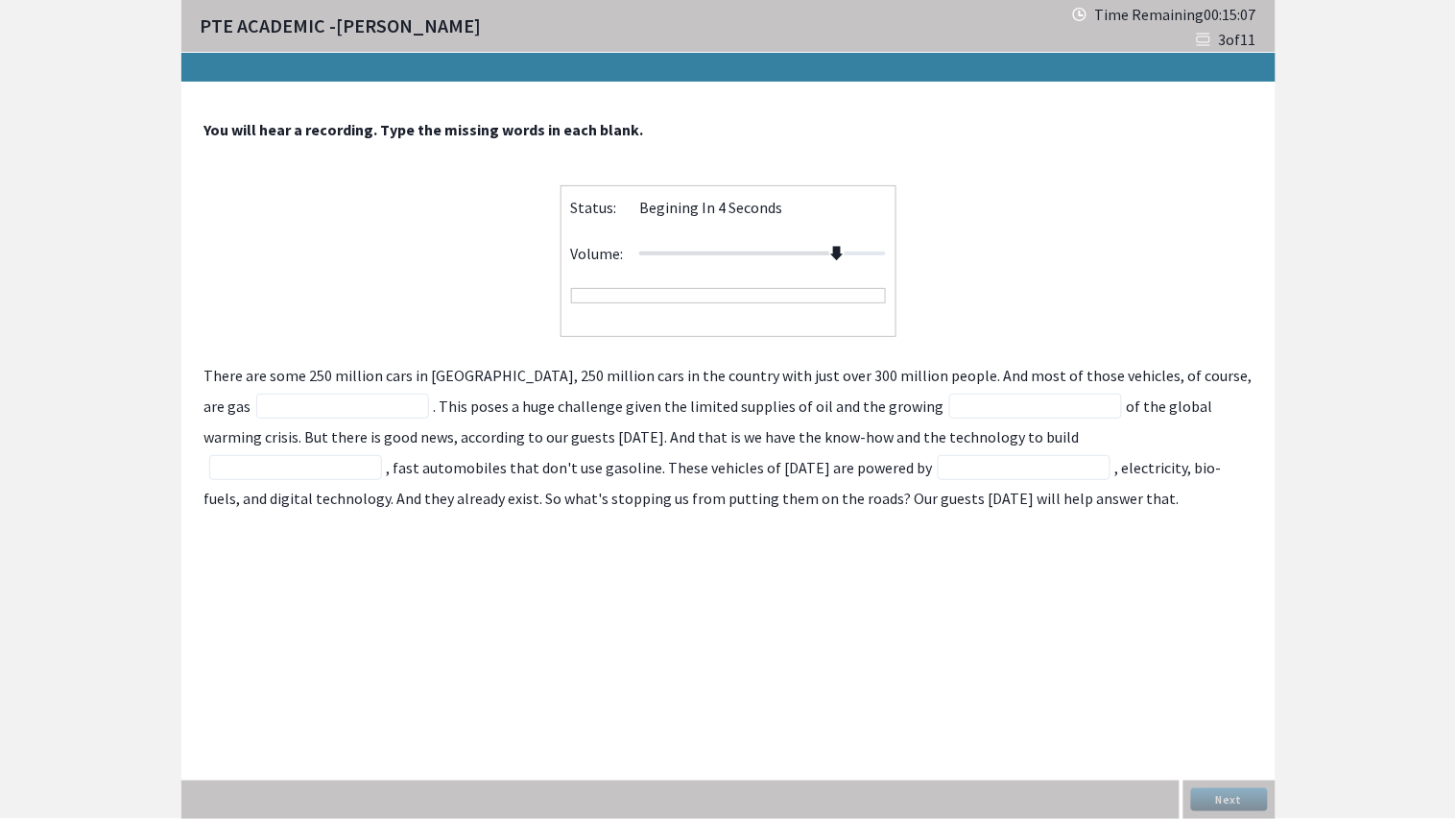drag, startPoint x: 762, startPoint y: 245, endPoint x: 877, endPoint y: 232, distance: 115.73245 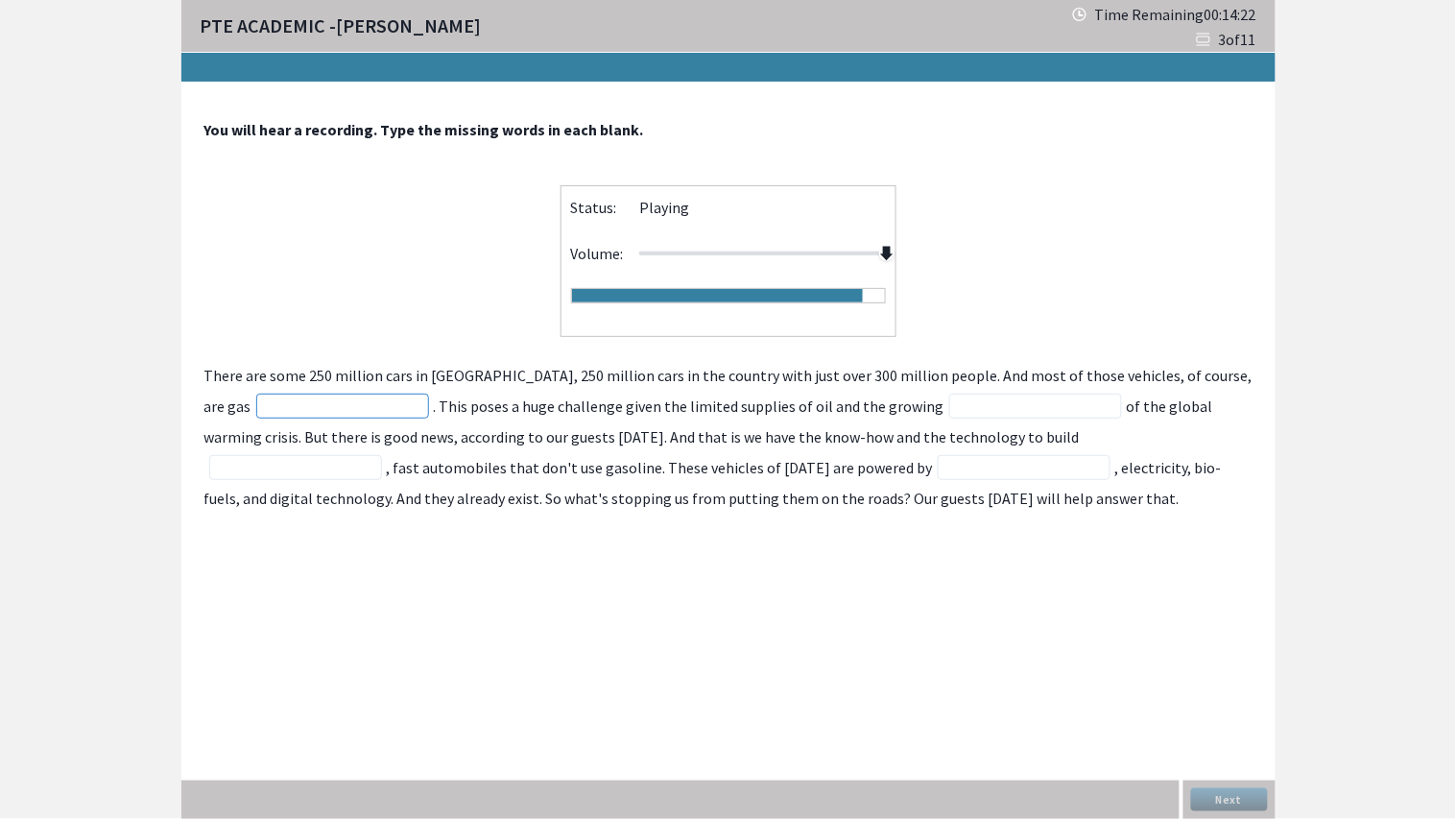 click at bounding box center (343, 406) 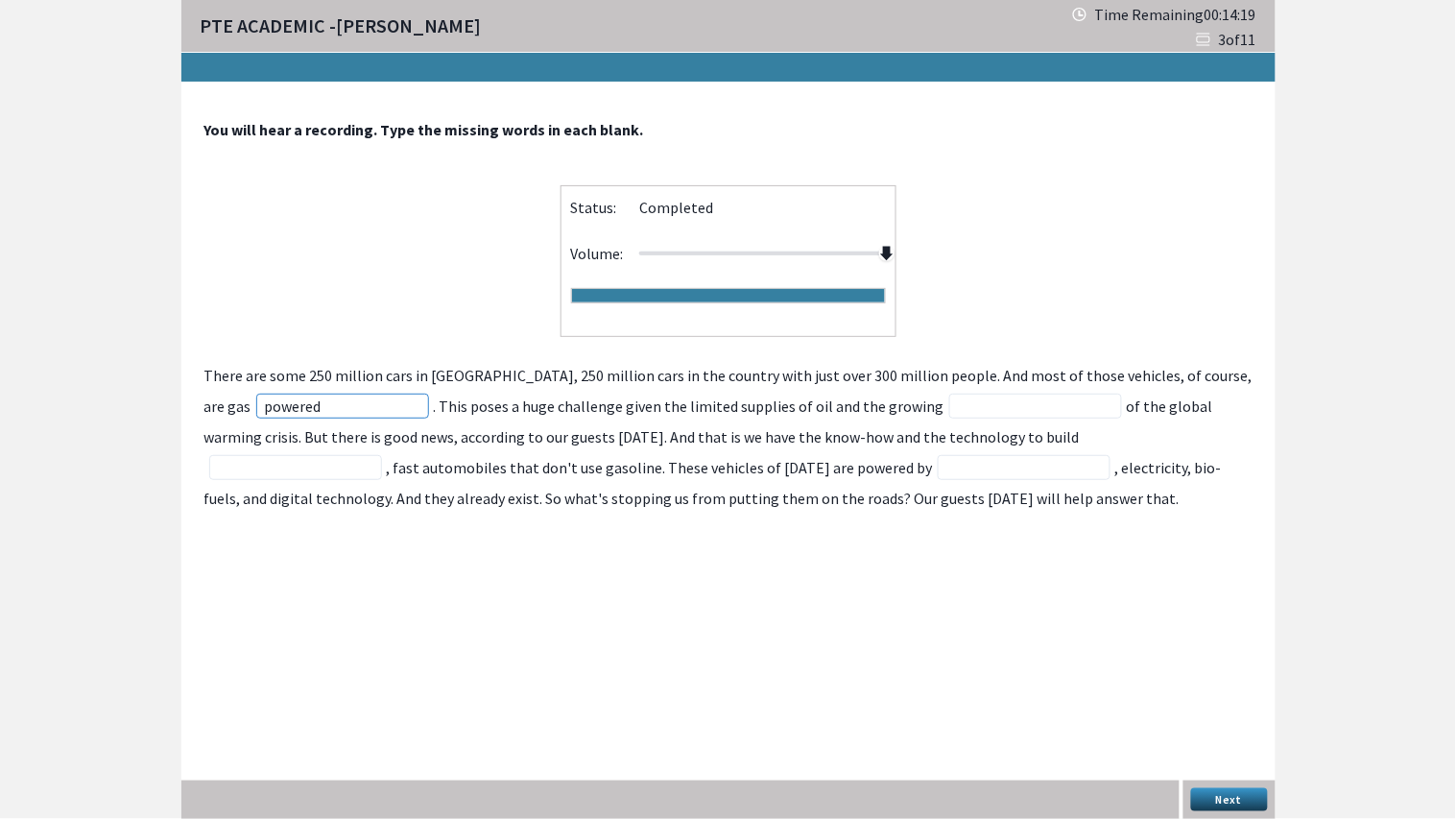 type on "powered" 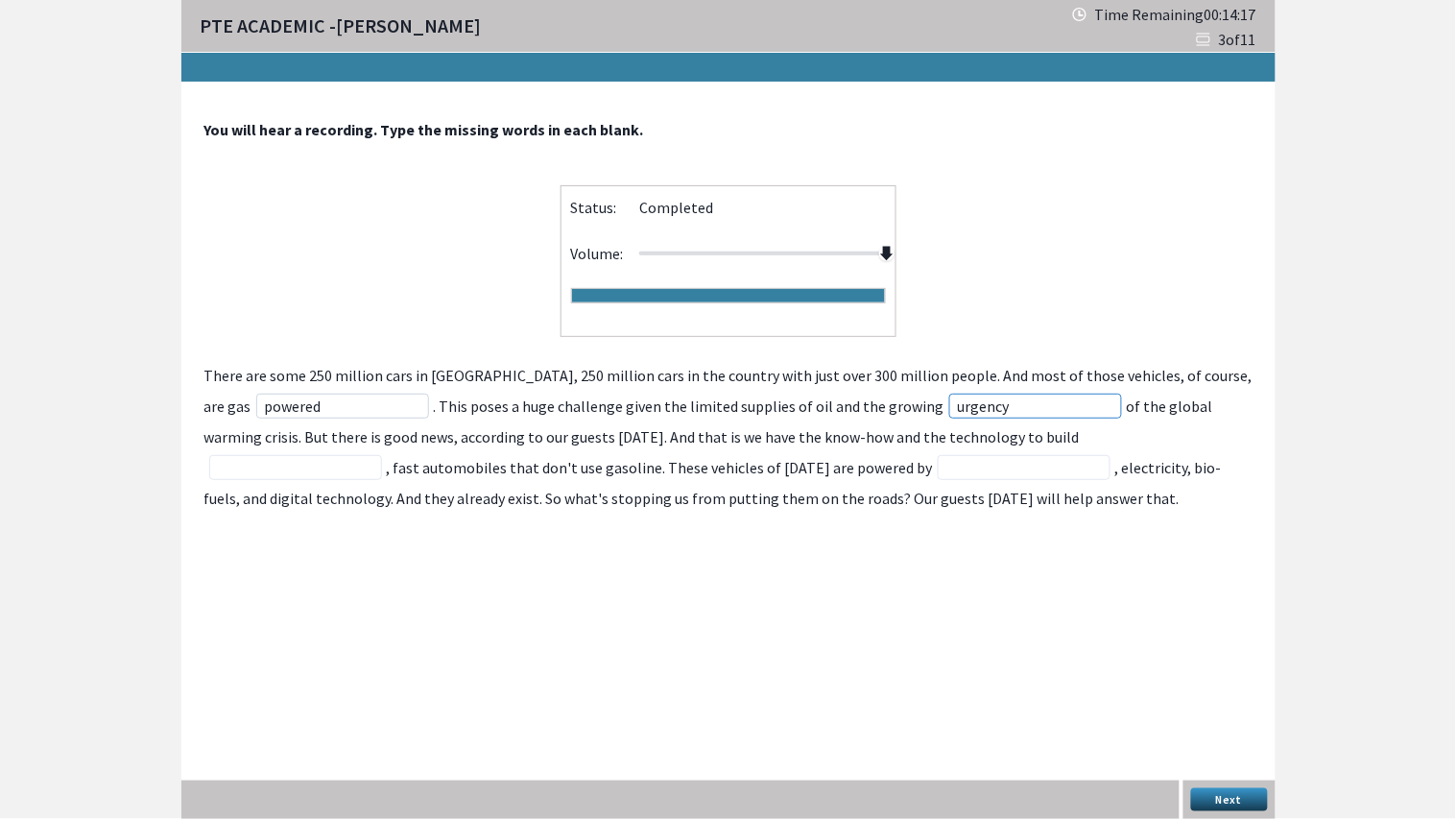 type on "urgency" 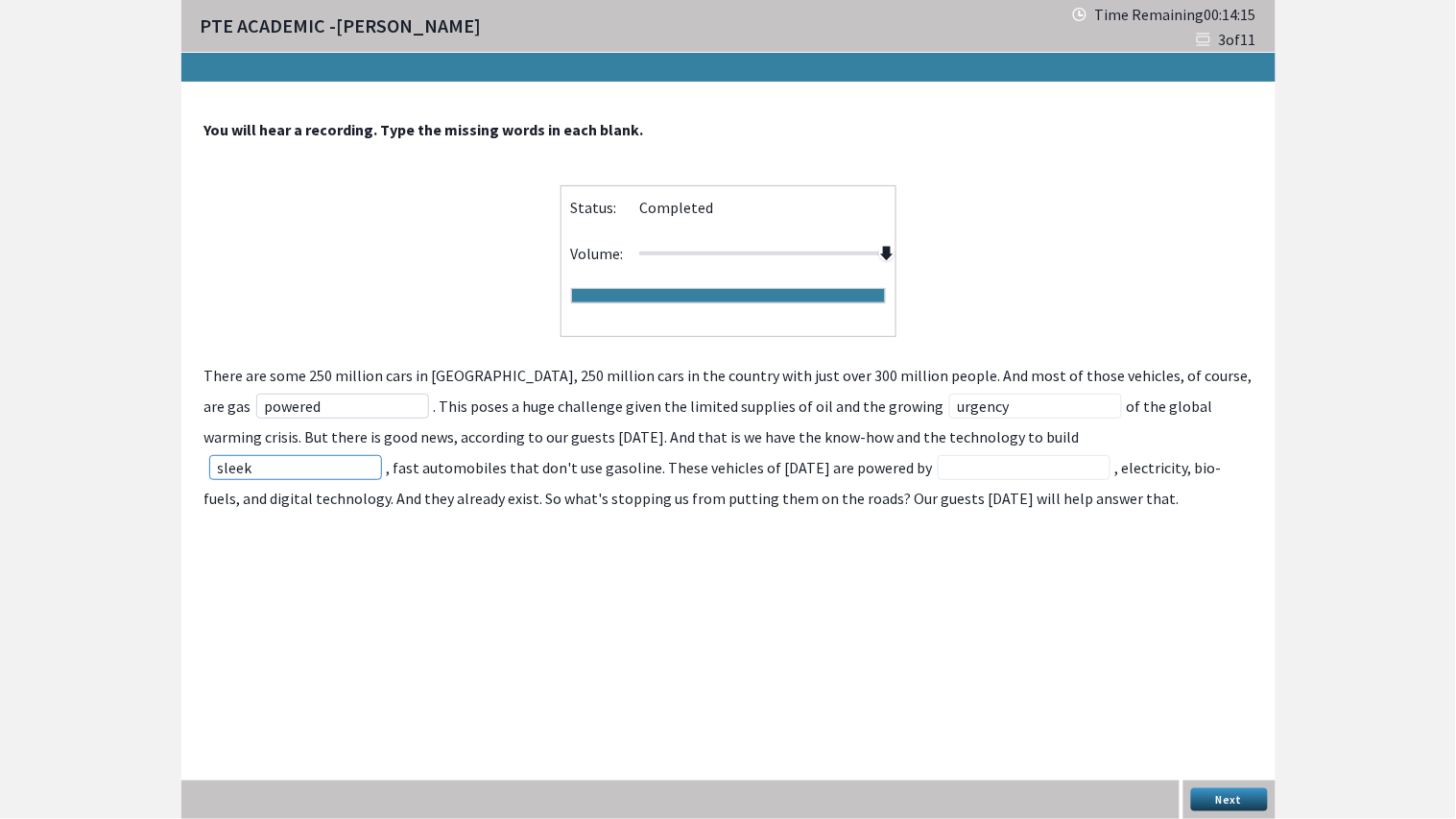 type on "sleek" 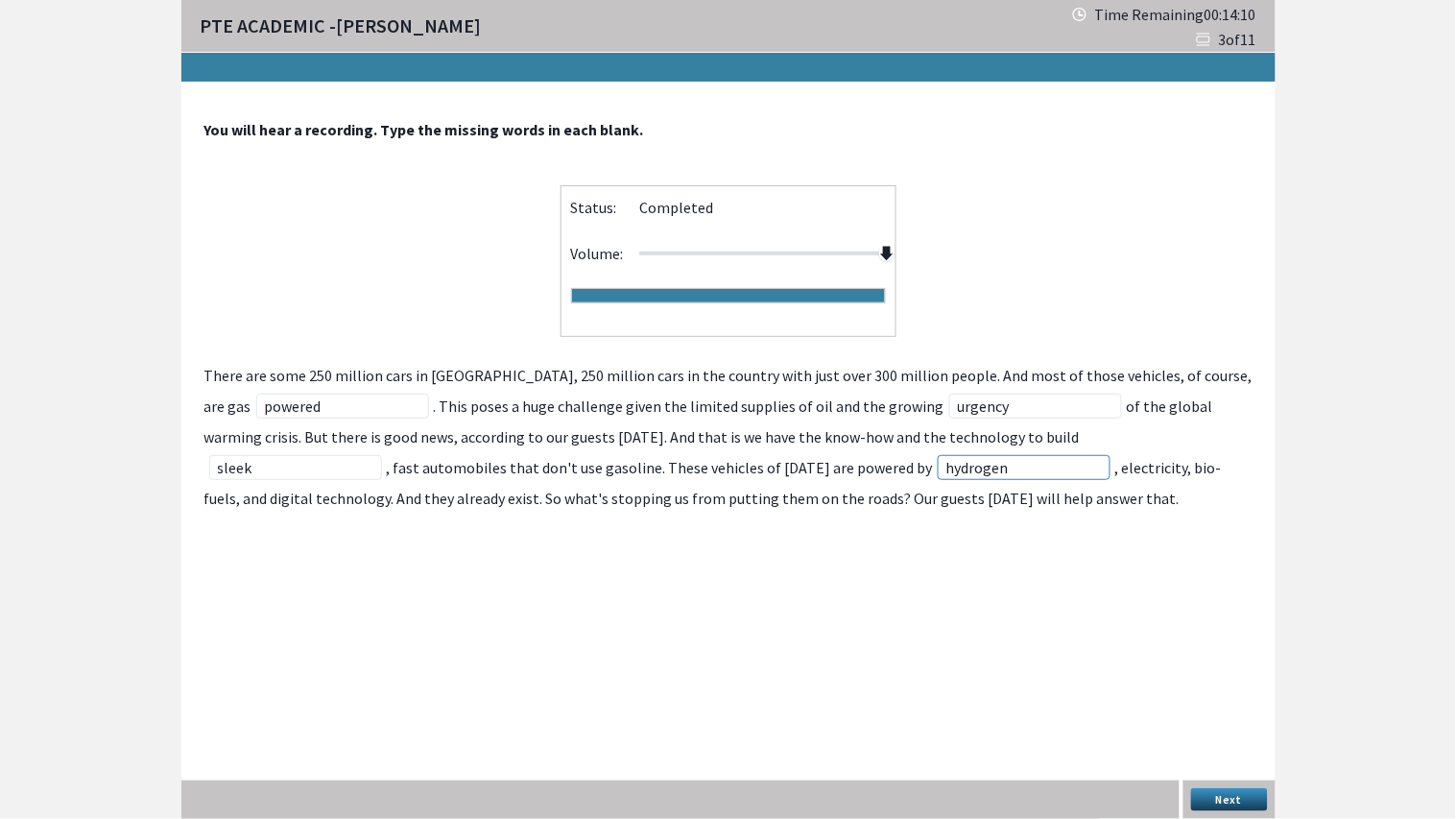 type on "hydrogen" 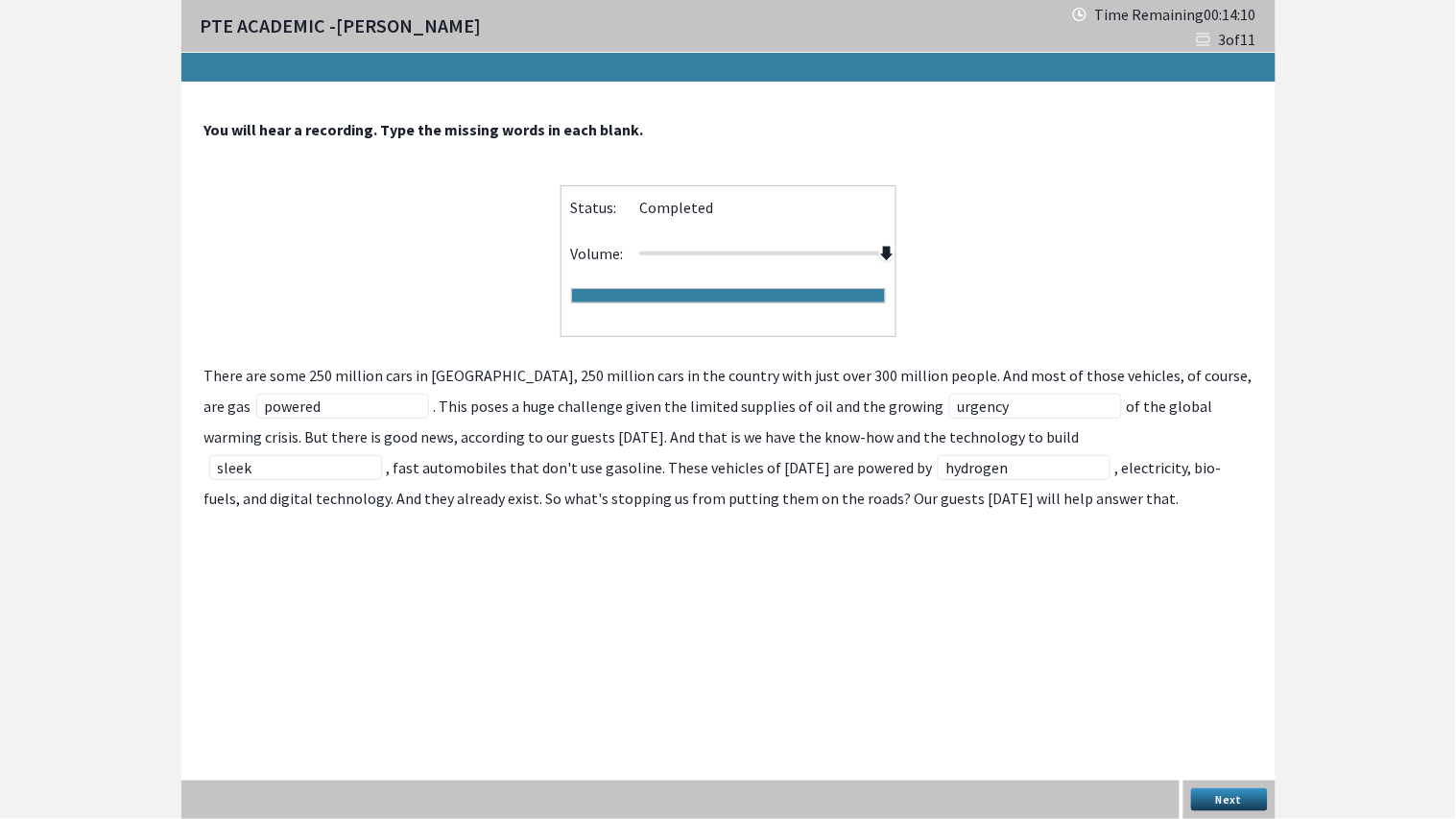 click on "Next" at bounding box center (1229, 800) 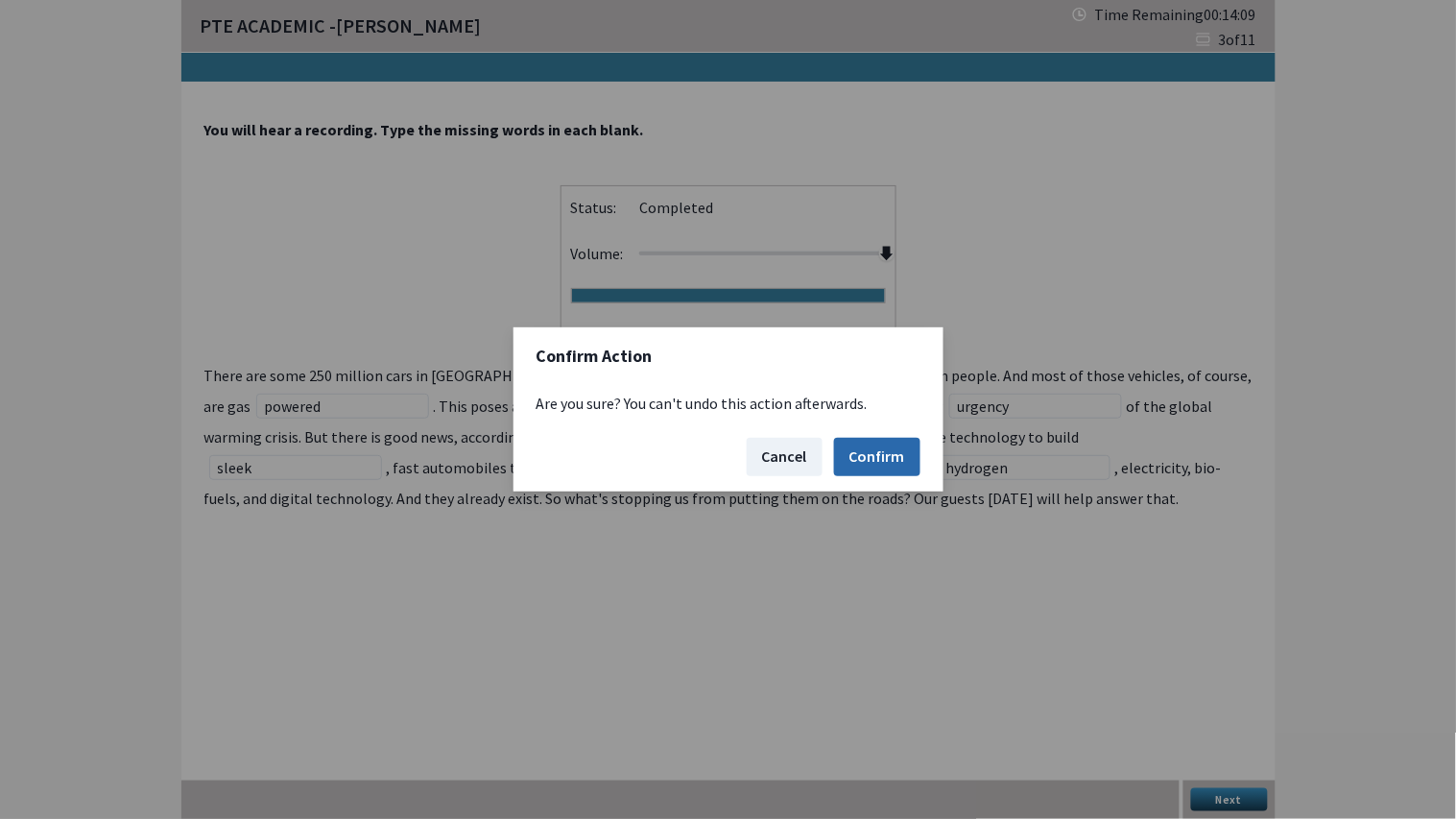 click on "Confirm" at bounding box center (877, 457) 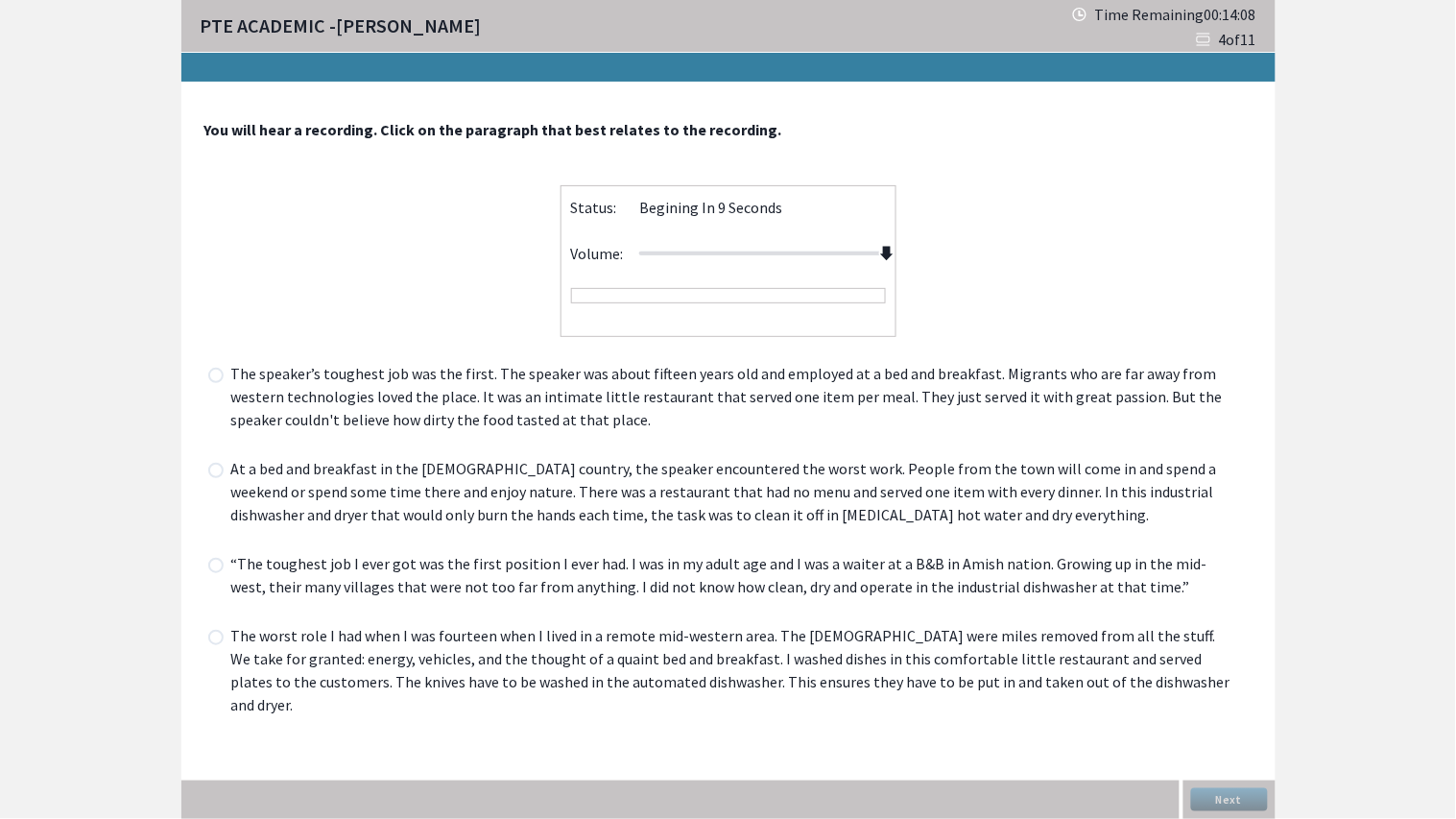 drag, startPoint x: 763, startPoint y: 253, endPoint x: 947, endPoint y: 252, distance: 184.00272 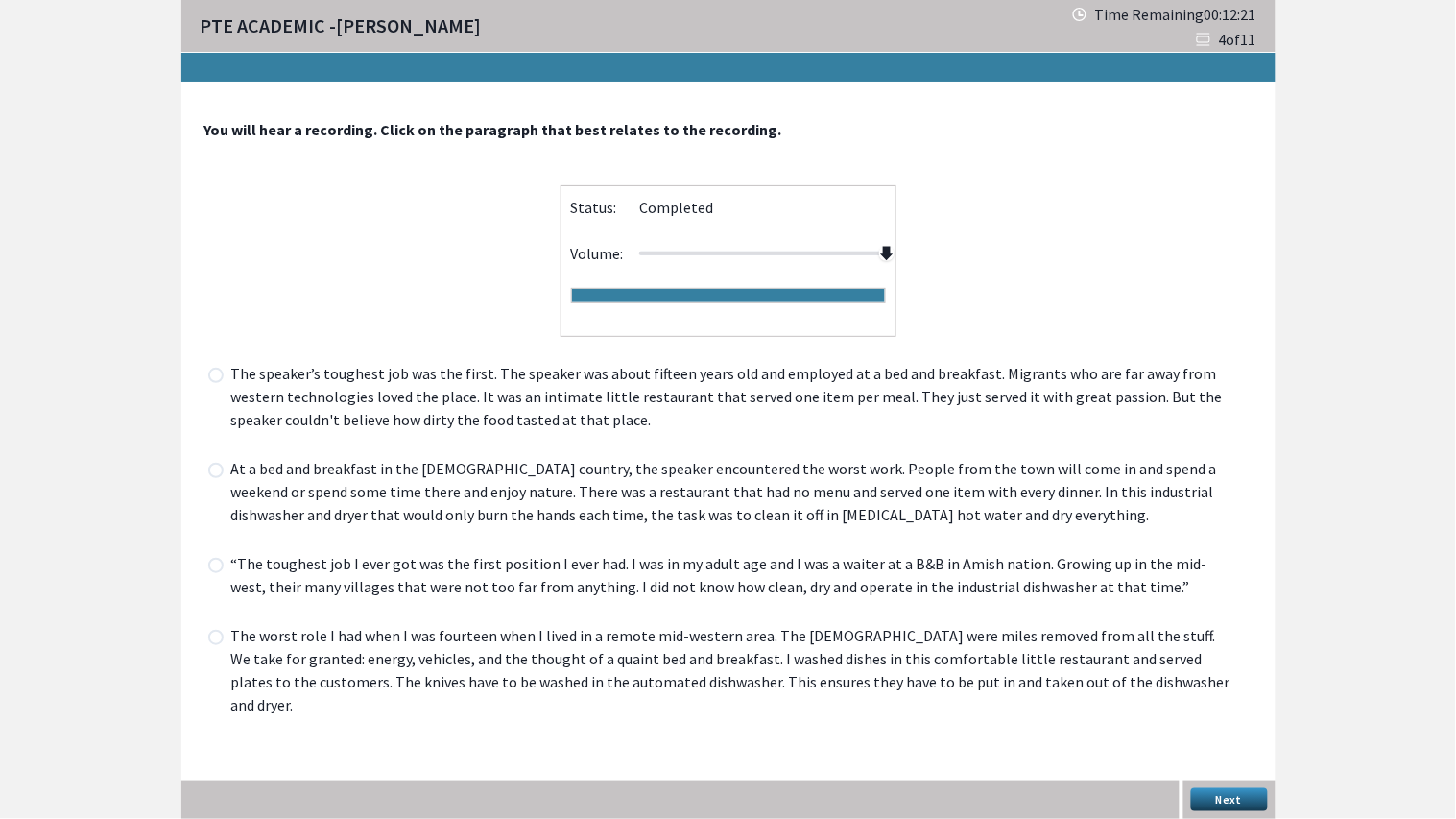 click on "At a bed and breakfast in the Amish country, the speaker encountered the worst work. People from the town will come in and spend a weekend or spend some time there and enjoy nature. There was a restaurant that had no menu and served one item with every dinner. In this industrial dishwasher and dryer that would only burn the hands each time, the task was to clean it off in scalding hot water and dry everything." at bounding box center [740, 494] 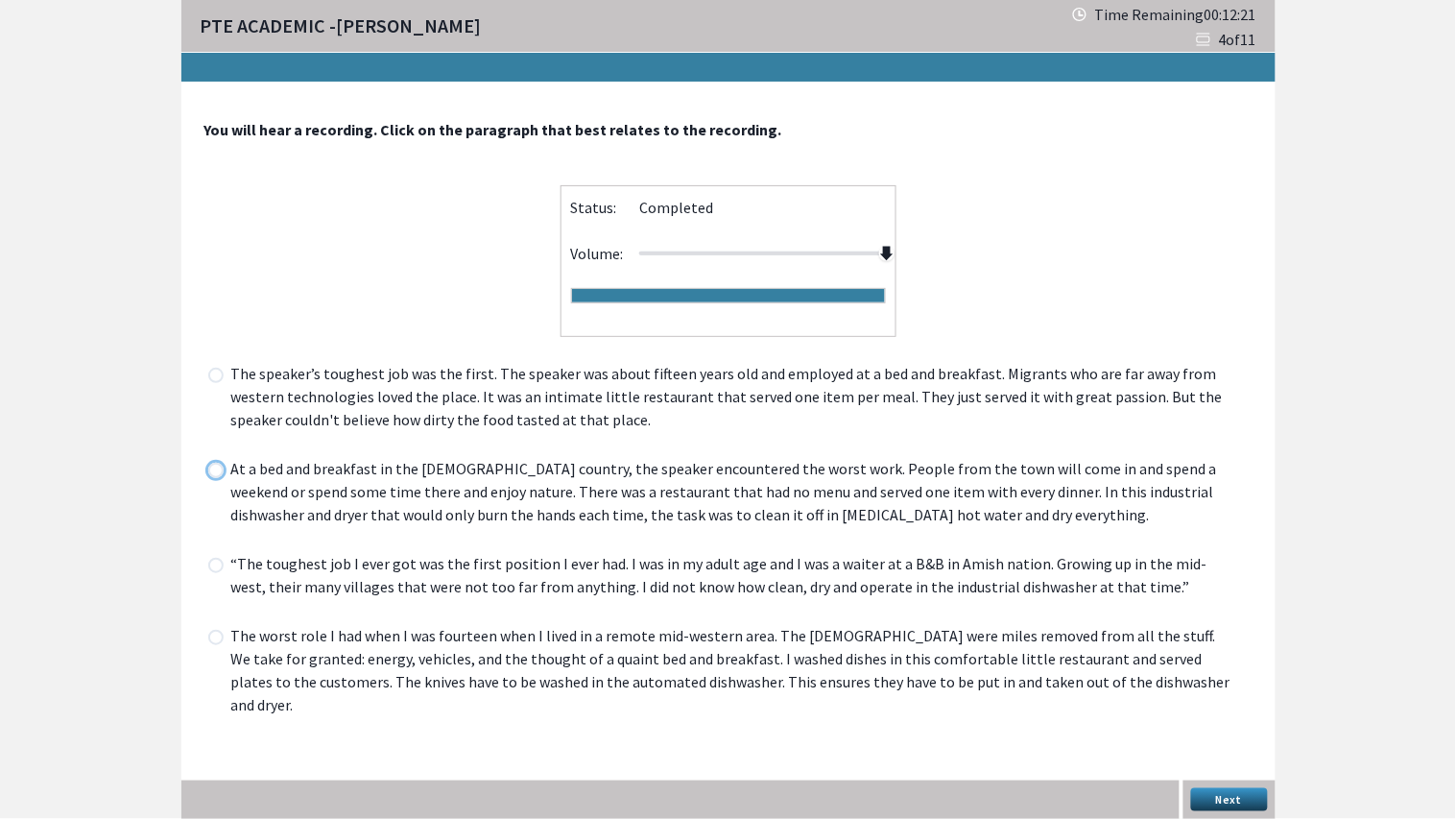 click at bounding box center (207, 470) 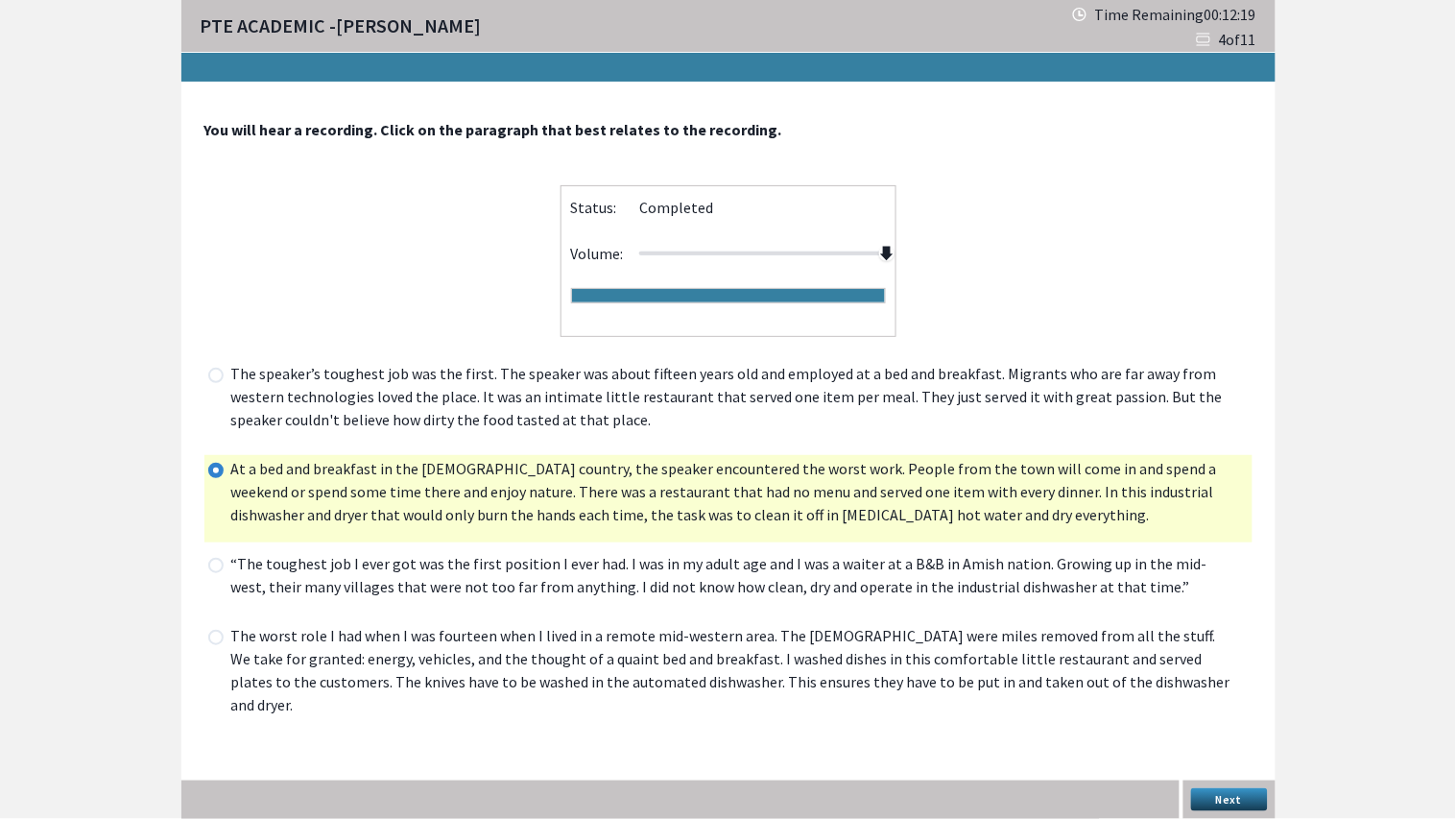 click on "Next" at bounding box center (1229, 800) 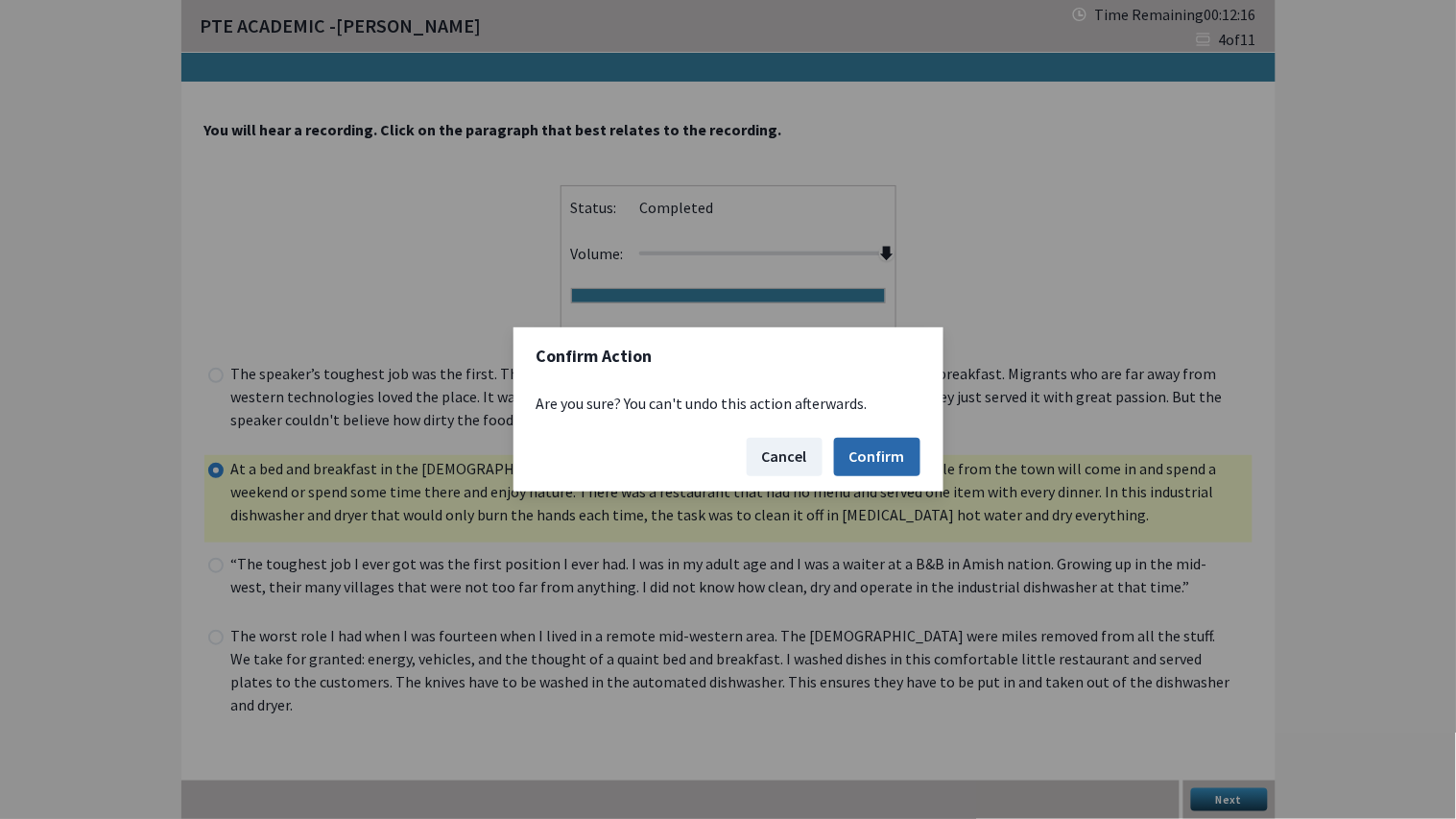 click on "Confirm" at bounding box center (877, 457) 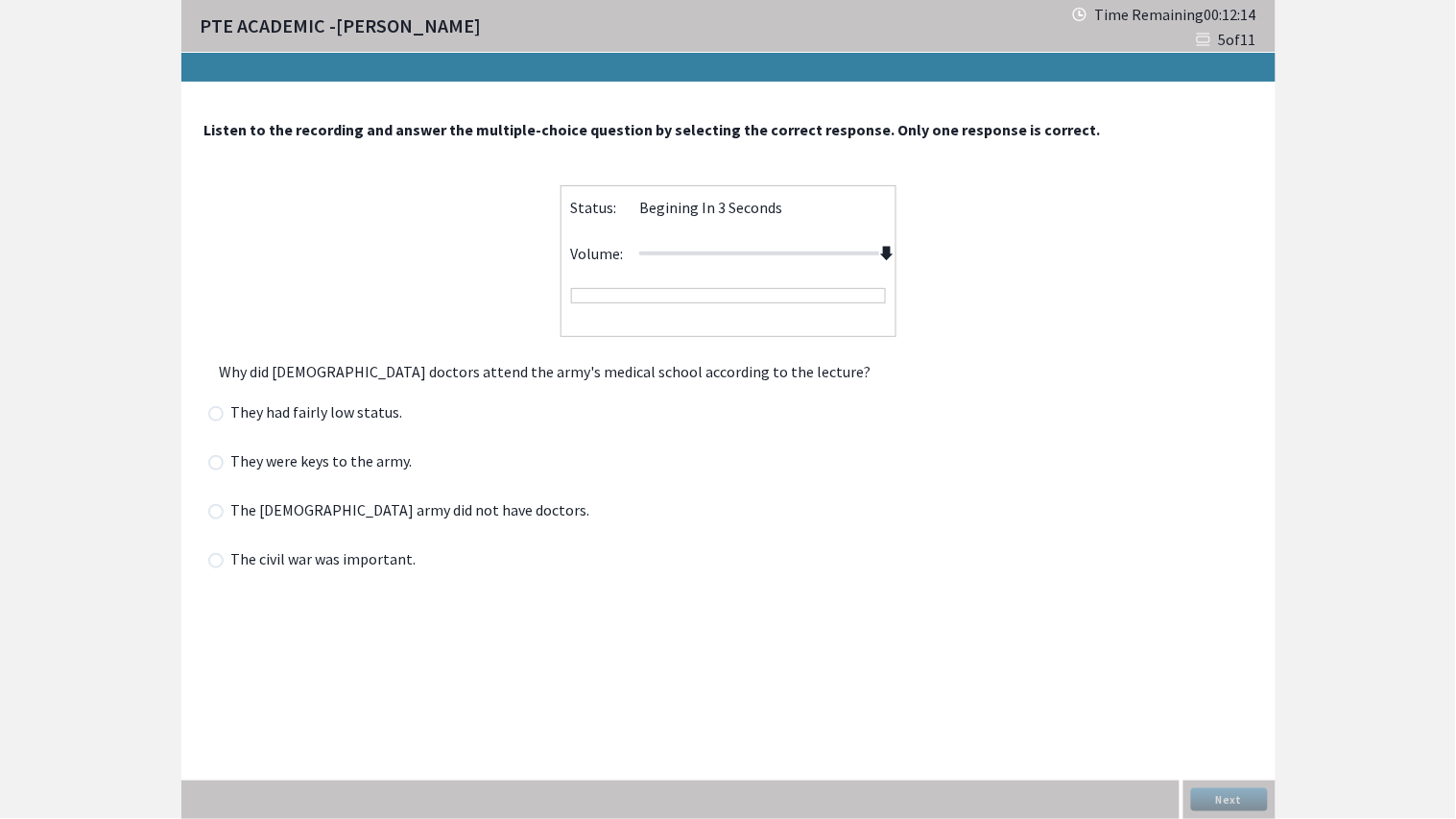 drag, startPoint x: 764, startPoint y: 246, endPoint x: 921, endPoint y: 263, distance: 157.9177 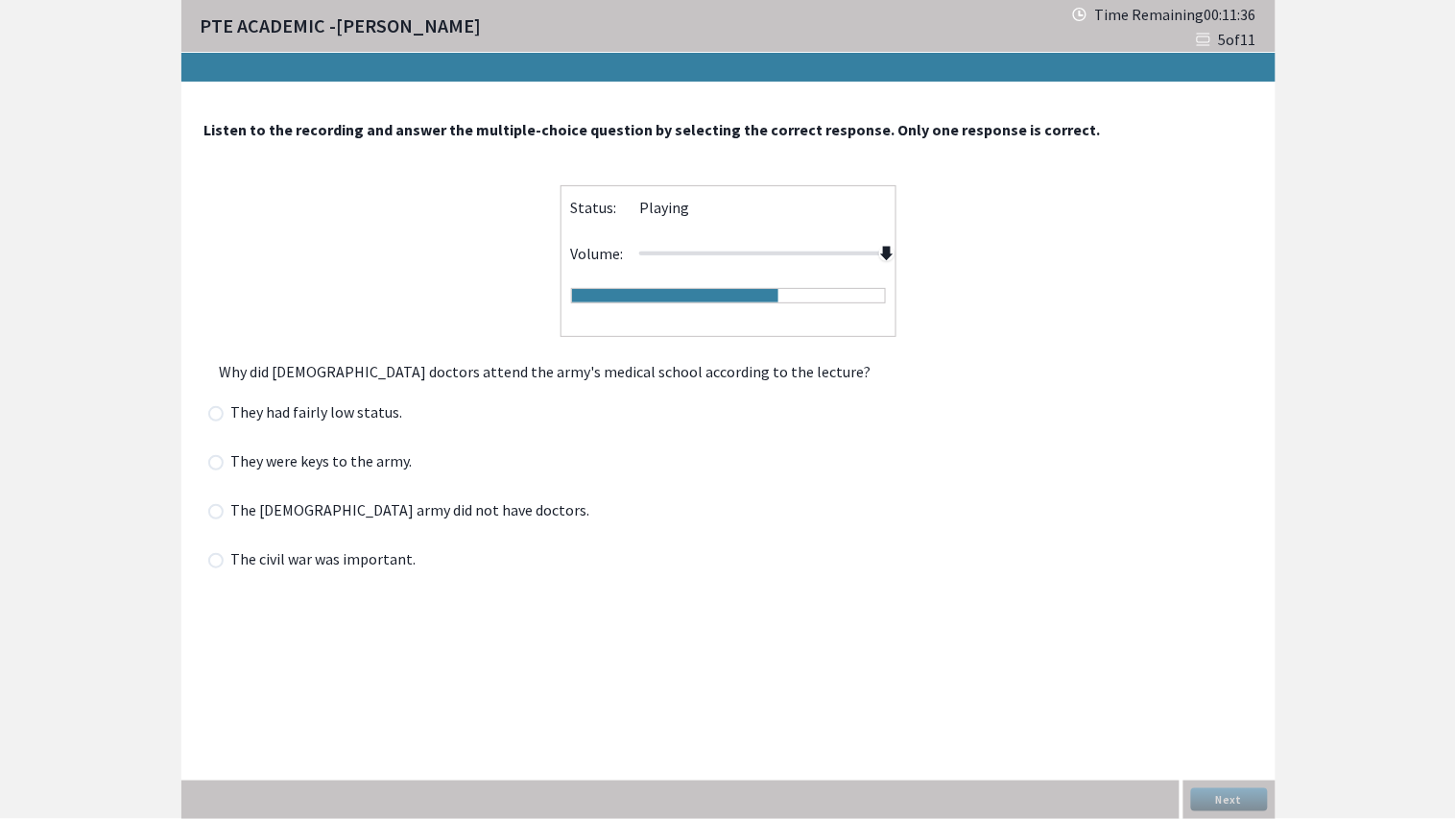 click on "They were keys to the army." at bounding box center [327, 463] 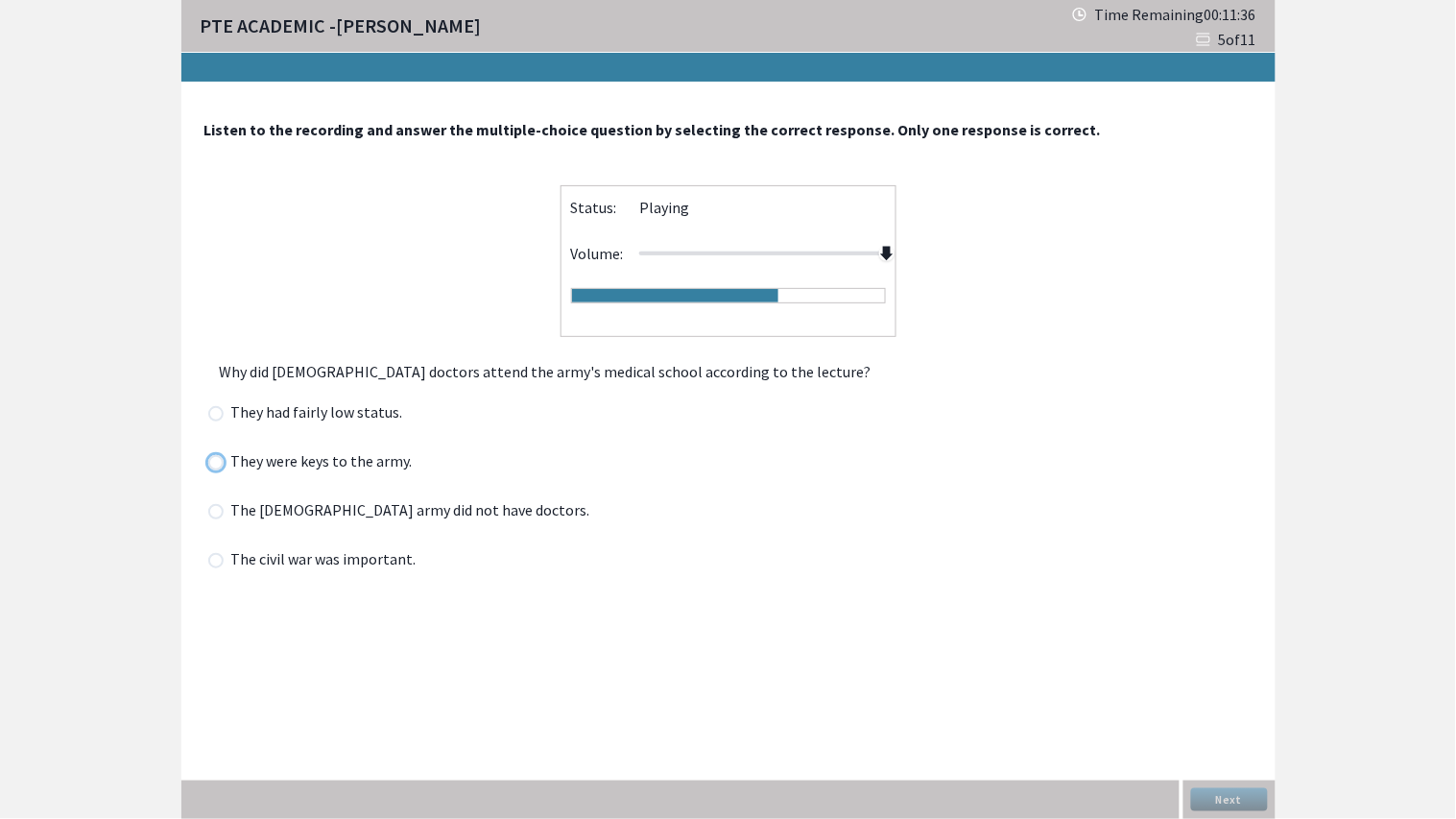 click at bounding box center [207, 462] 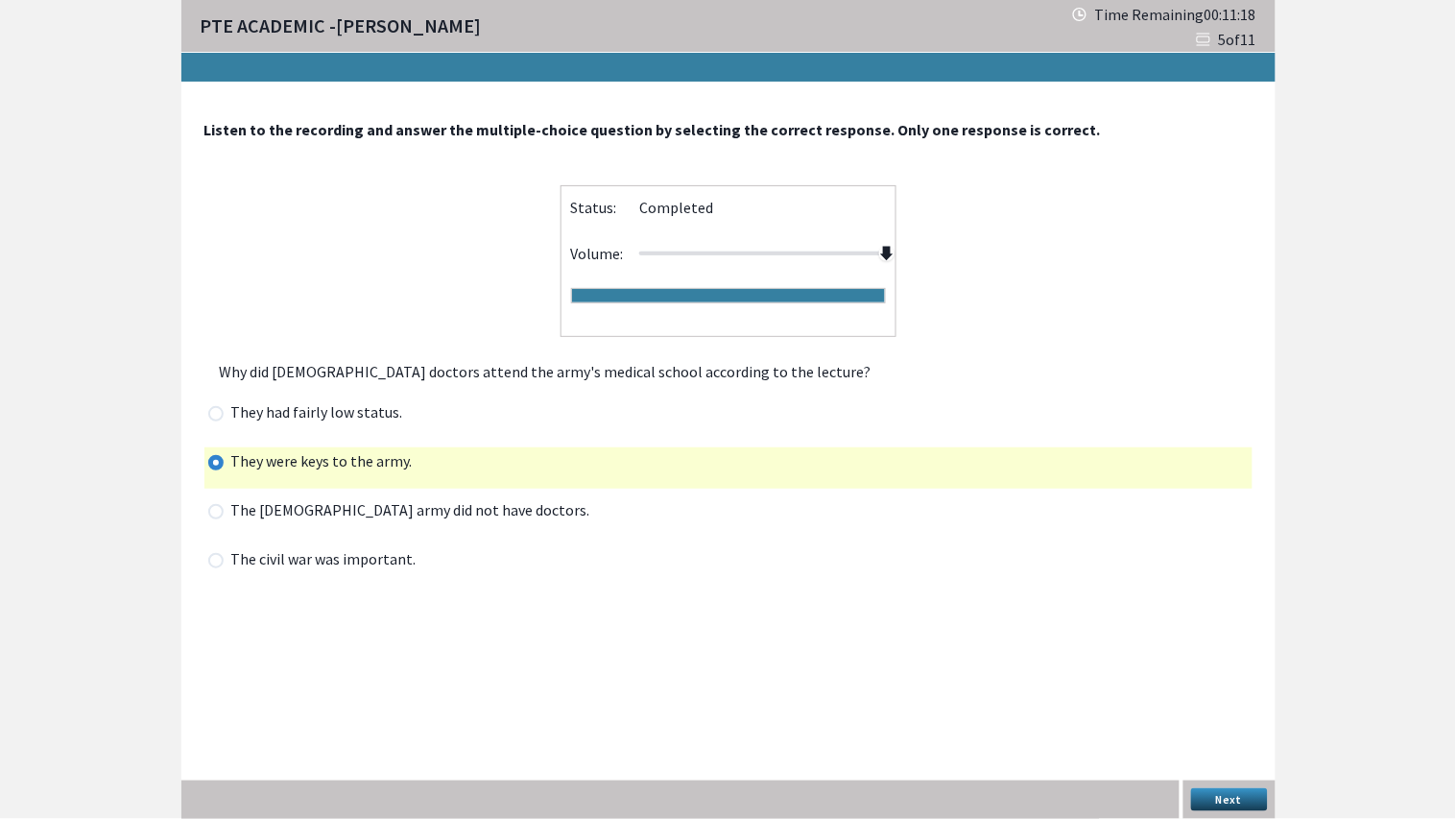 click on "Next" at bounding box center (1229, 800) 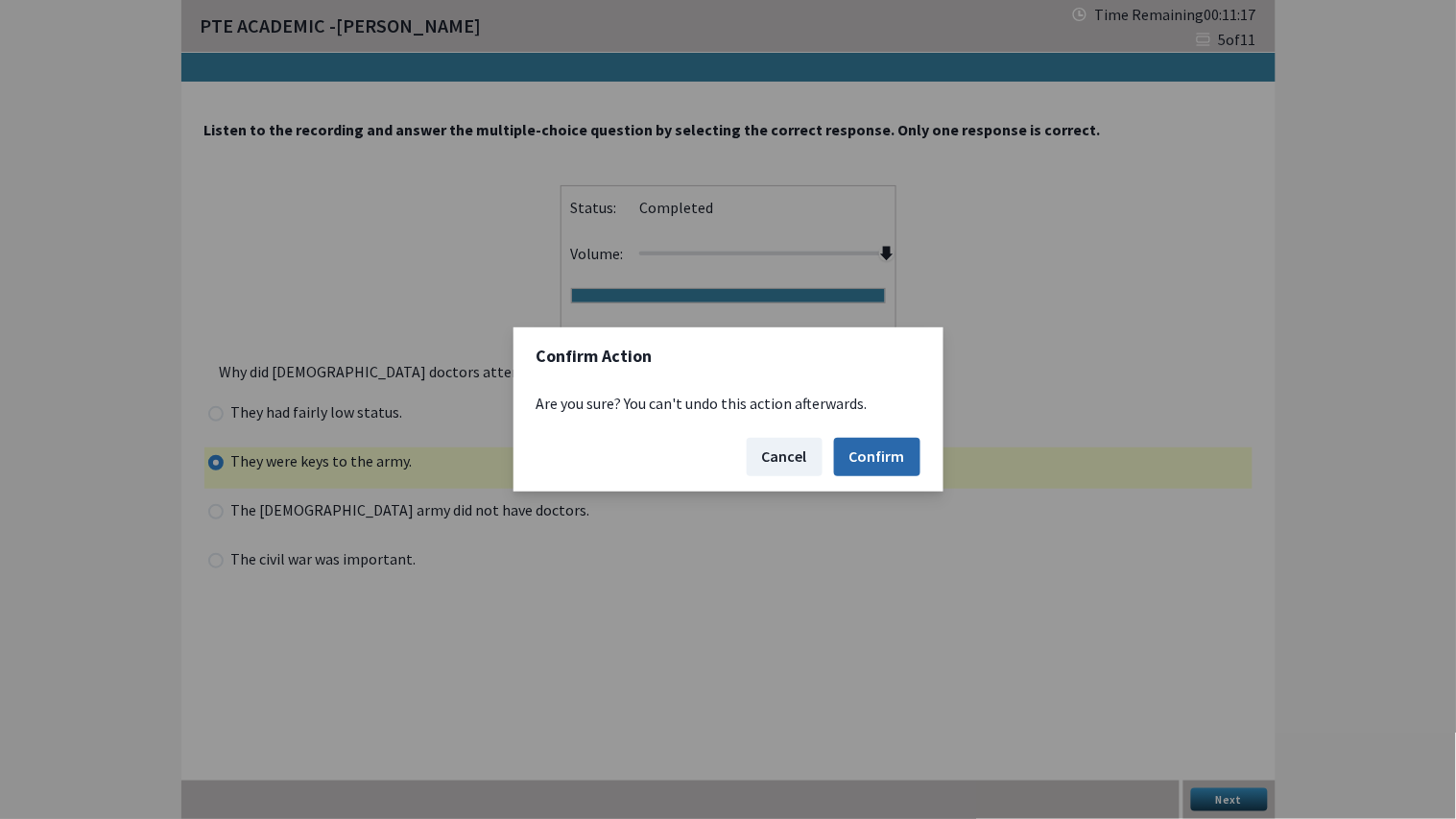 click on "Confirm" at bounding box center (877, 457) 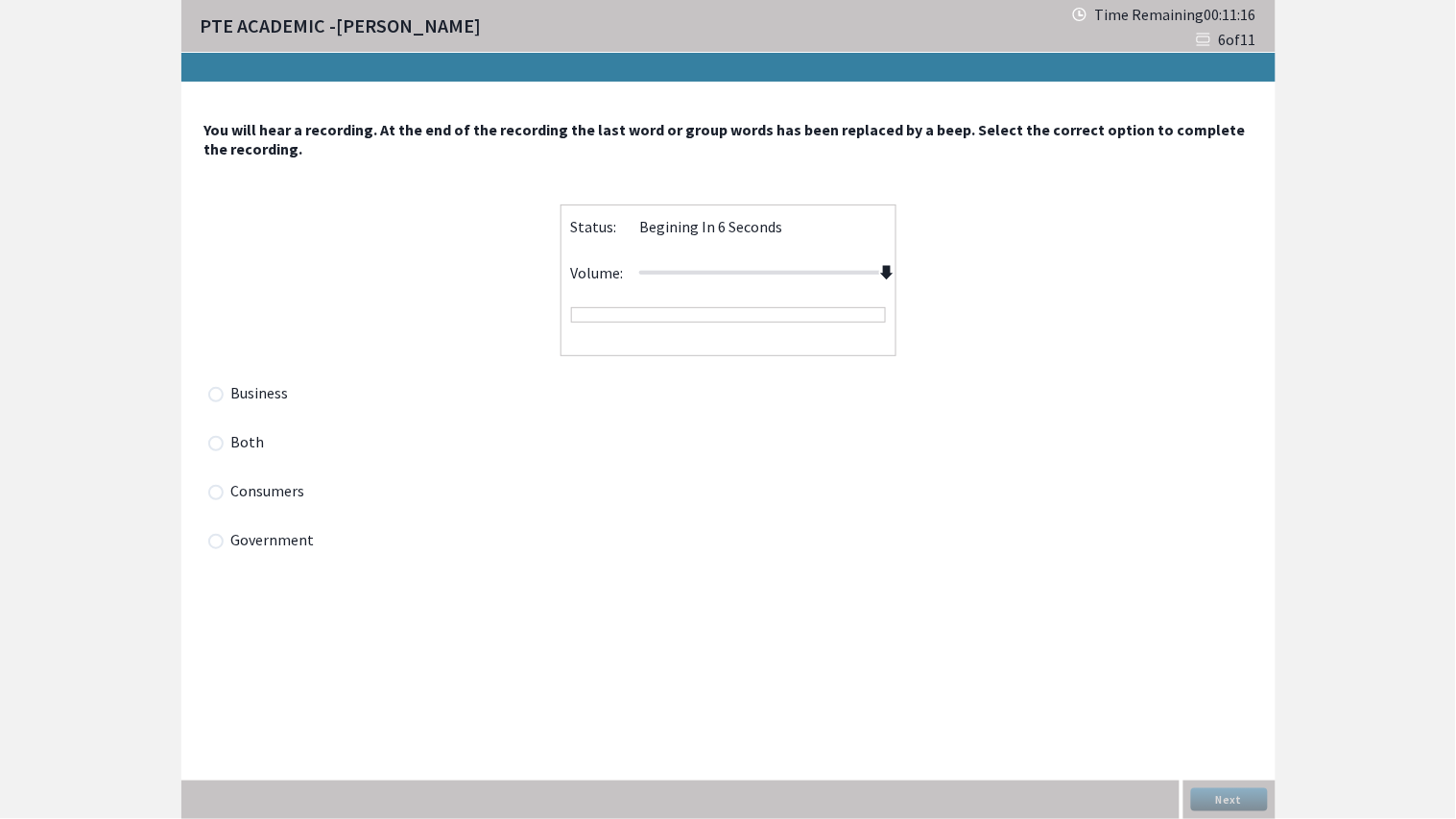 drag, startPoint x: 763, startPoint y: 272, endPoint x: 983, endPoint y: 260, distance: 220.327 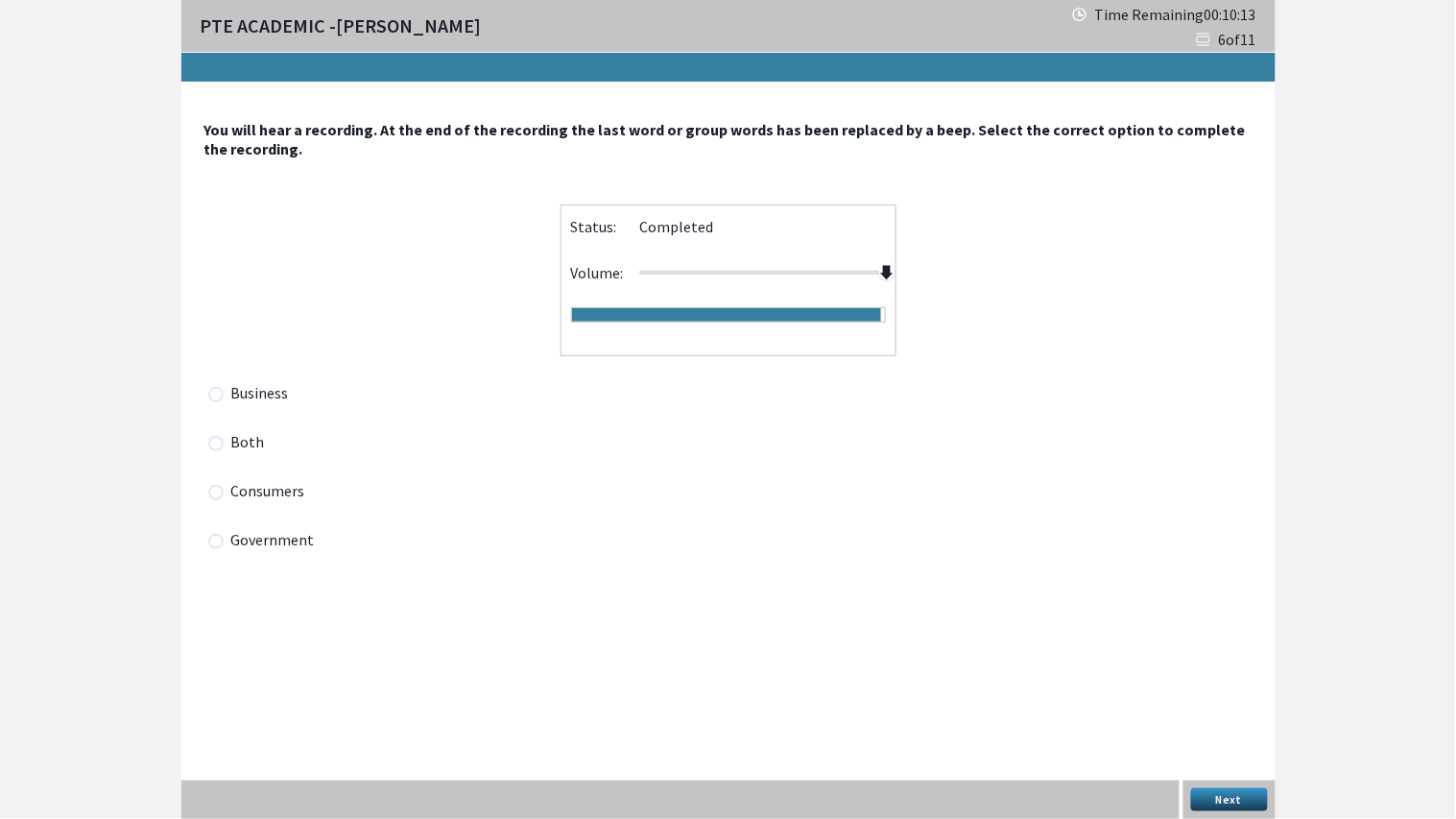 click on "Both" at bounding box center (242, 446) 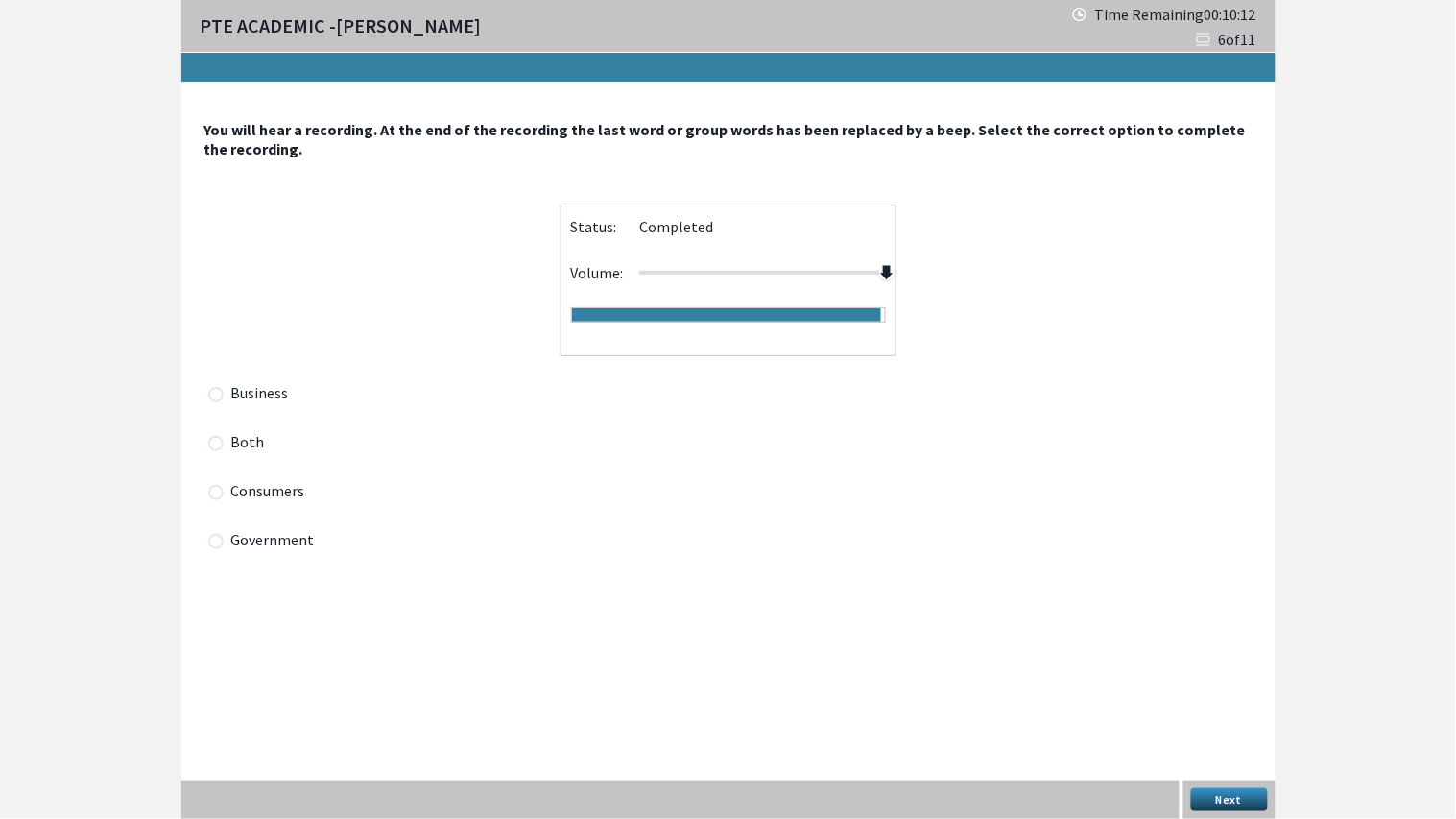 click at bounding box center (216, 444) 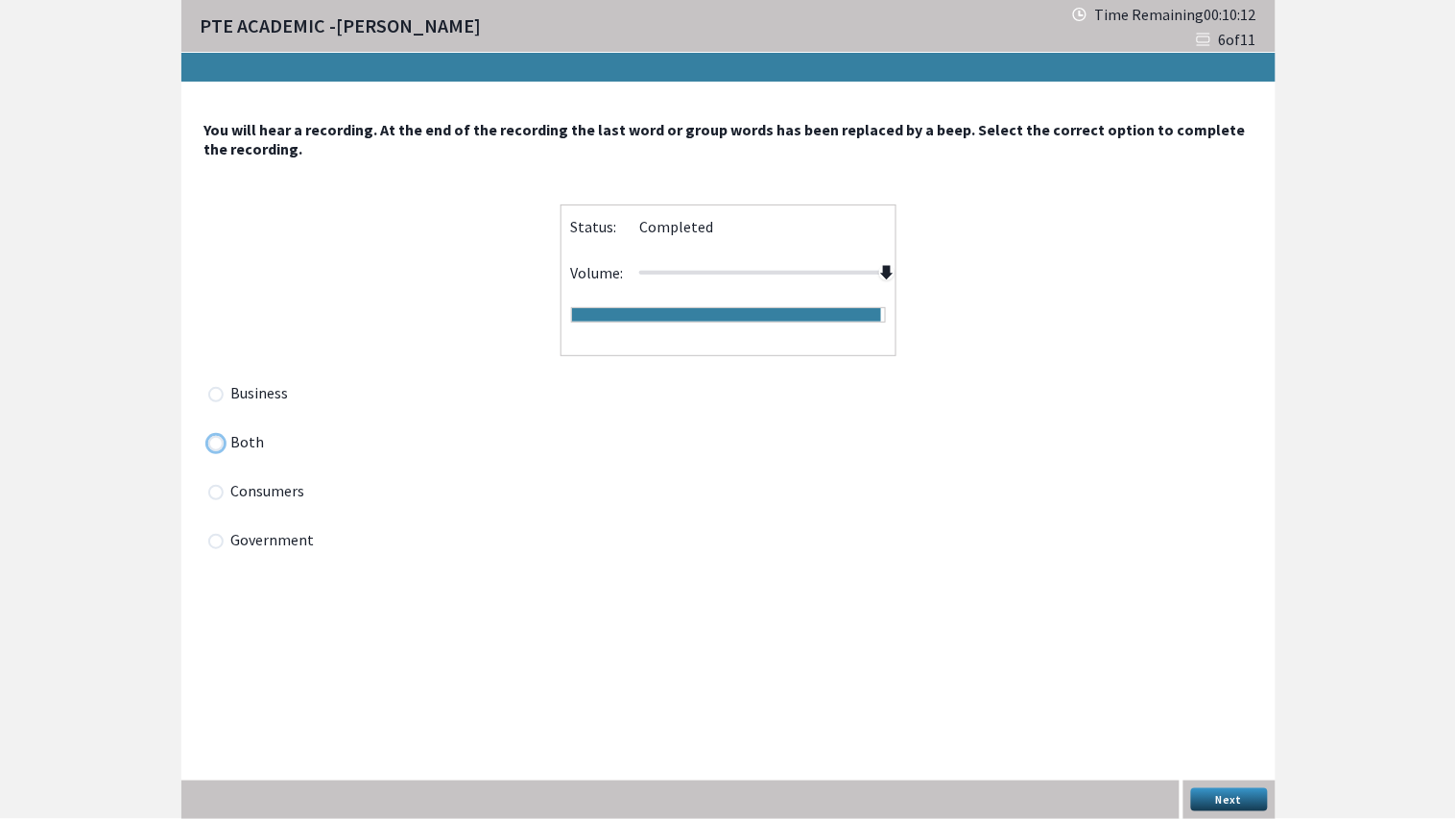 click at bounding box center [207, 443] 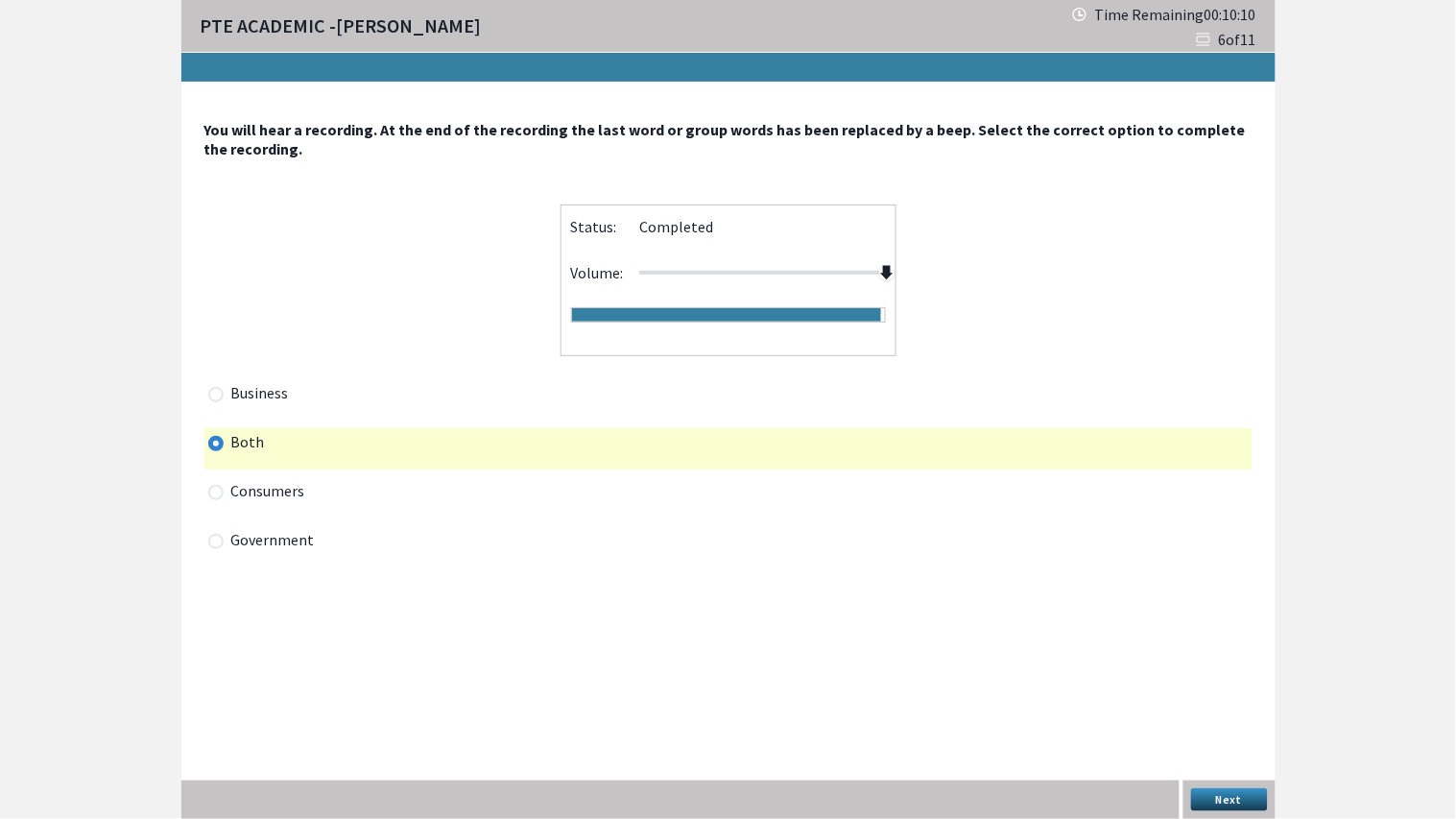 click on "Next" at bounding box center [1229, 800] 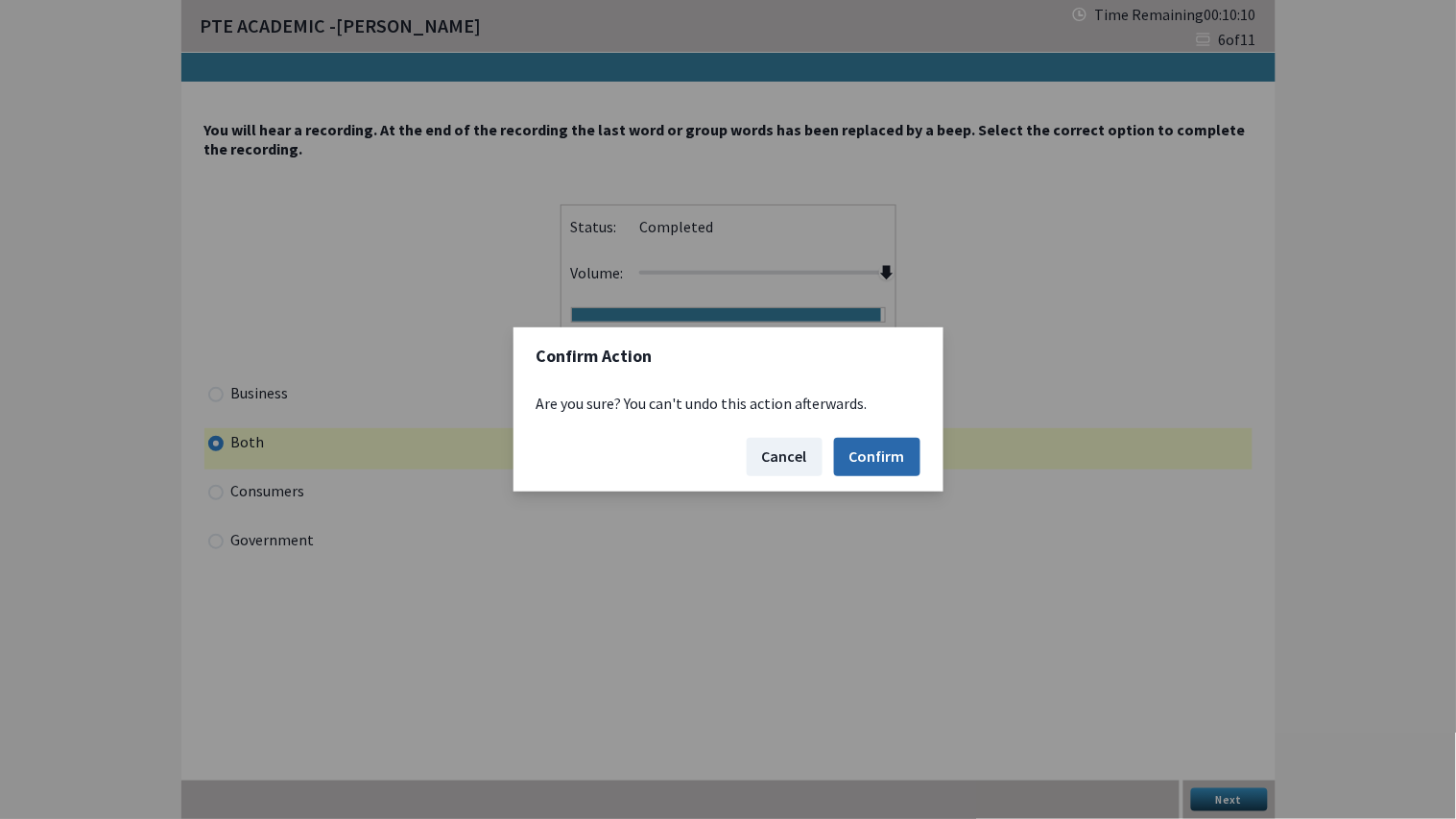 click on "Confirm" at bounding box center (877, 457) 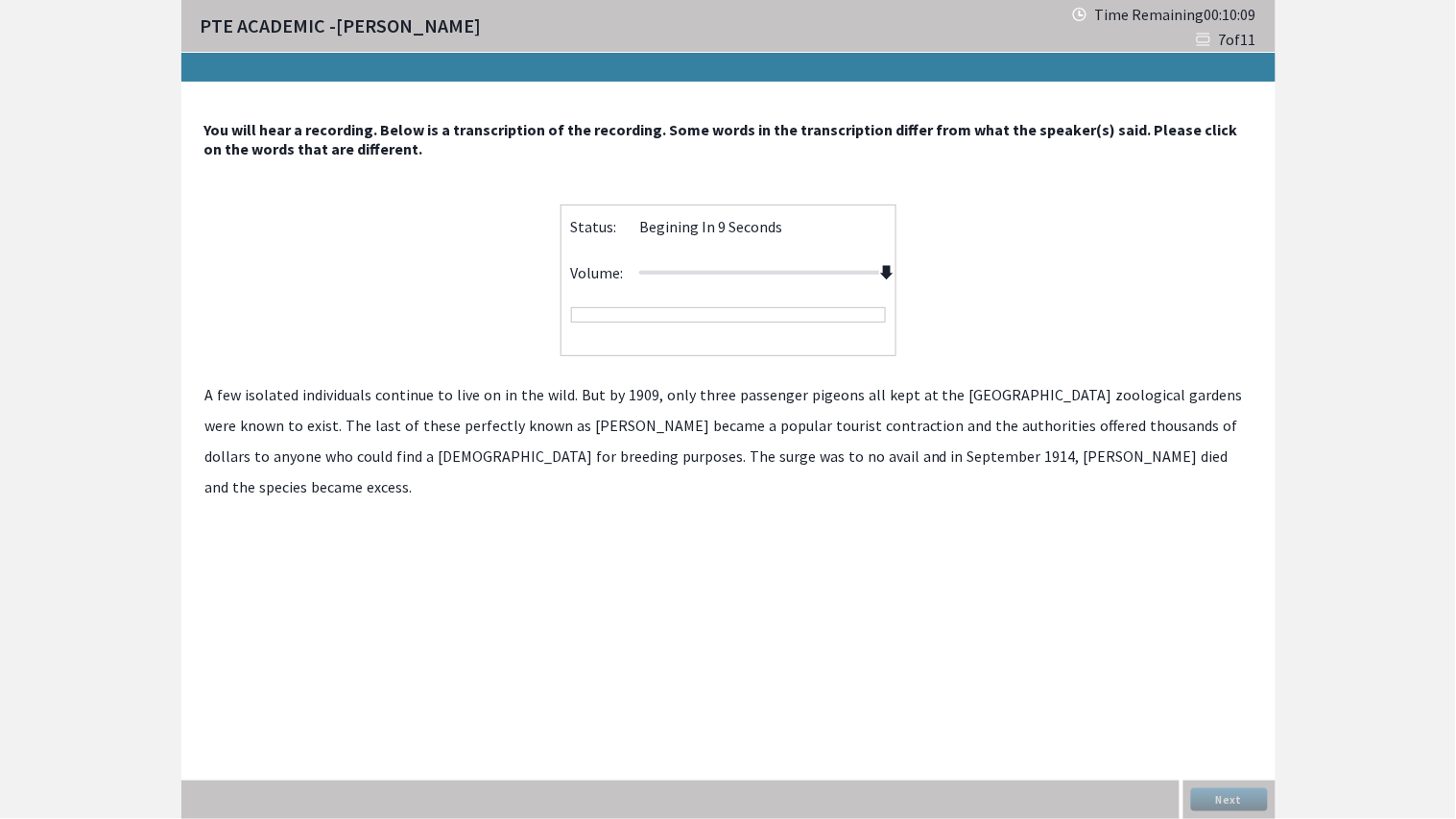 drag, startPoint x: 758, startPoint y: 278, endPoint x: 1052, endPoint y: 288, distance: 294.17002 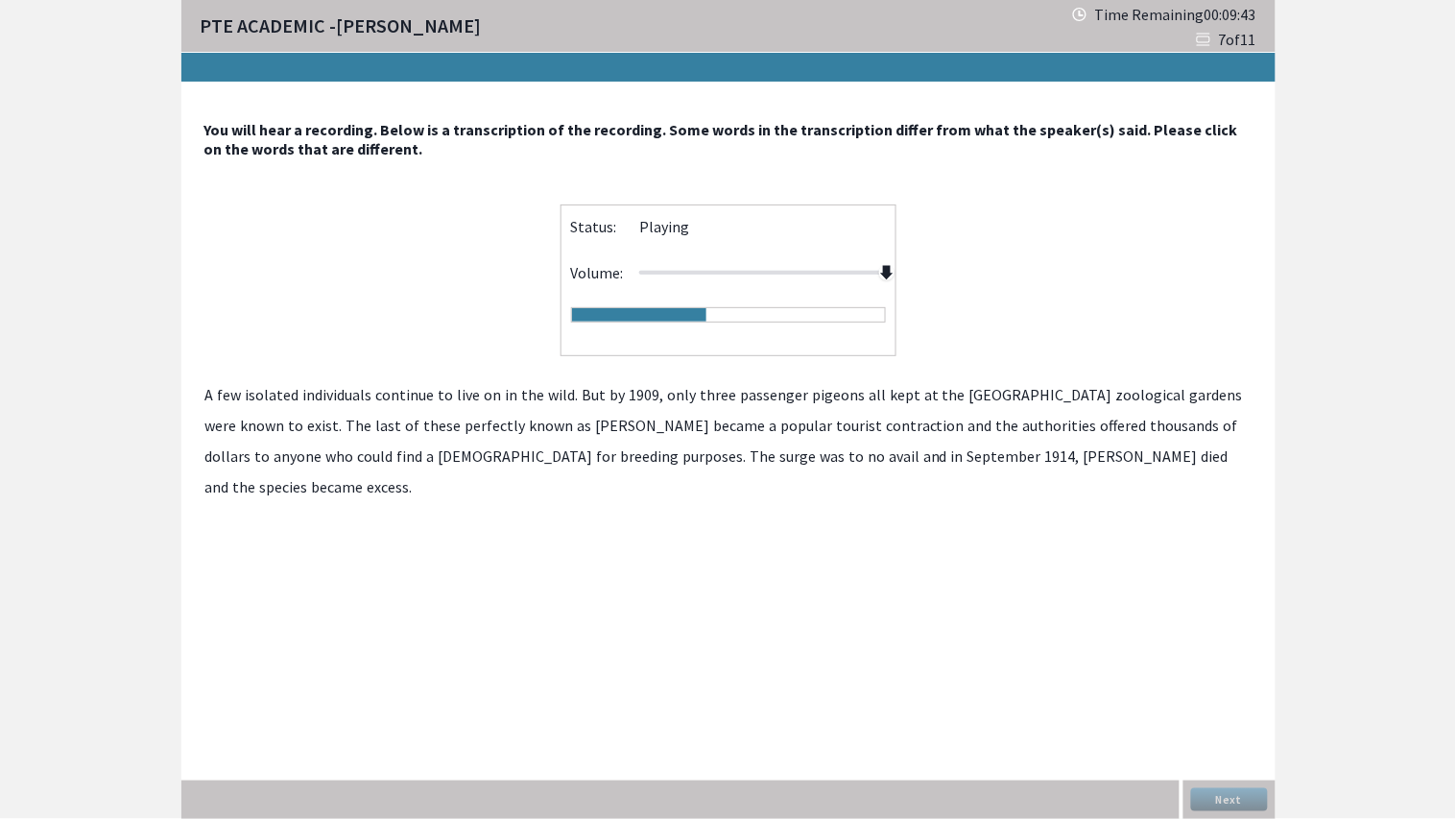 click on "perfectly" 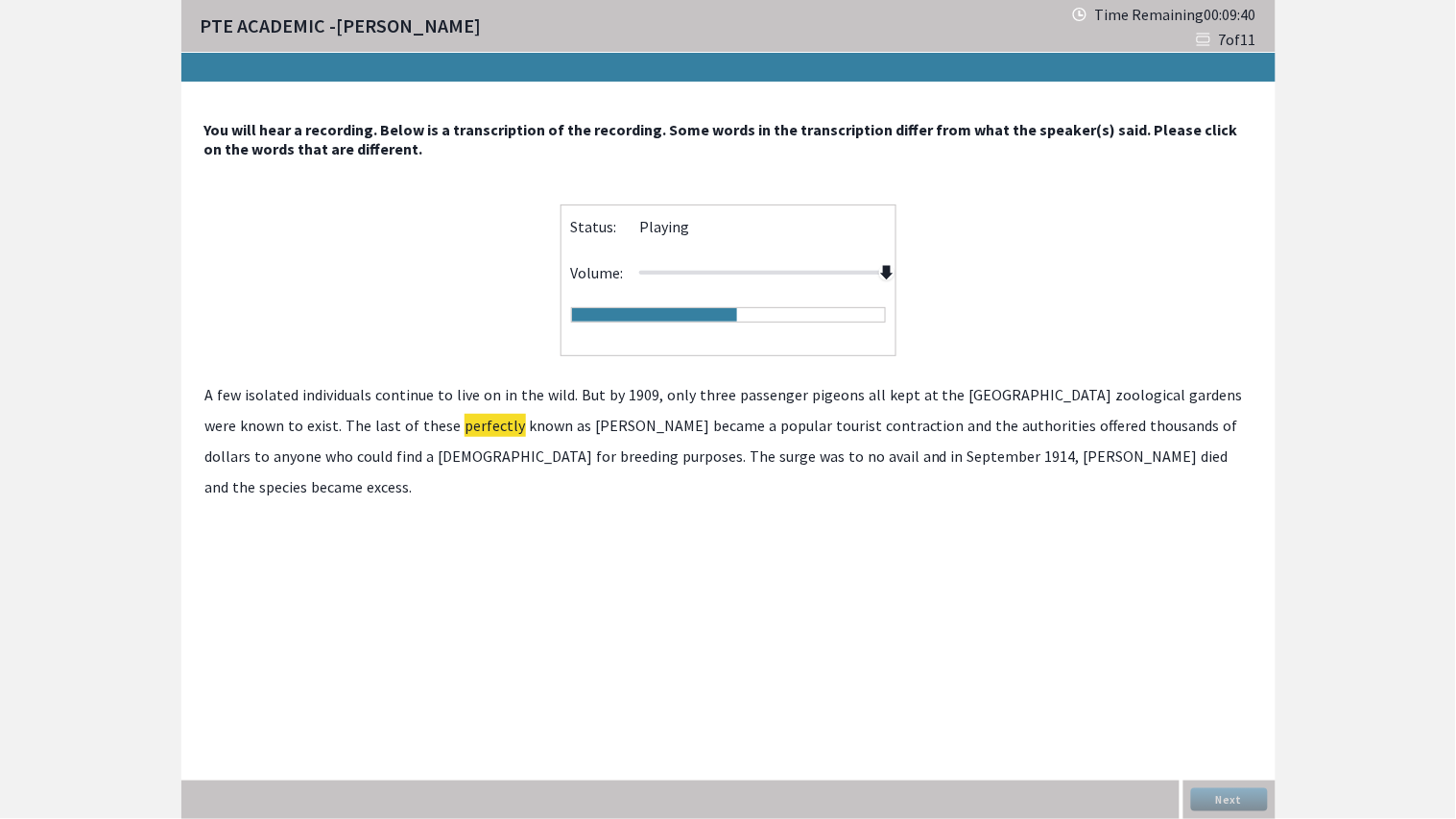 click on "contraction" 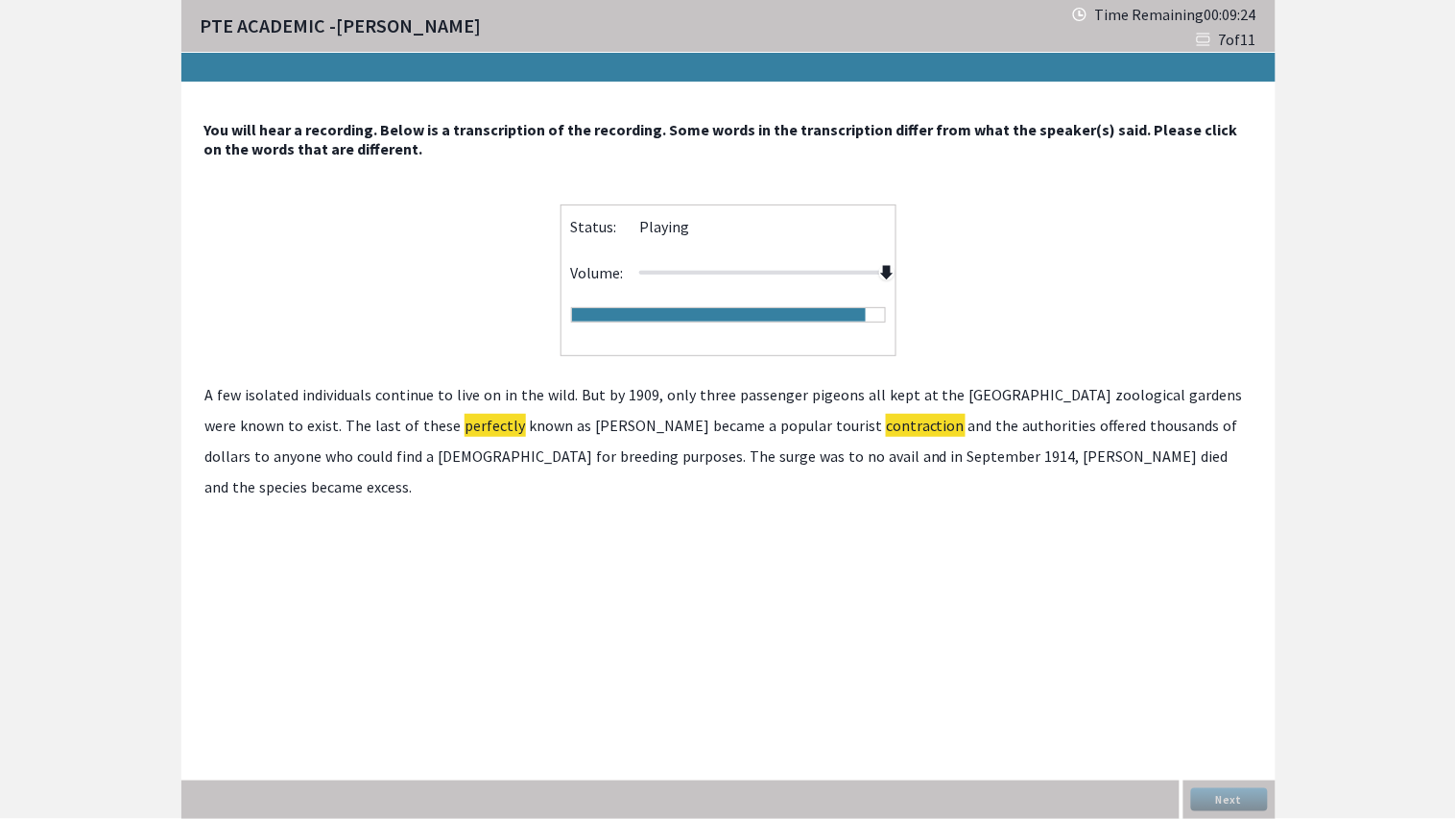 click on "excess." 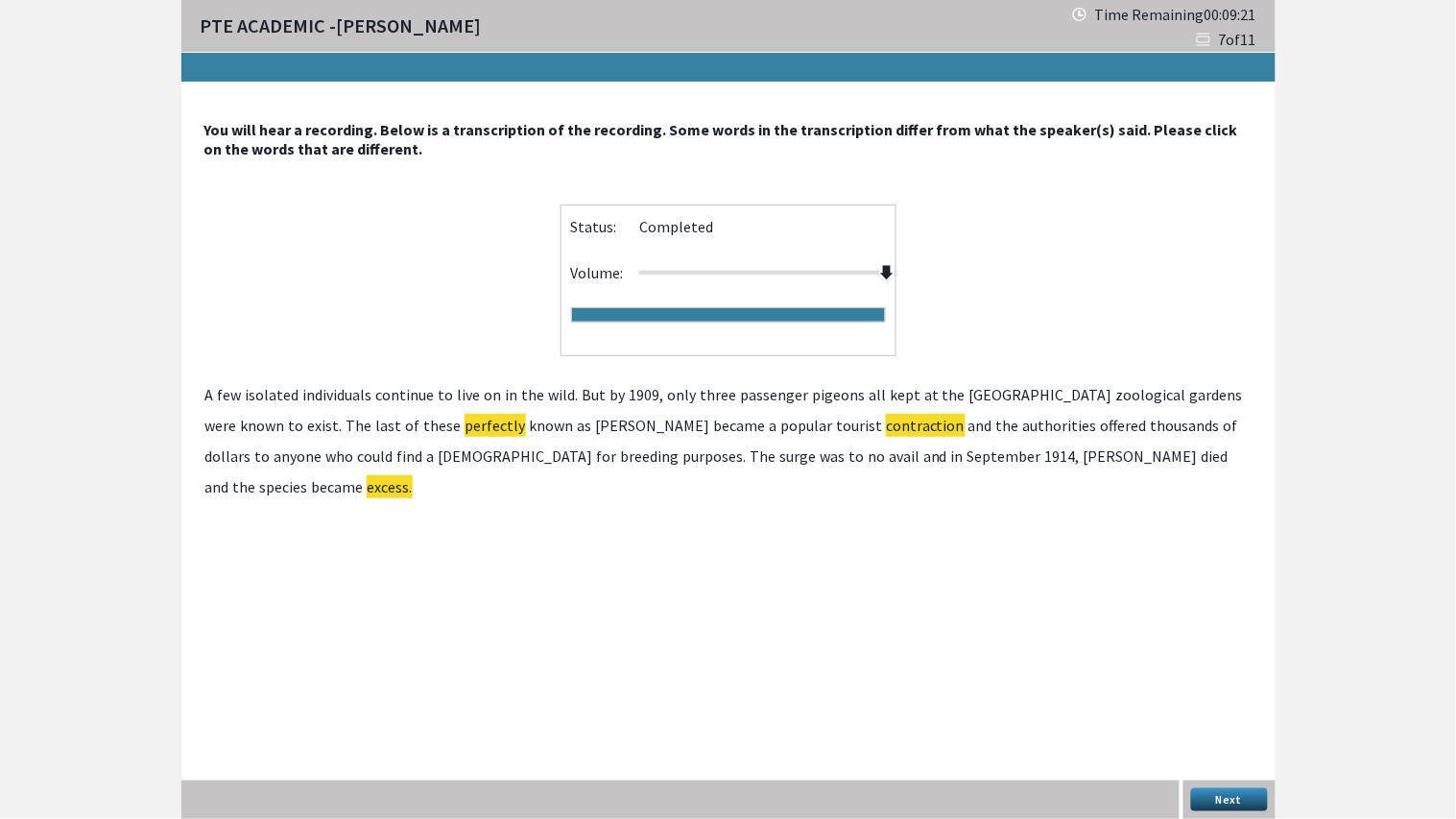drag, startPoint x: 1239, startPoint y: 797, endPoint x: 1113, endPoint y: 698, distance: 160.24044 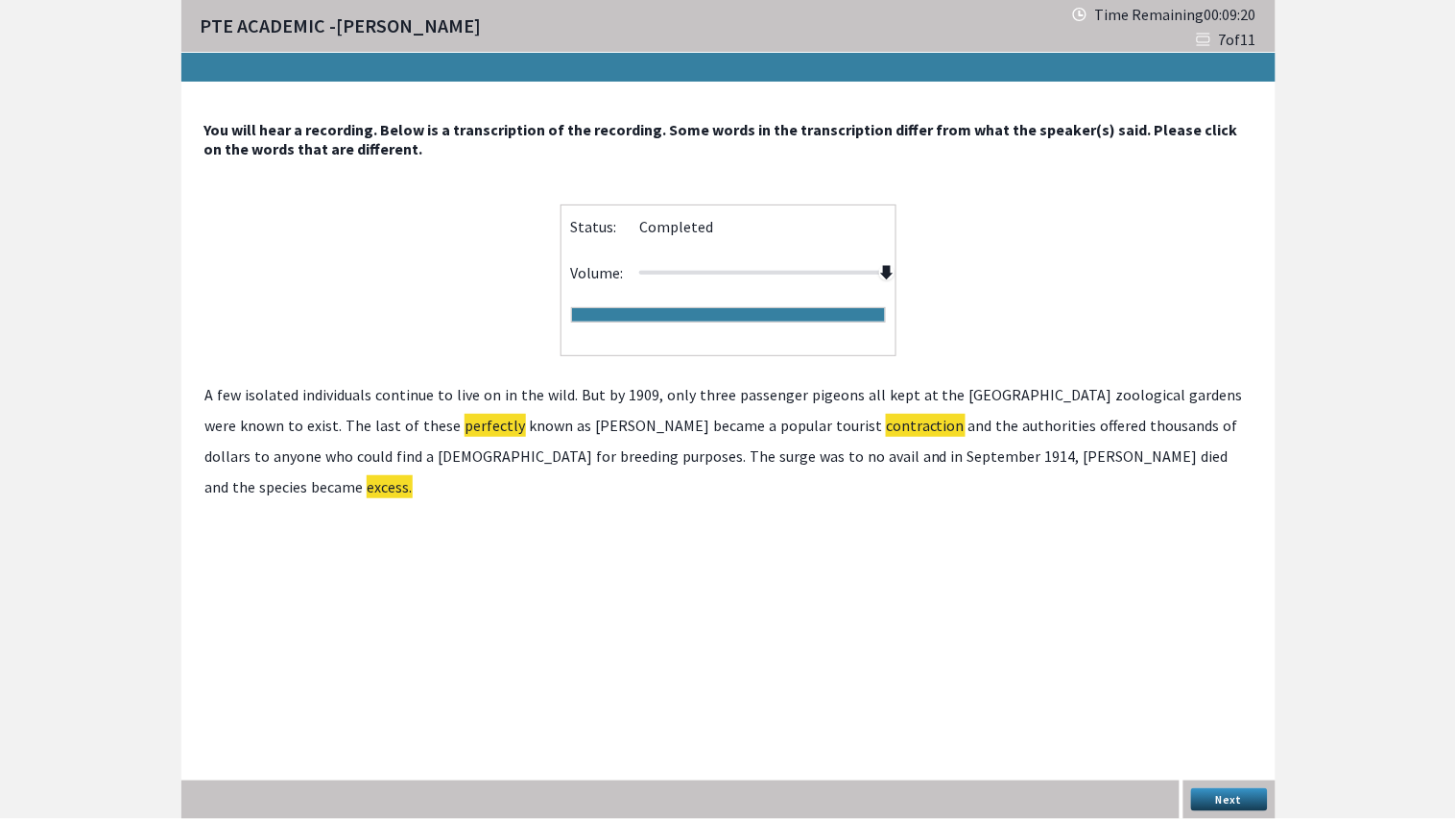click on "Next" at bounding box center [1229, 800] 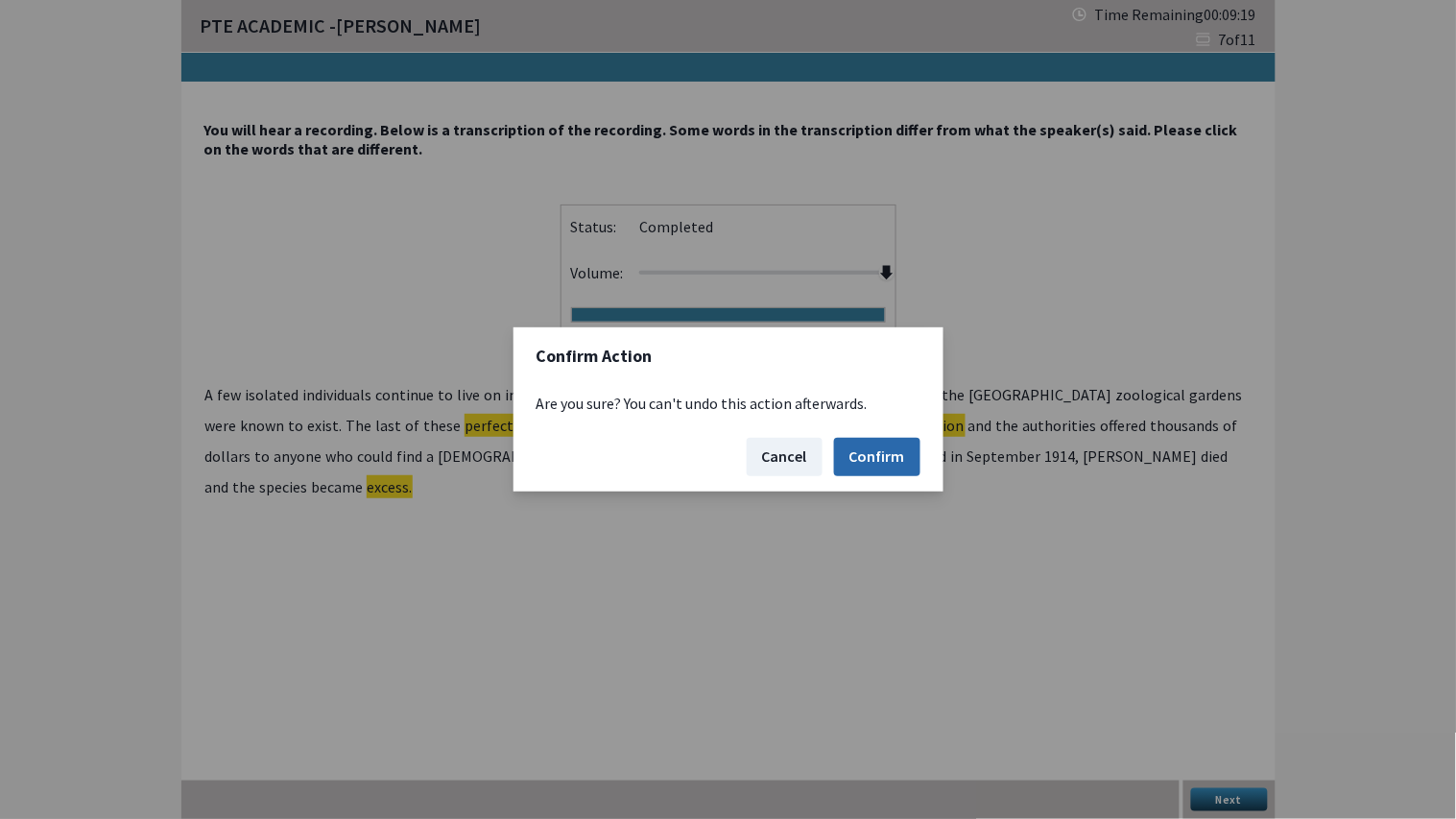 click on "Confirm" at bounding box center [877, 457] 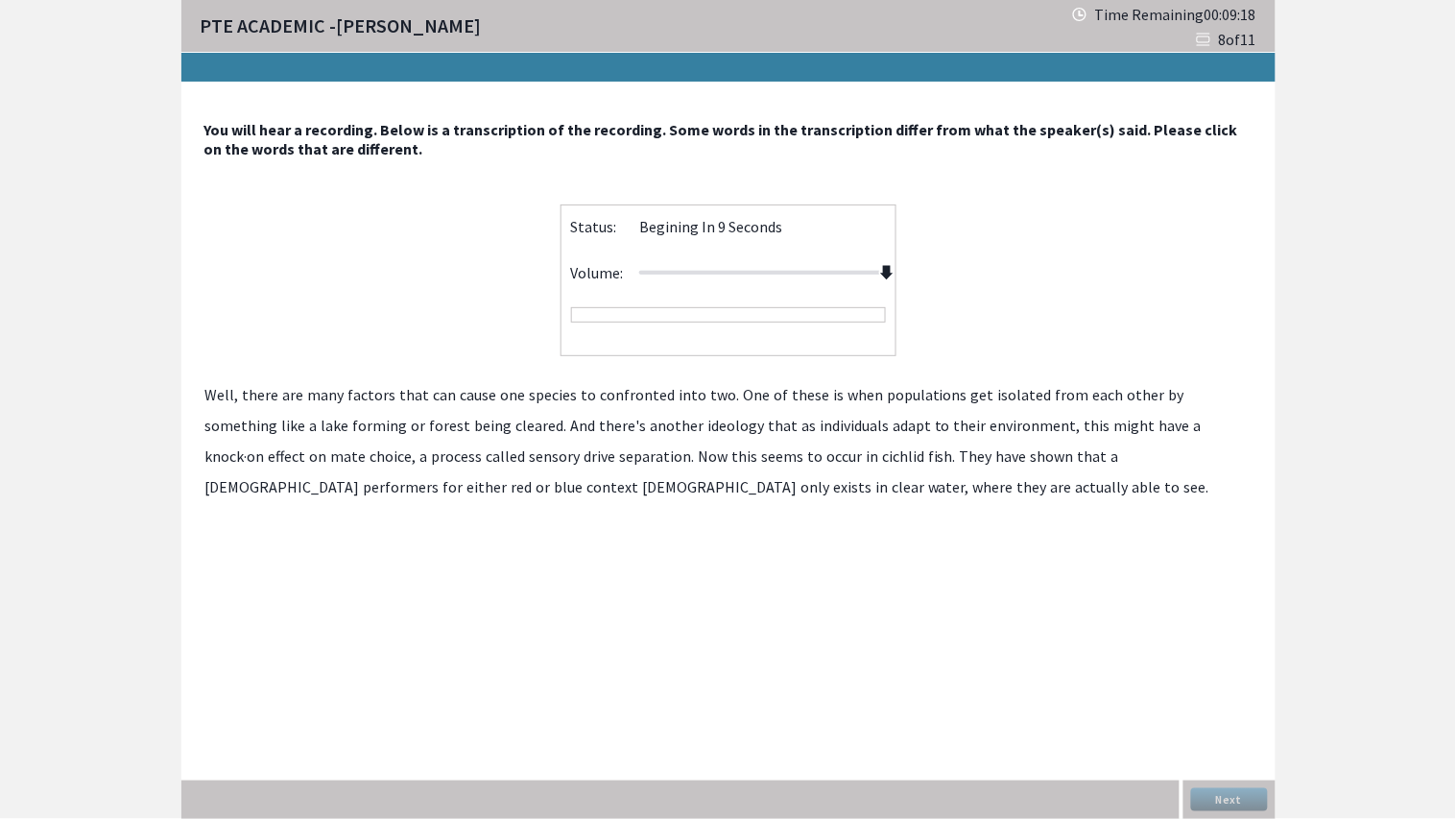 drag, startPoint x: 759, startPoint y: 265, endPoint x: 938, endPoint y: 272, distance: 179.13682 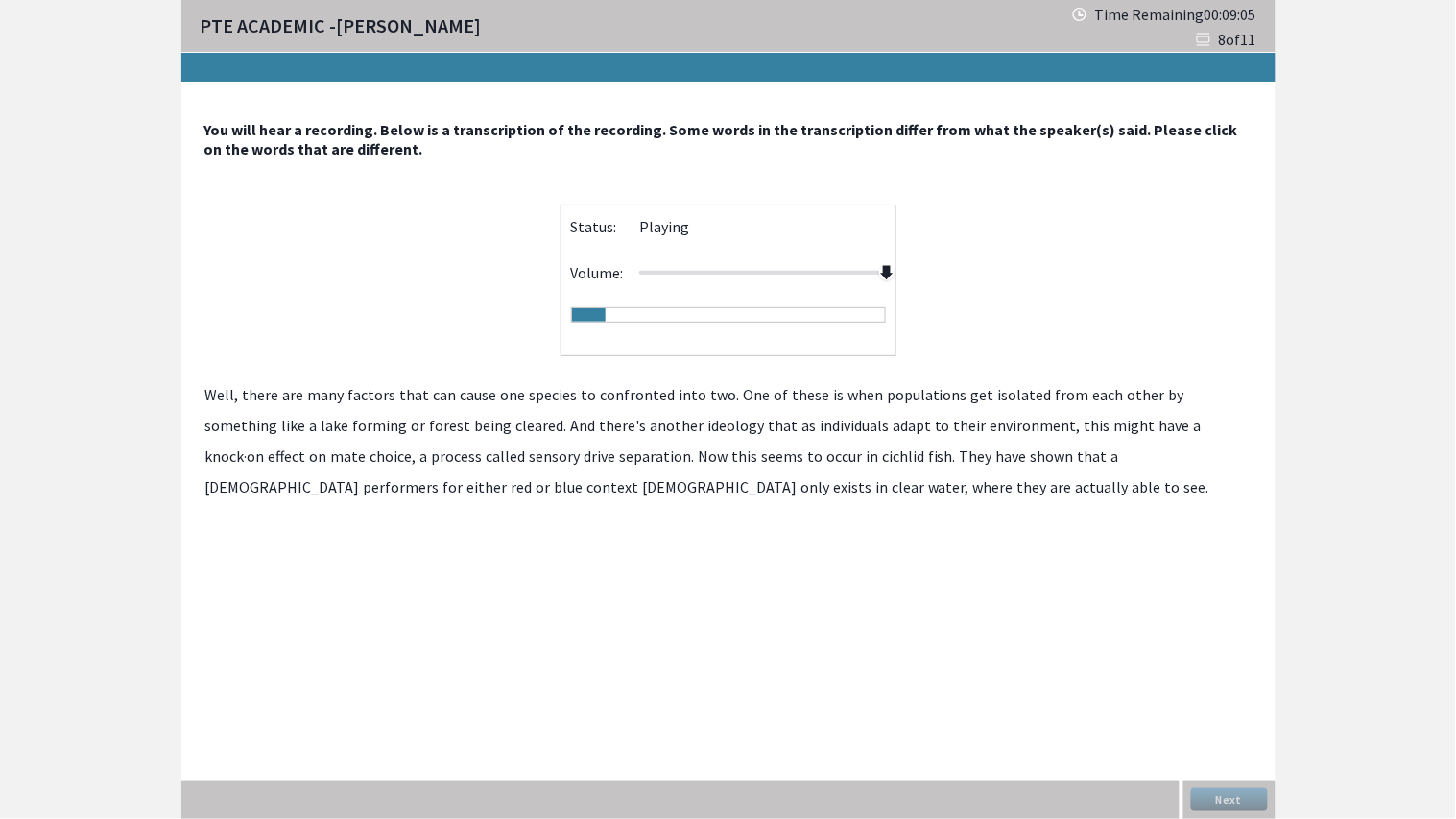 click on "confronted" 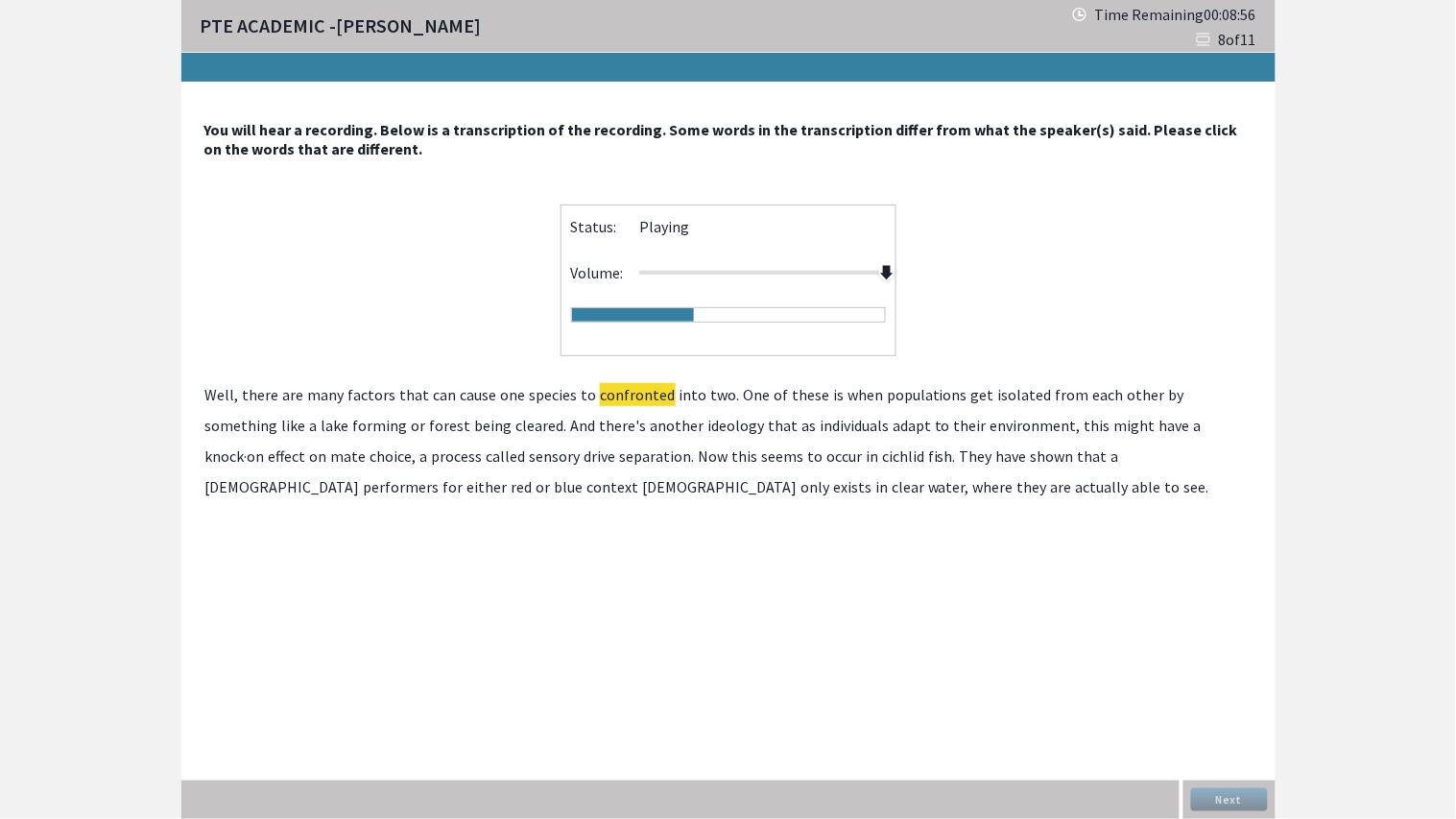 click on "ideology" 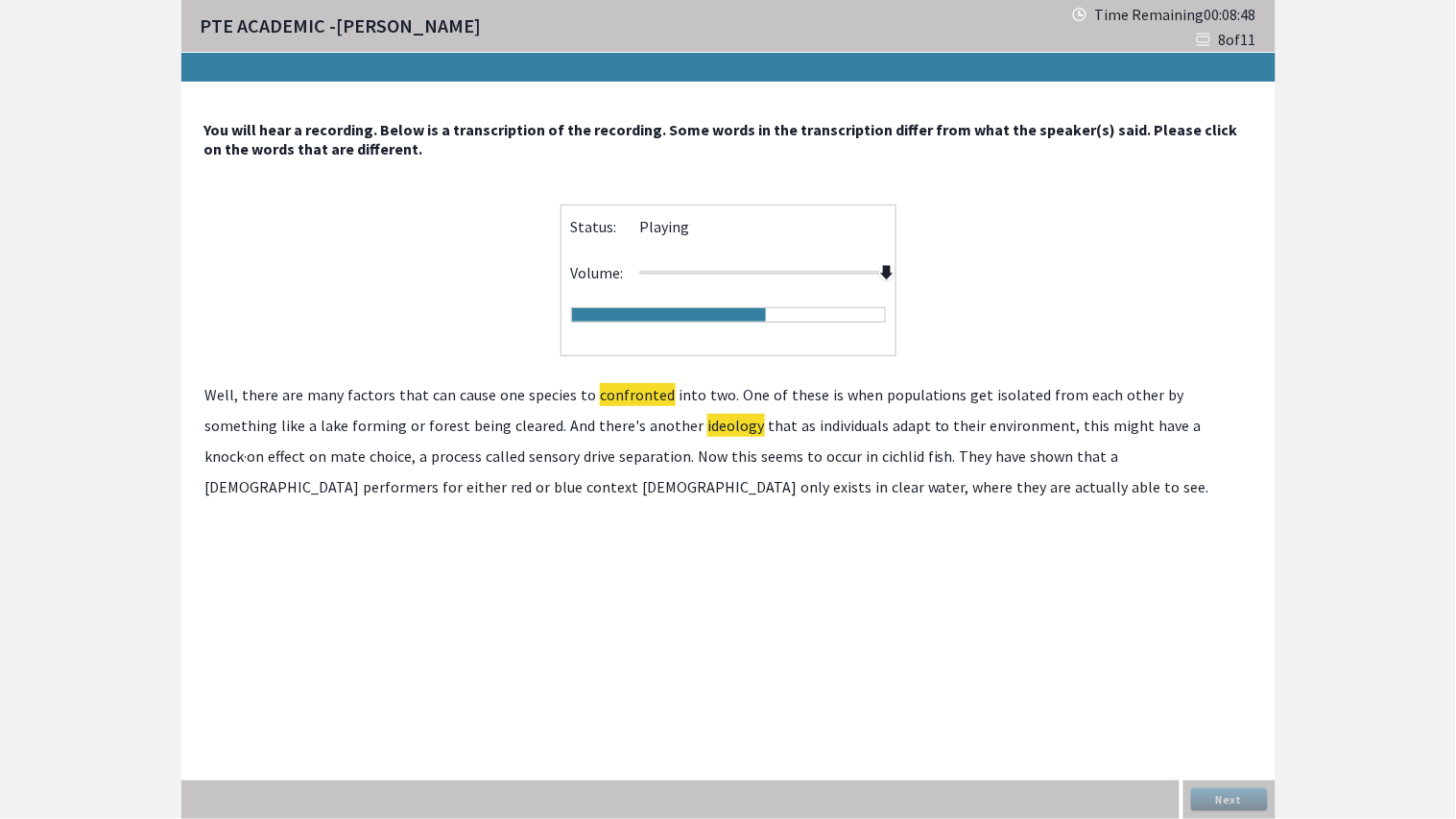 click on "separation." 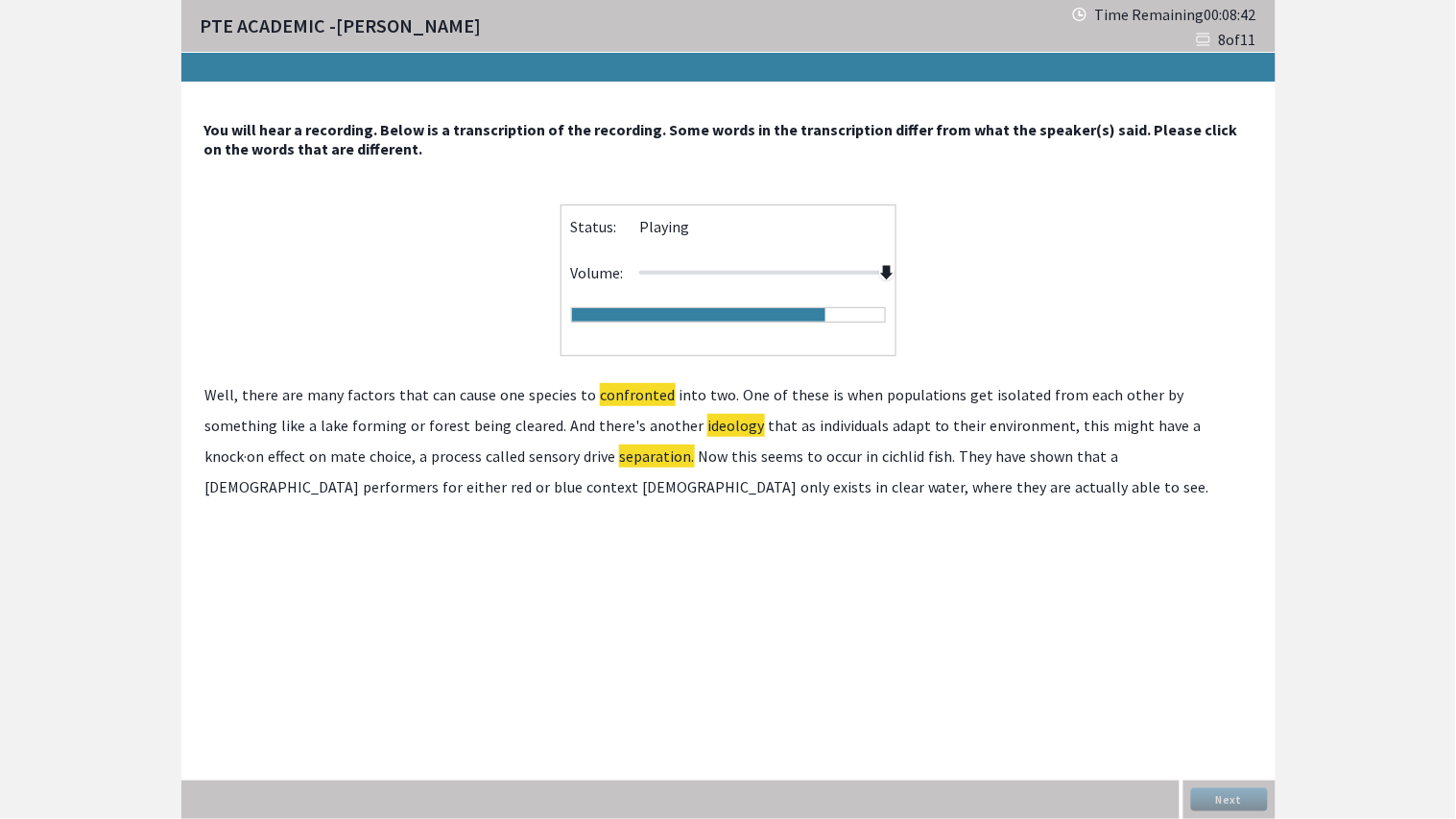 click on "performers" 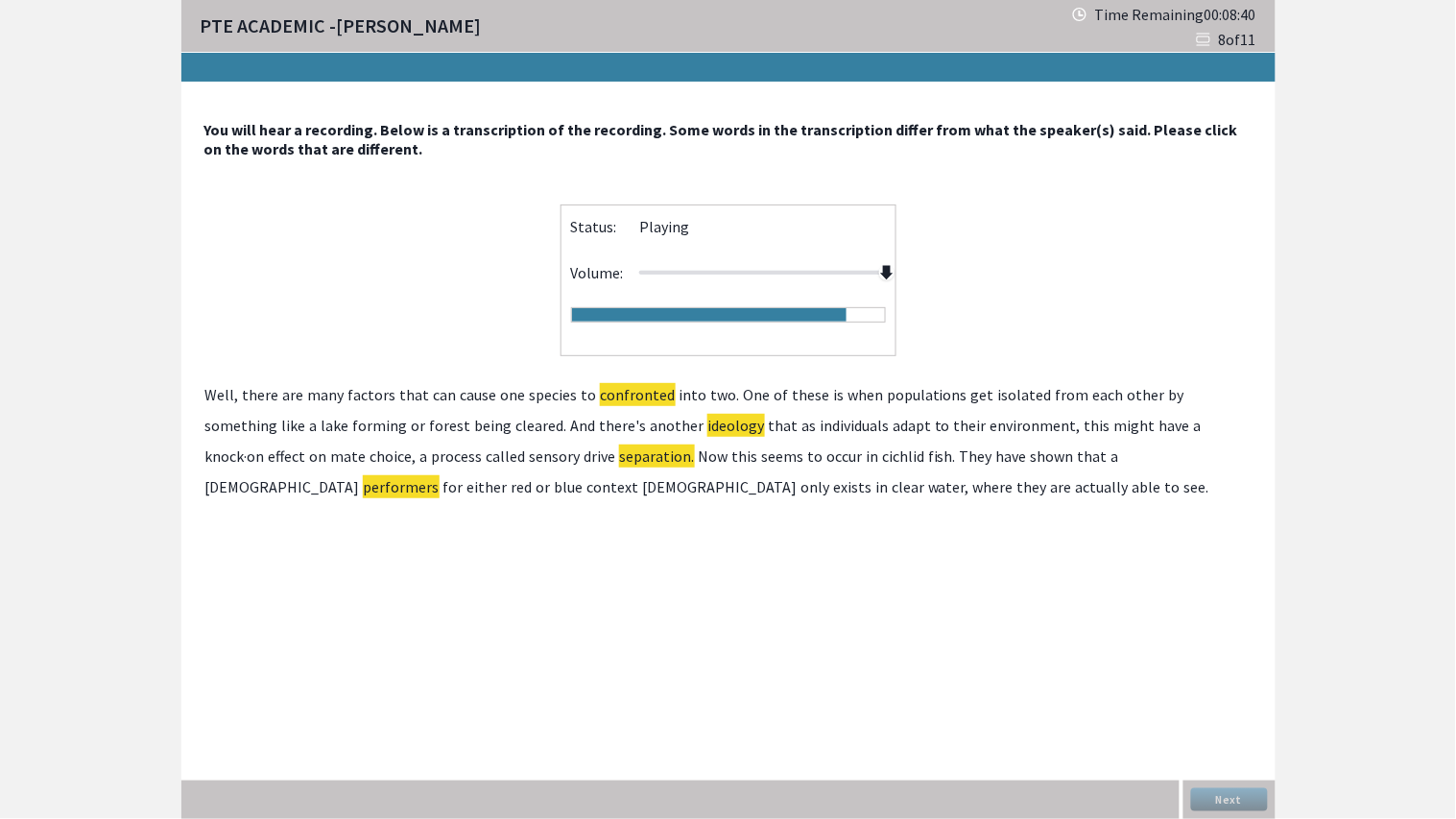 click on "context" 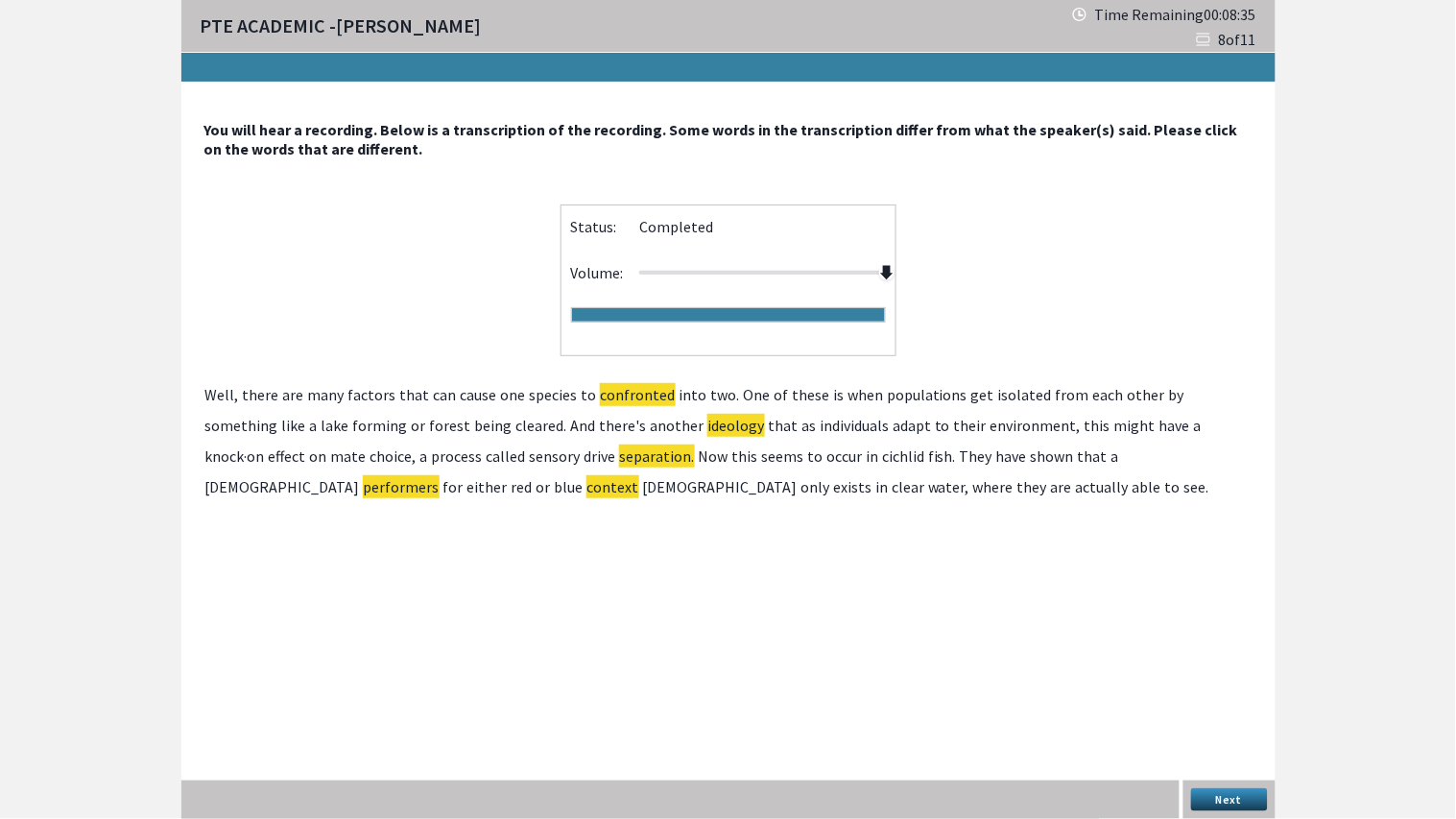 click on "Next" at bounding box center [1229, 800] 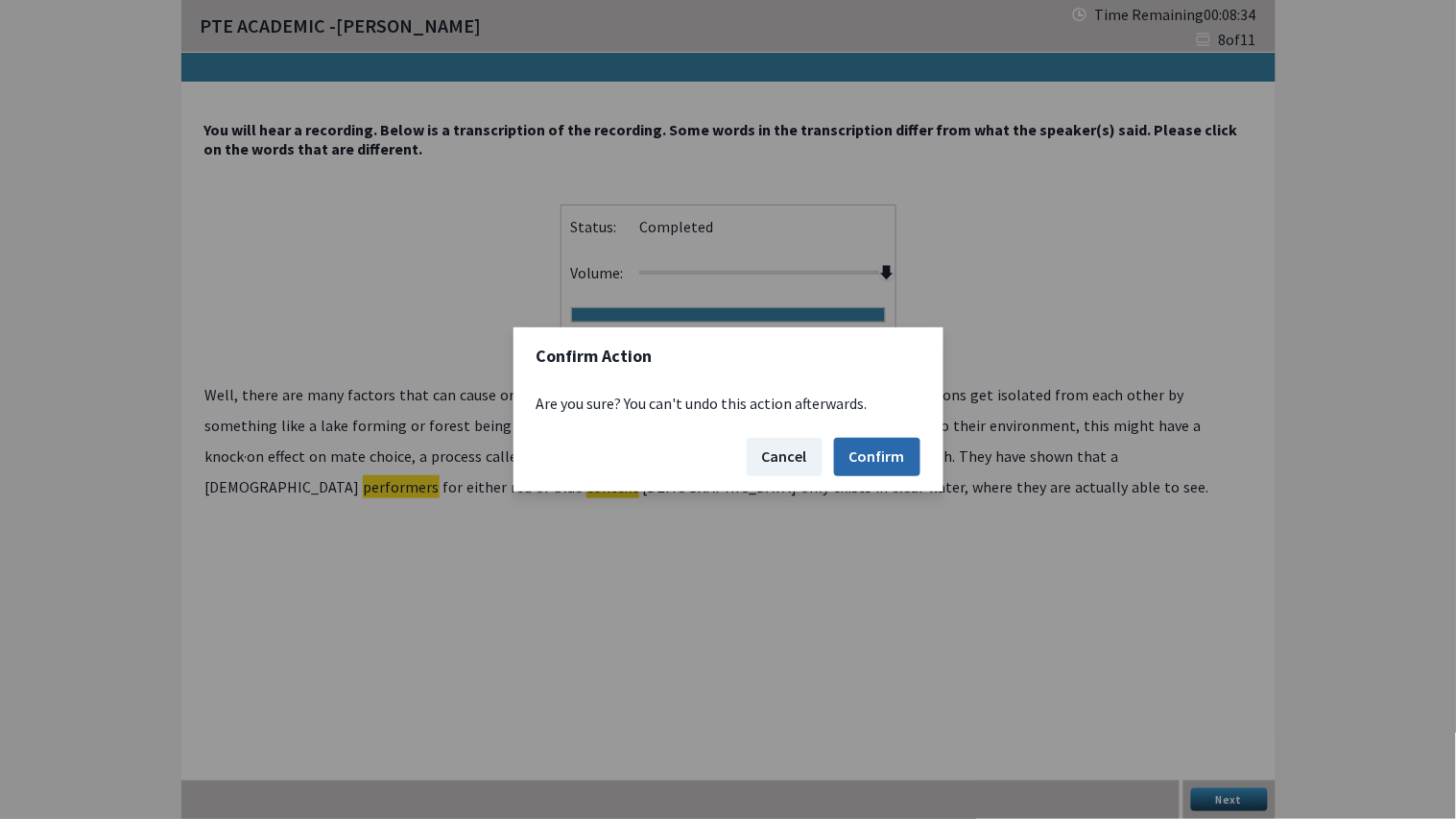 click on "Confirm" at bounding box center [877, 457] 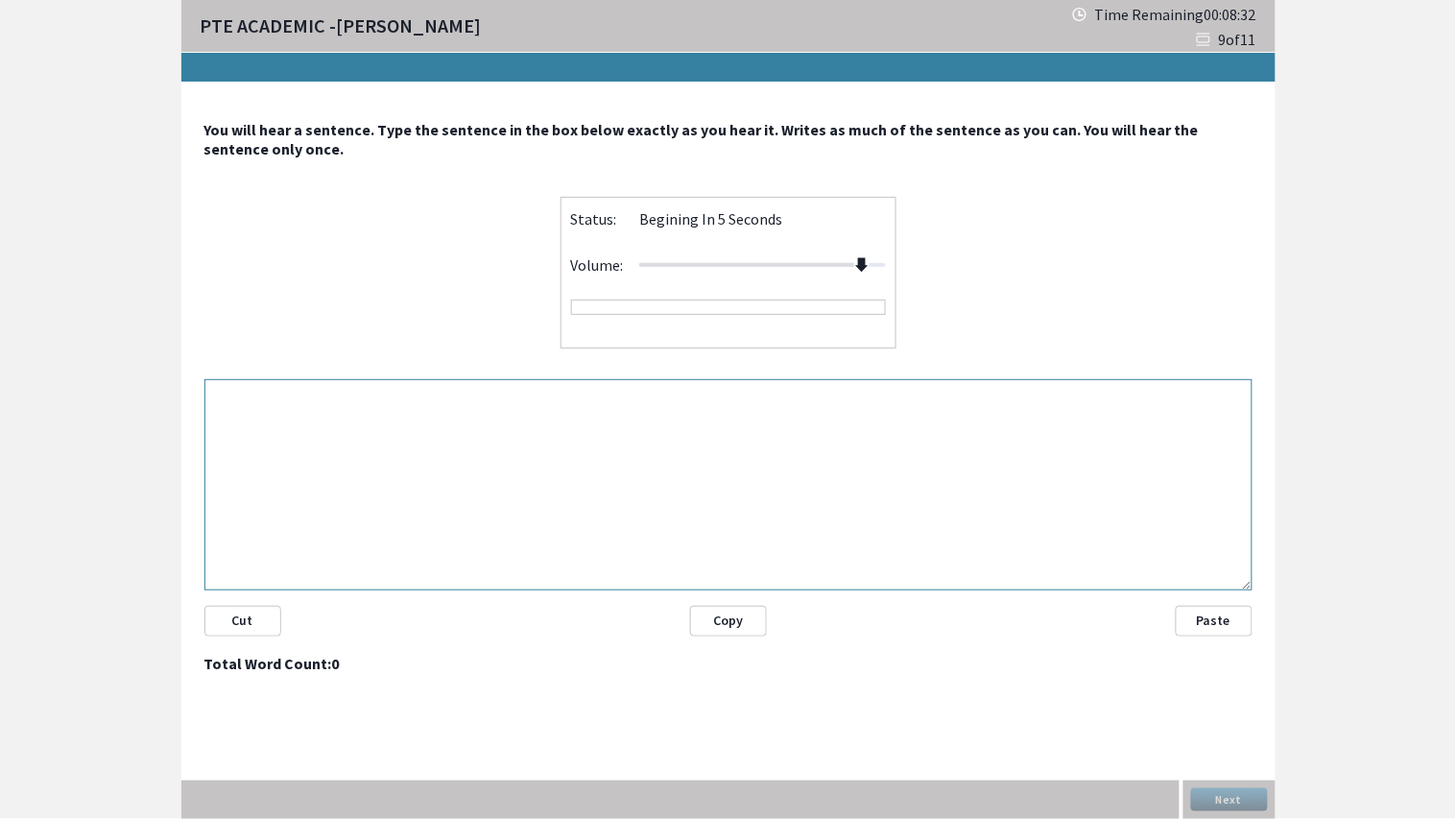 drag, startPoint x: 762, startPoint y: 263, endPoint x: 871, endPoint y: 267, distance: 109.07337 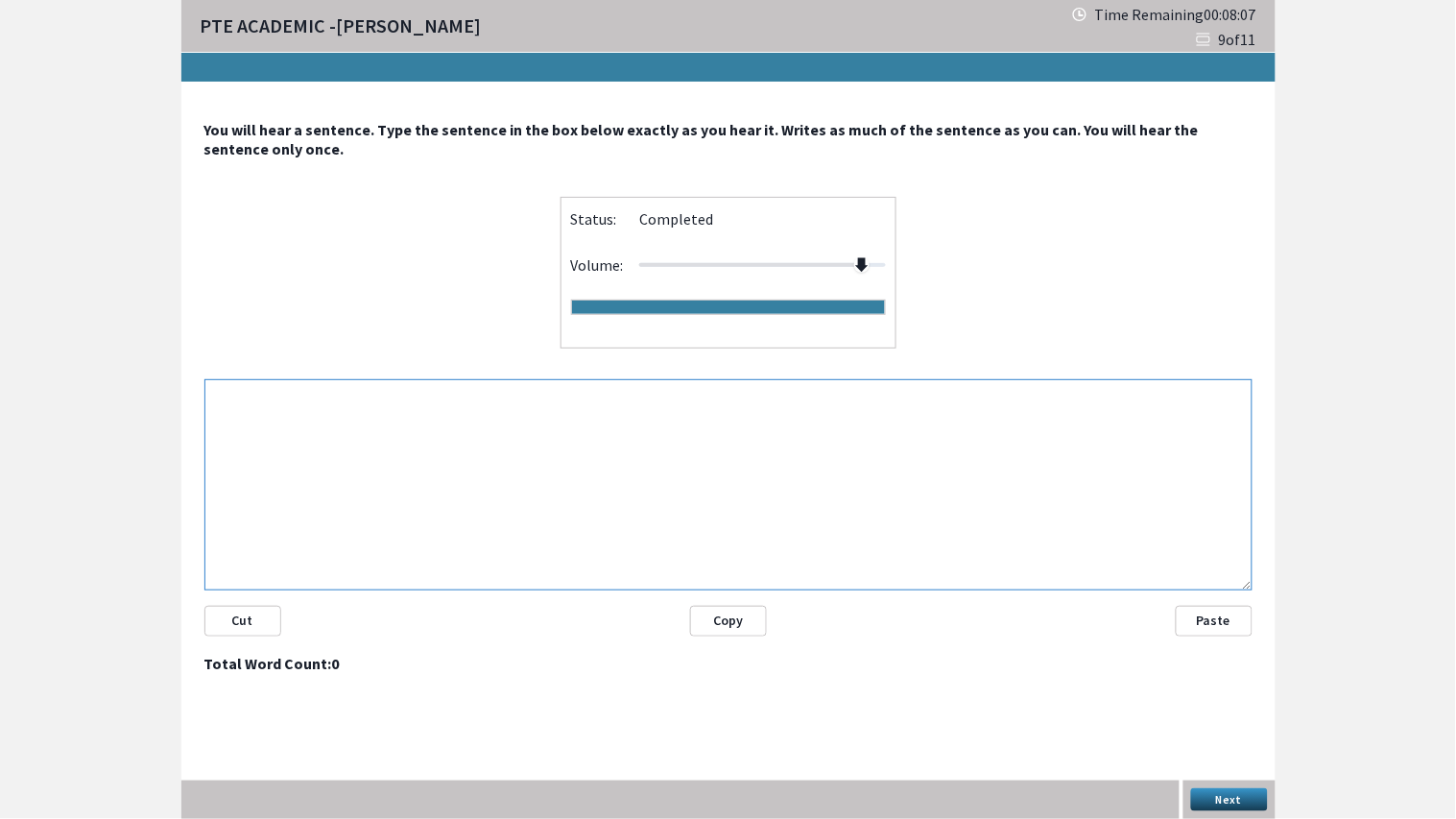 click at bounding box center (728, 485) 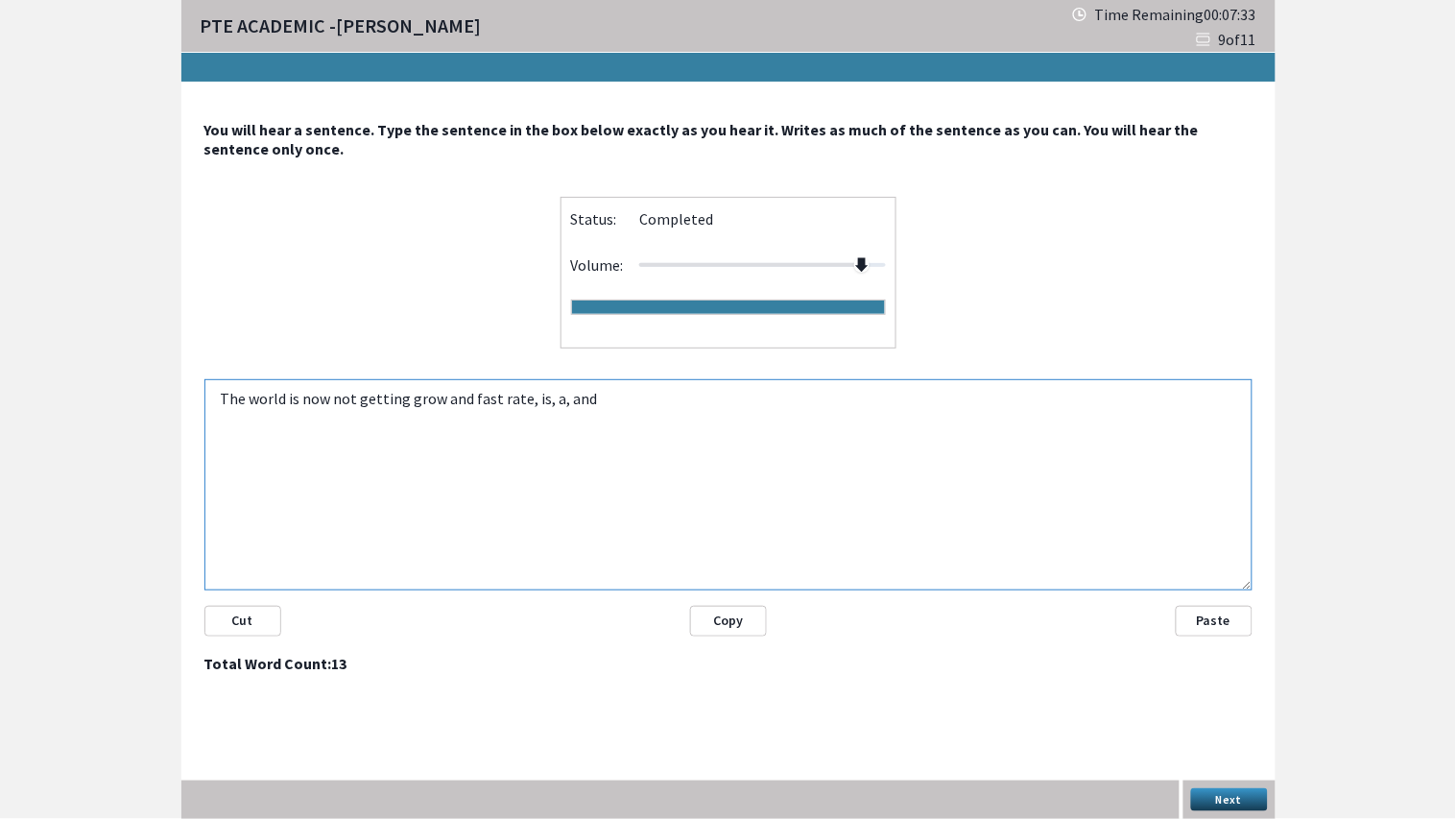 click on "The world is now not getting grow and fast rate, is, a, and" at bounding box center [728, 485] 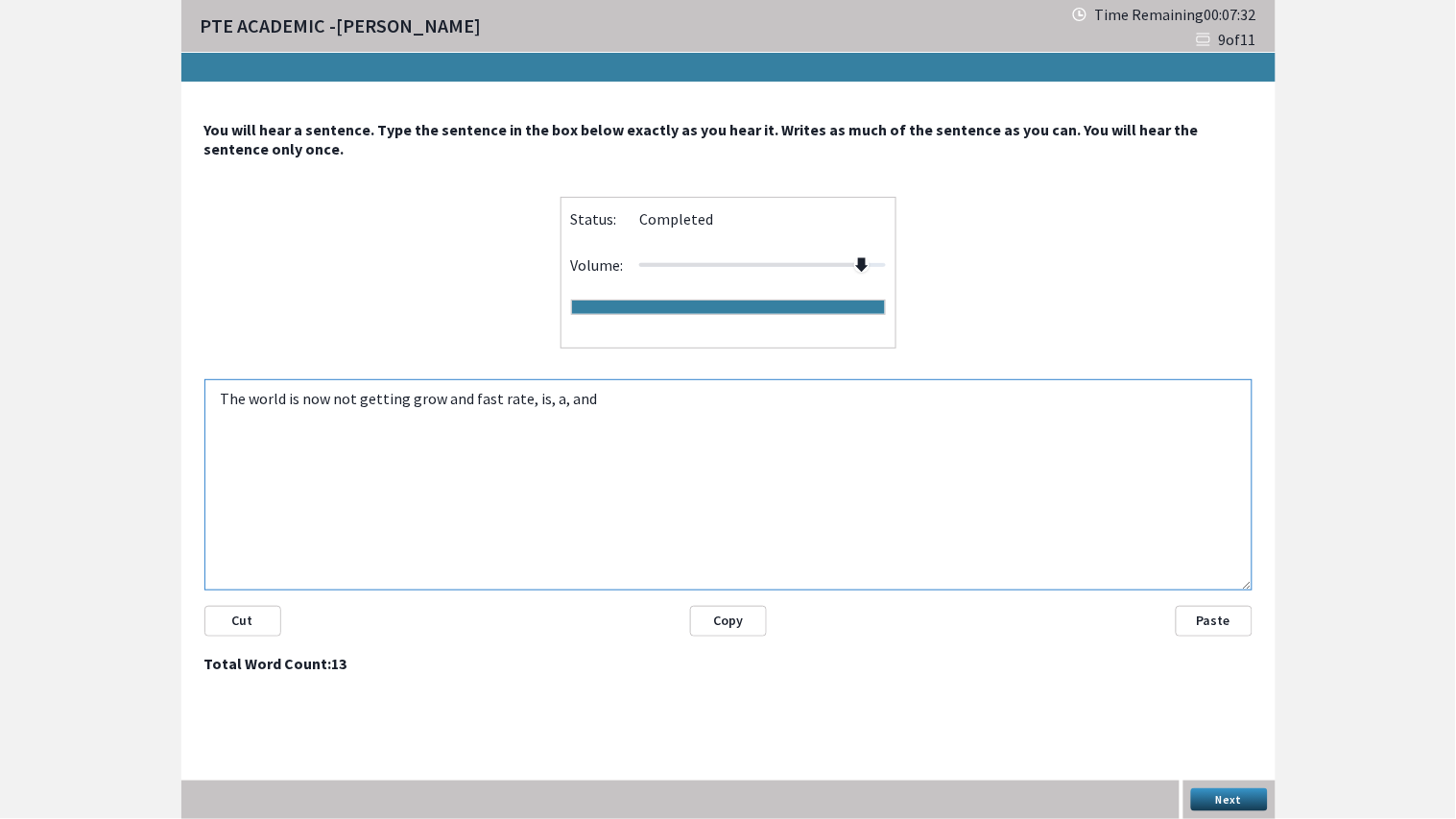 click on "The world is now not getting grow and fast rate, is, a, and" at bounding box center (728, 485) 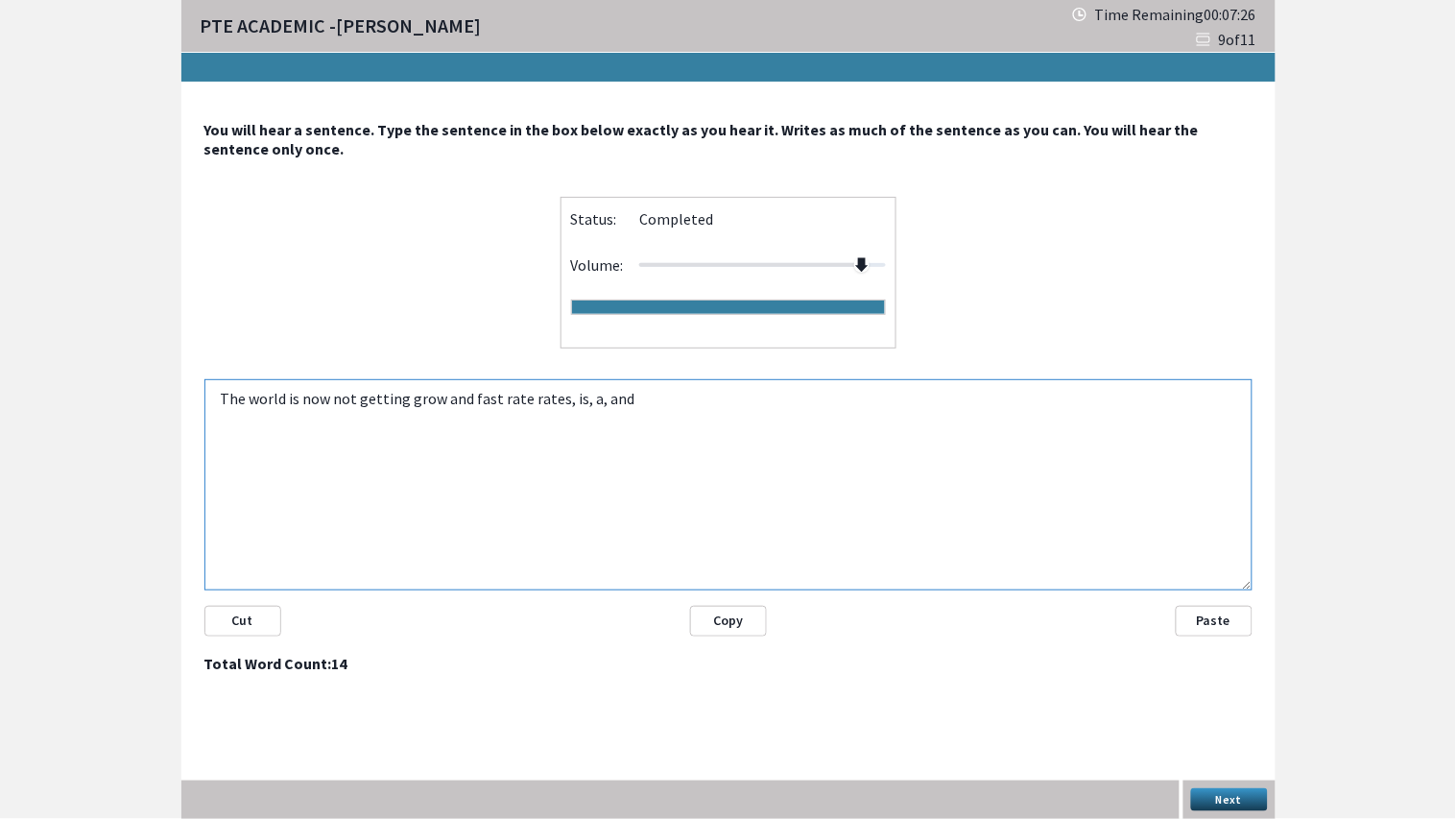 click on "The world is now not getting grow and fast rate rates, is, a, and" at bounding box center [728, 485] 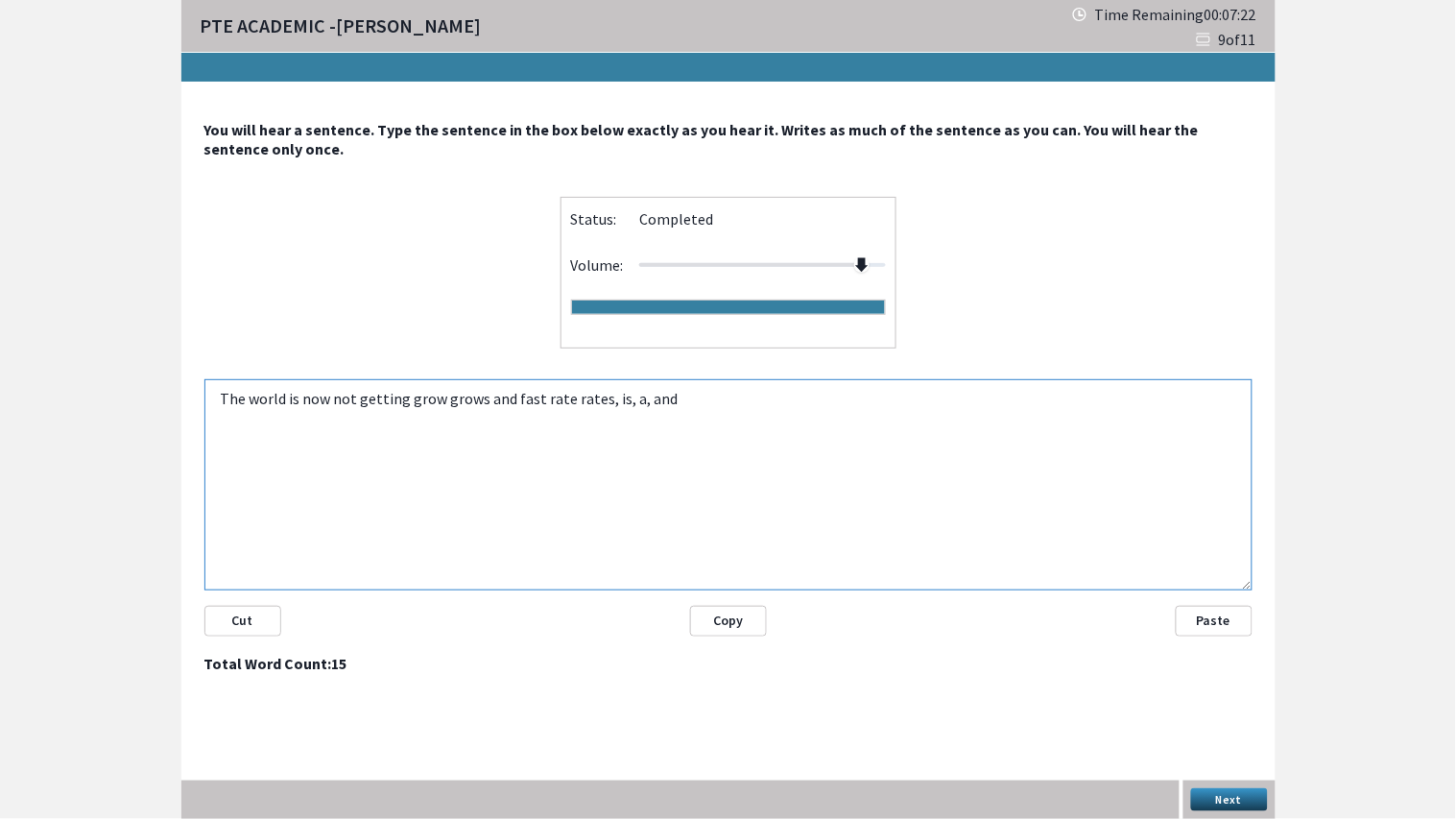 click on "The world is now not getting grow grows and fast rate rates, is, a, and" at bounding box center [728, 485] 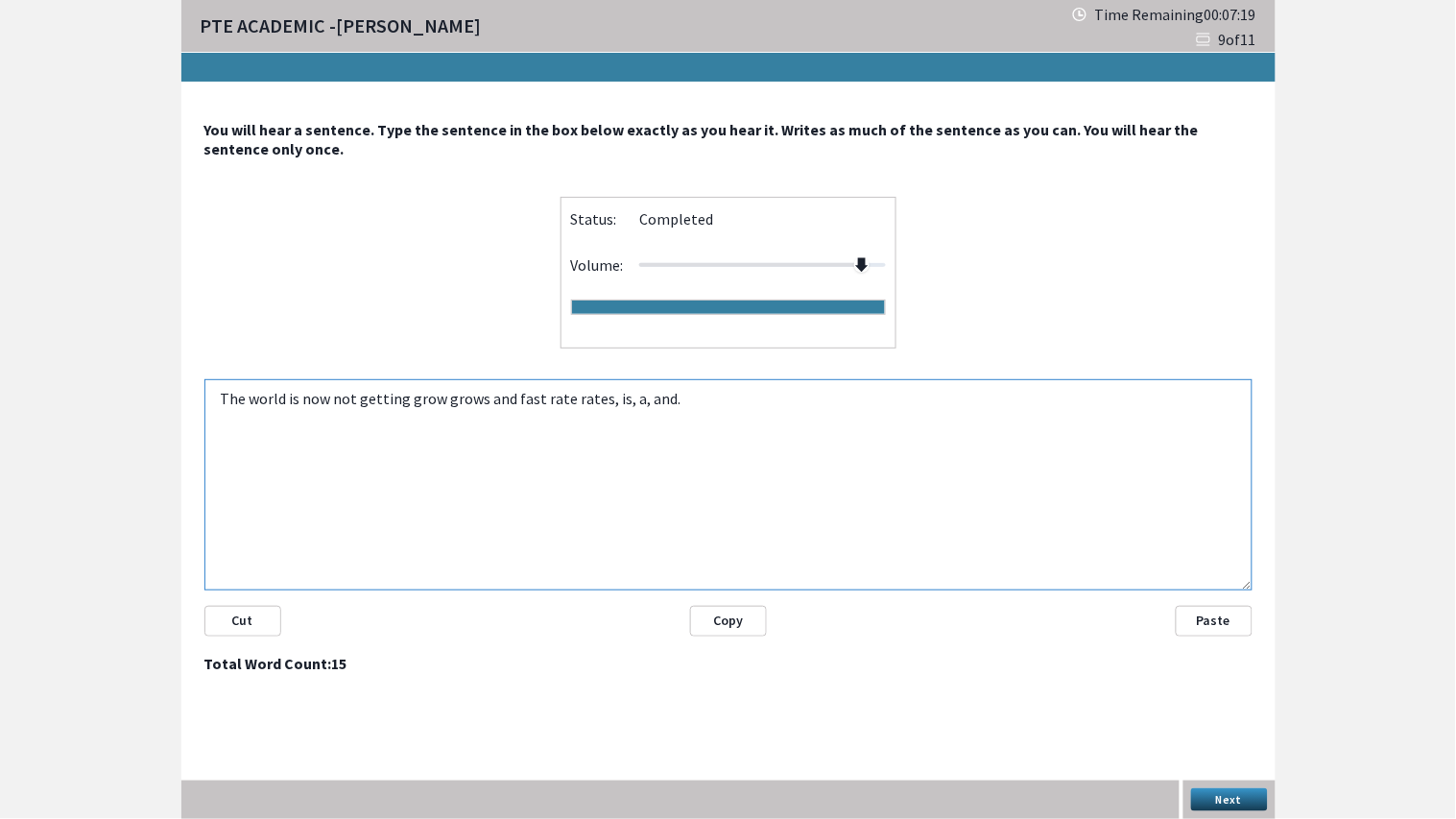 type on "The world is now not getting grow grows and fast rate rates, is, a, and." 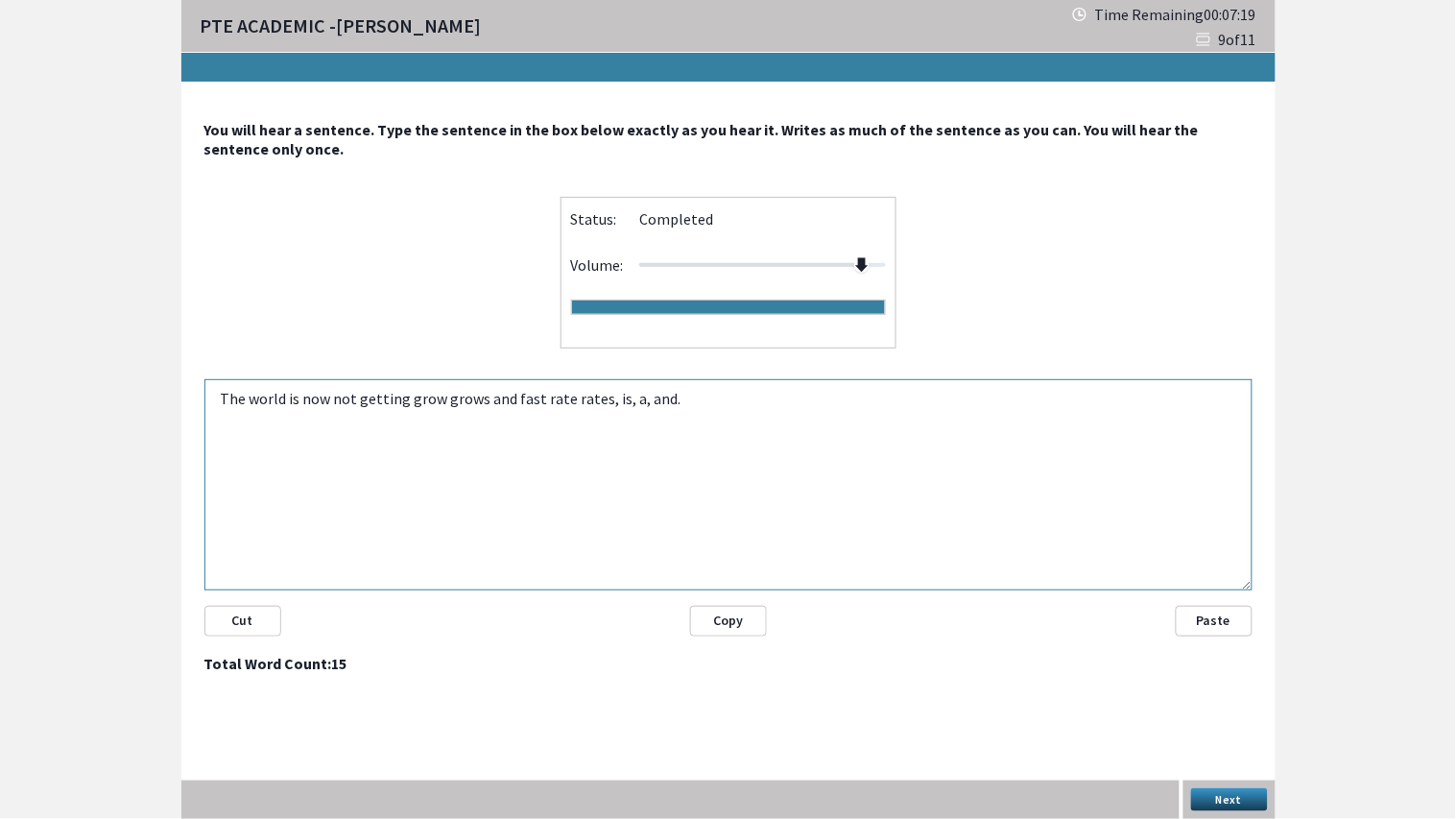 click on "Next" at bounding box center (1229, 800) 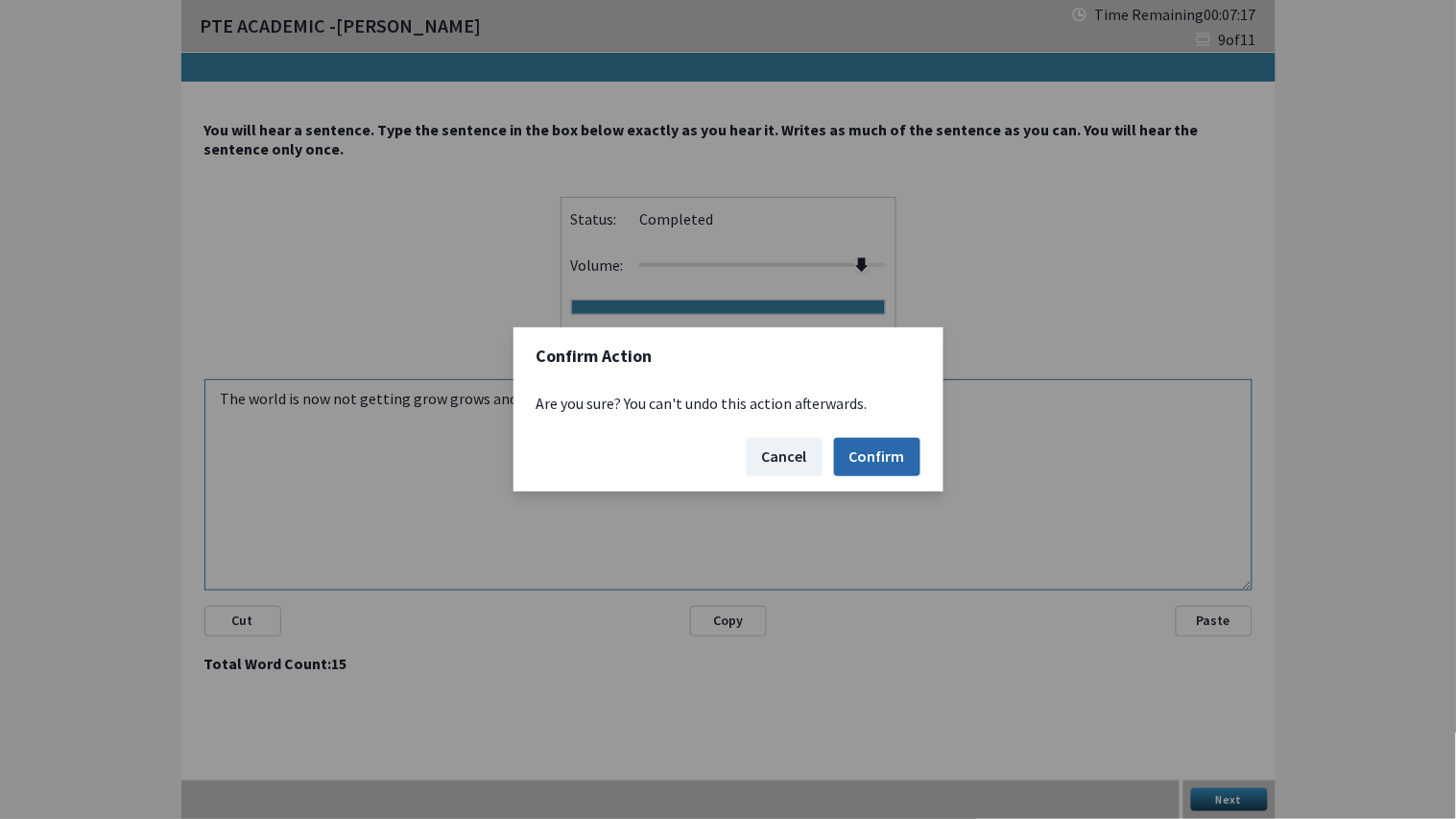 click on "Confirm" at bounding box center [877, 457] 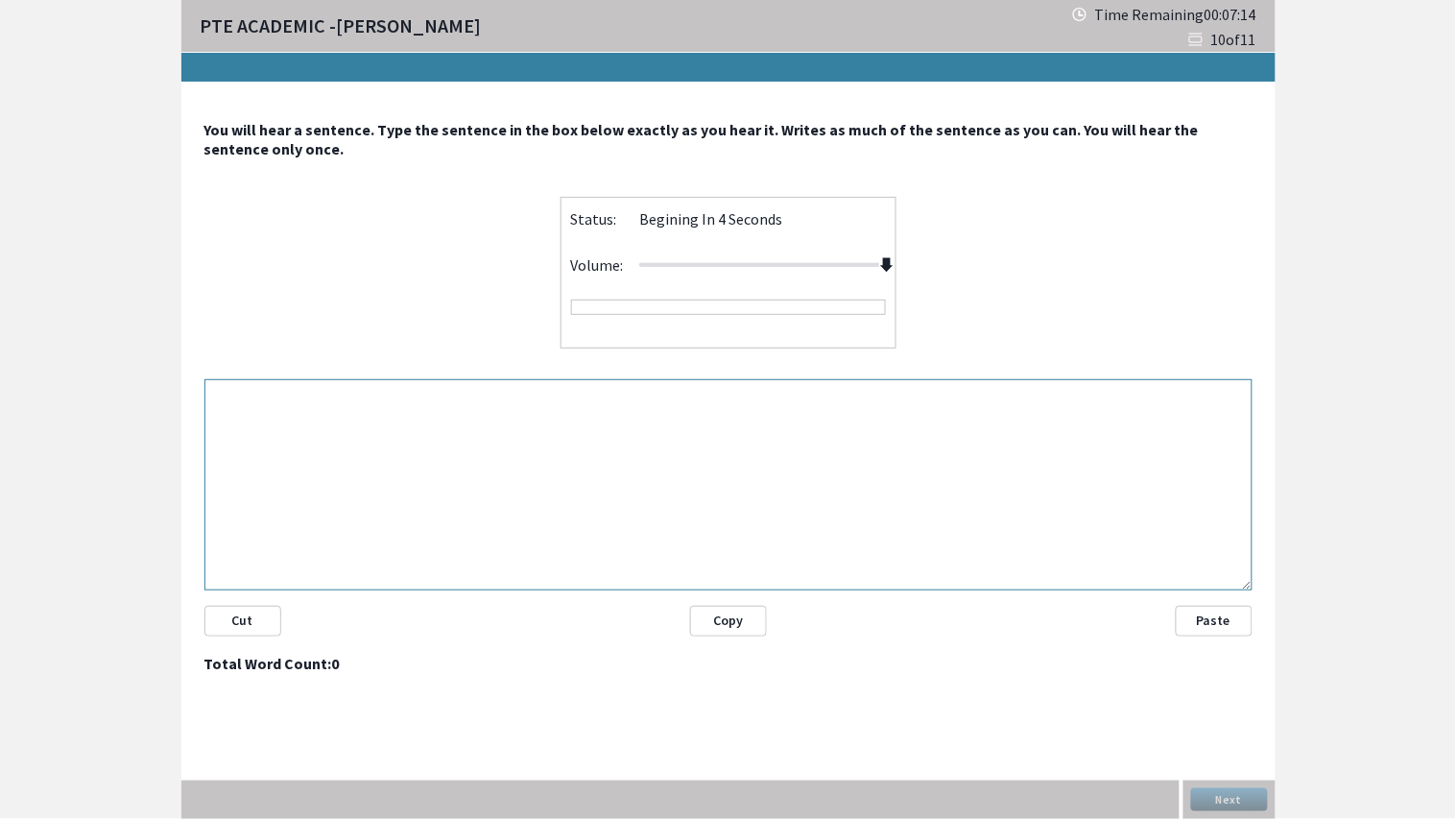 drag, startPoint x: 759, startPoint y: 266, endPoint x: 925, endPoint y: 237, distance: 168.5141 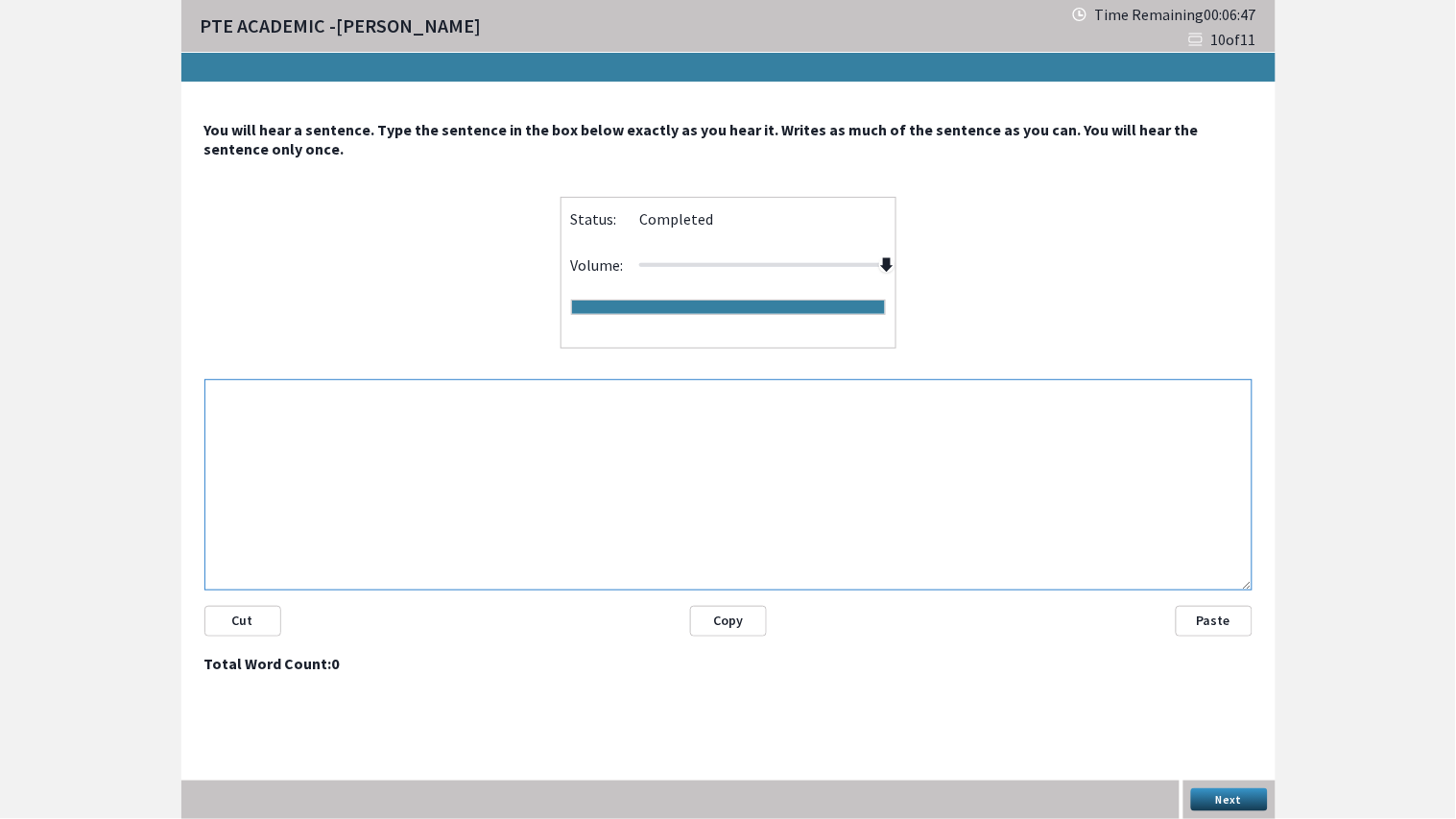 click at bounding box center (728, 485) 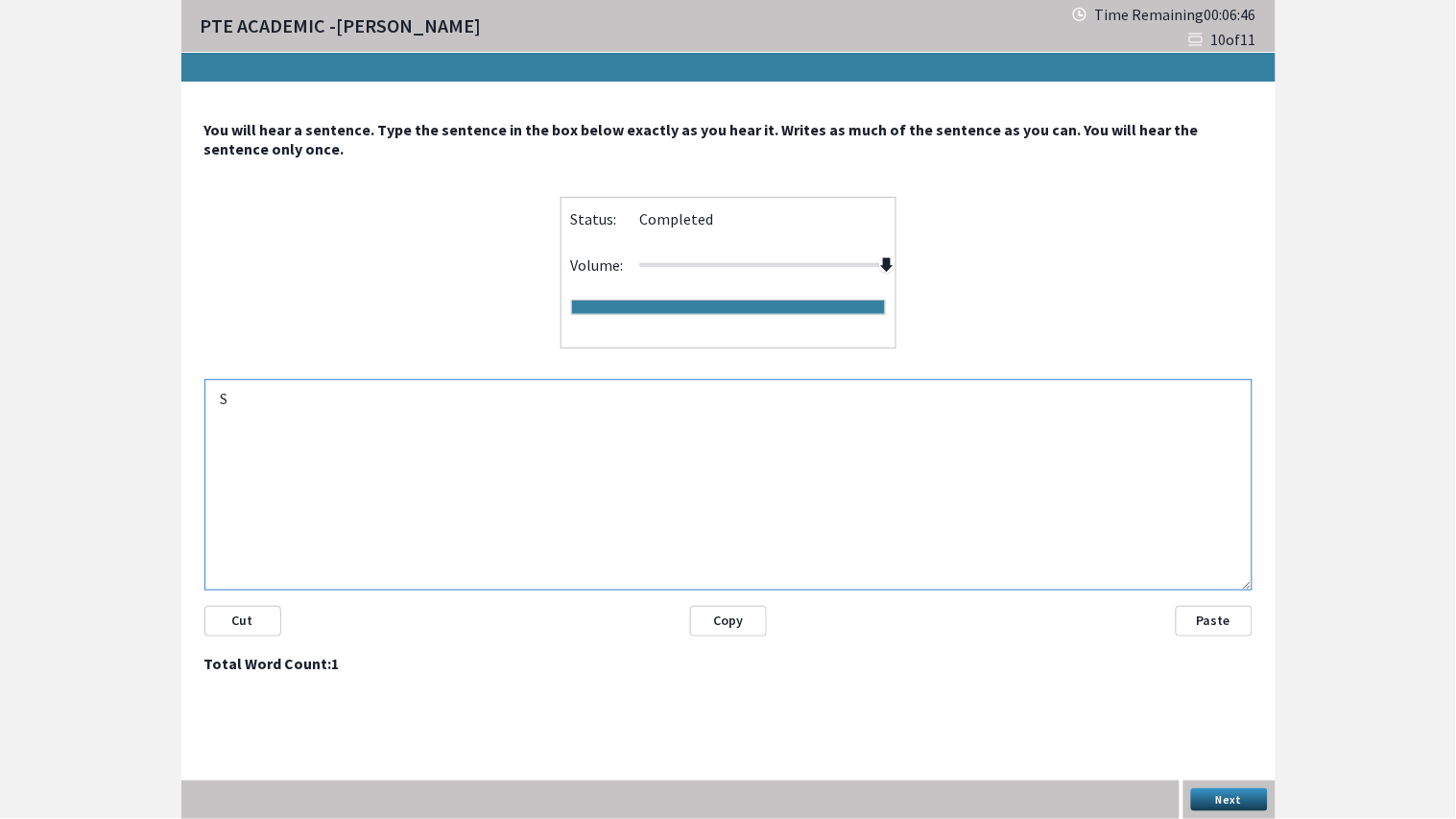 click on "S" at bounding box center [728, 485] 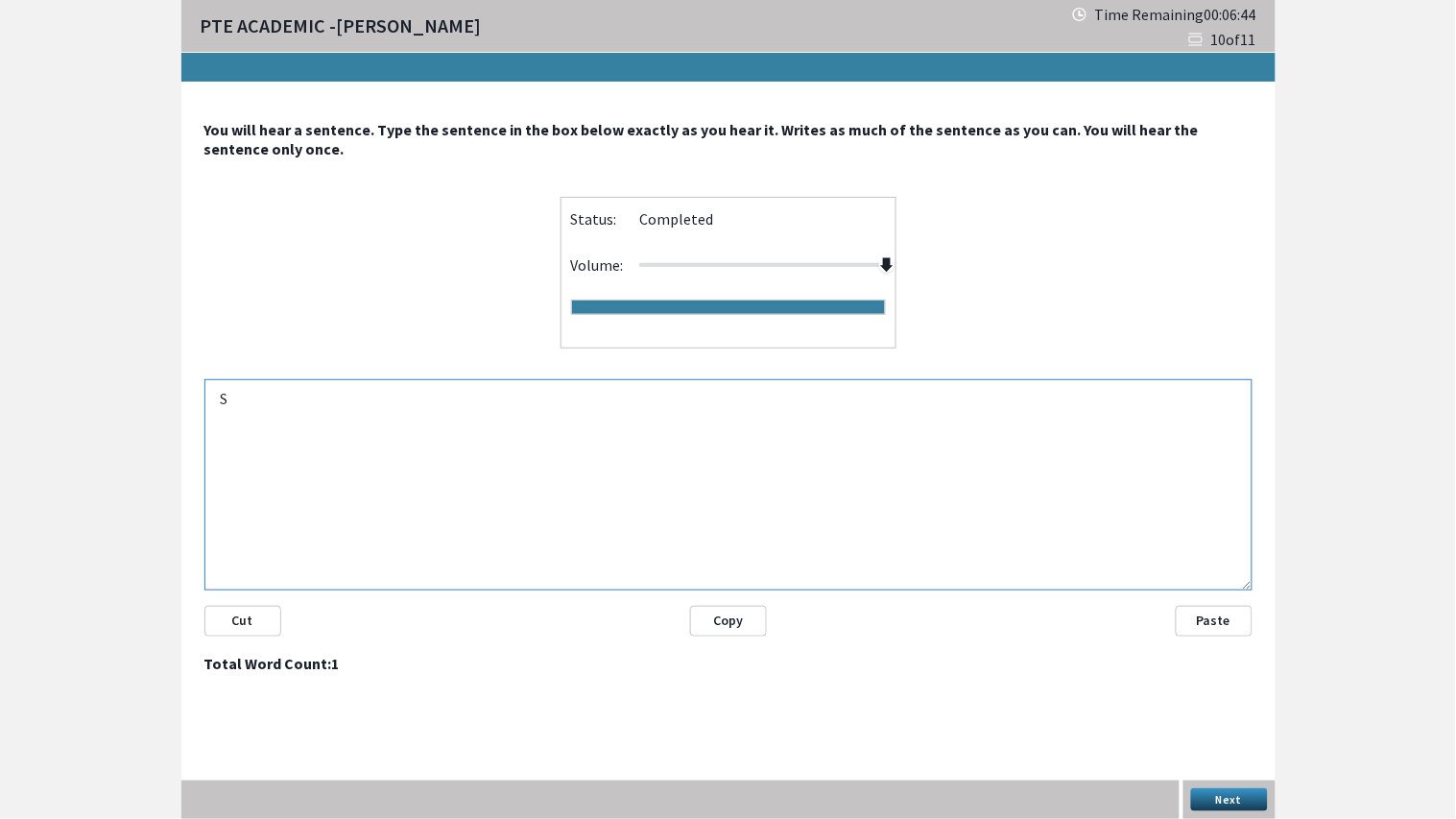 drag, startPoint x: 560, startPoint y: 503, endPoint x: 410, endPoint y: 449, distance: 159.424 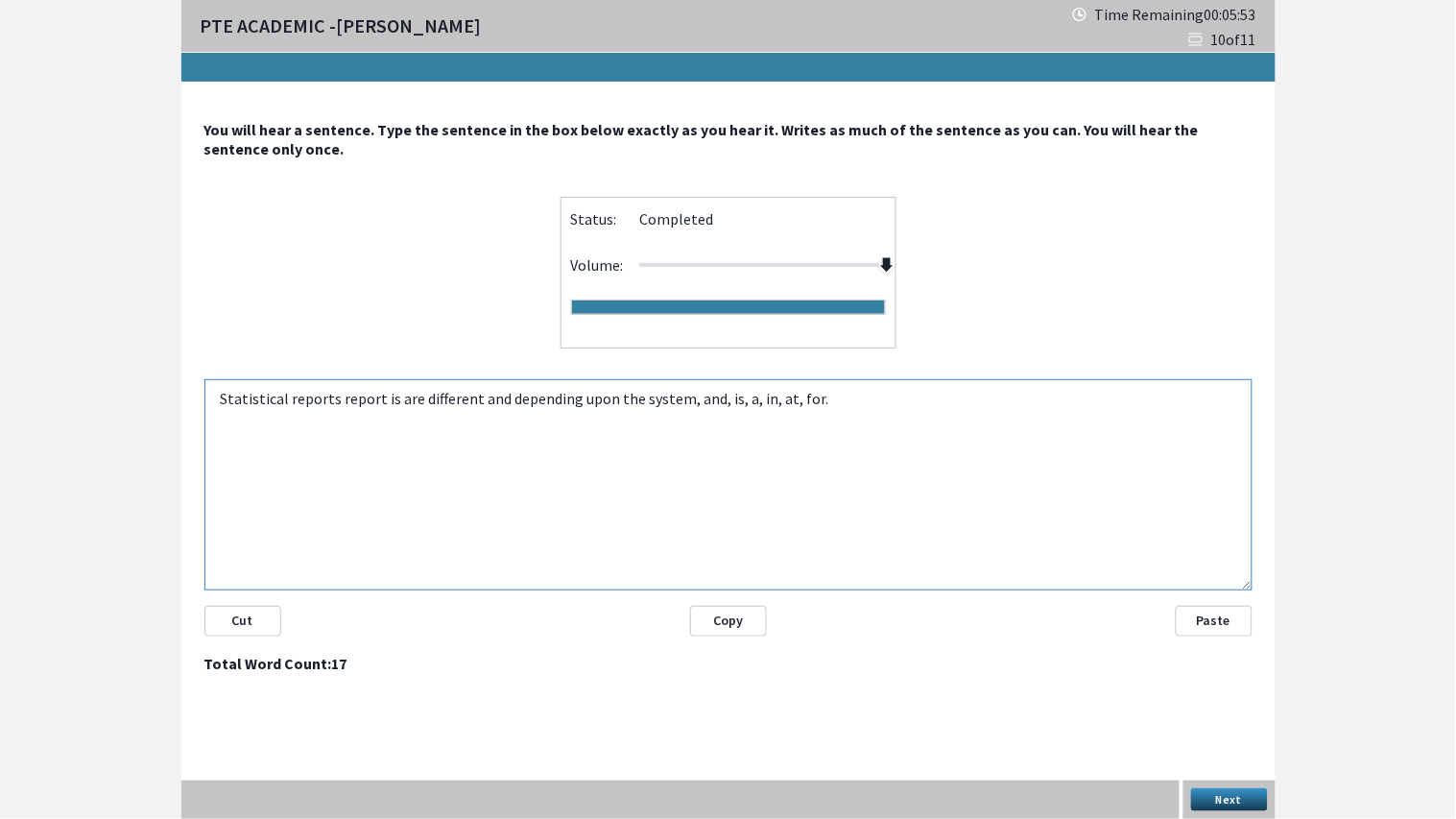type on "Statistical reports report is are different and depending upon the system, and, is, a, in, at, for." 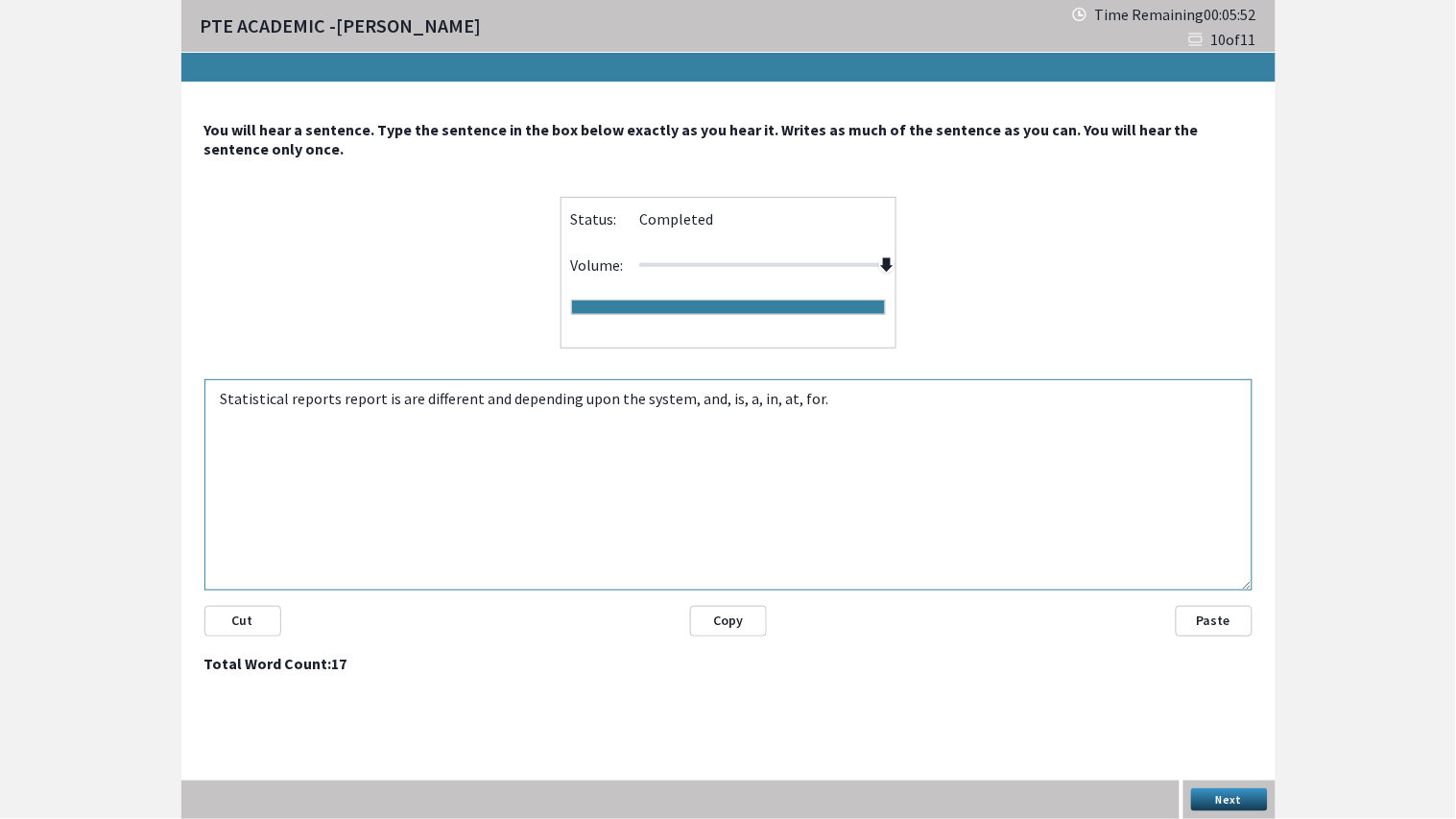 click on "Next" at bounding box center [1229, 800] 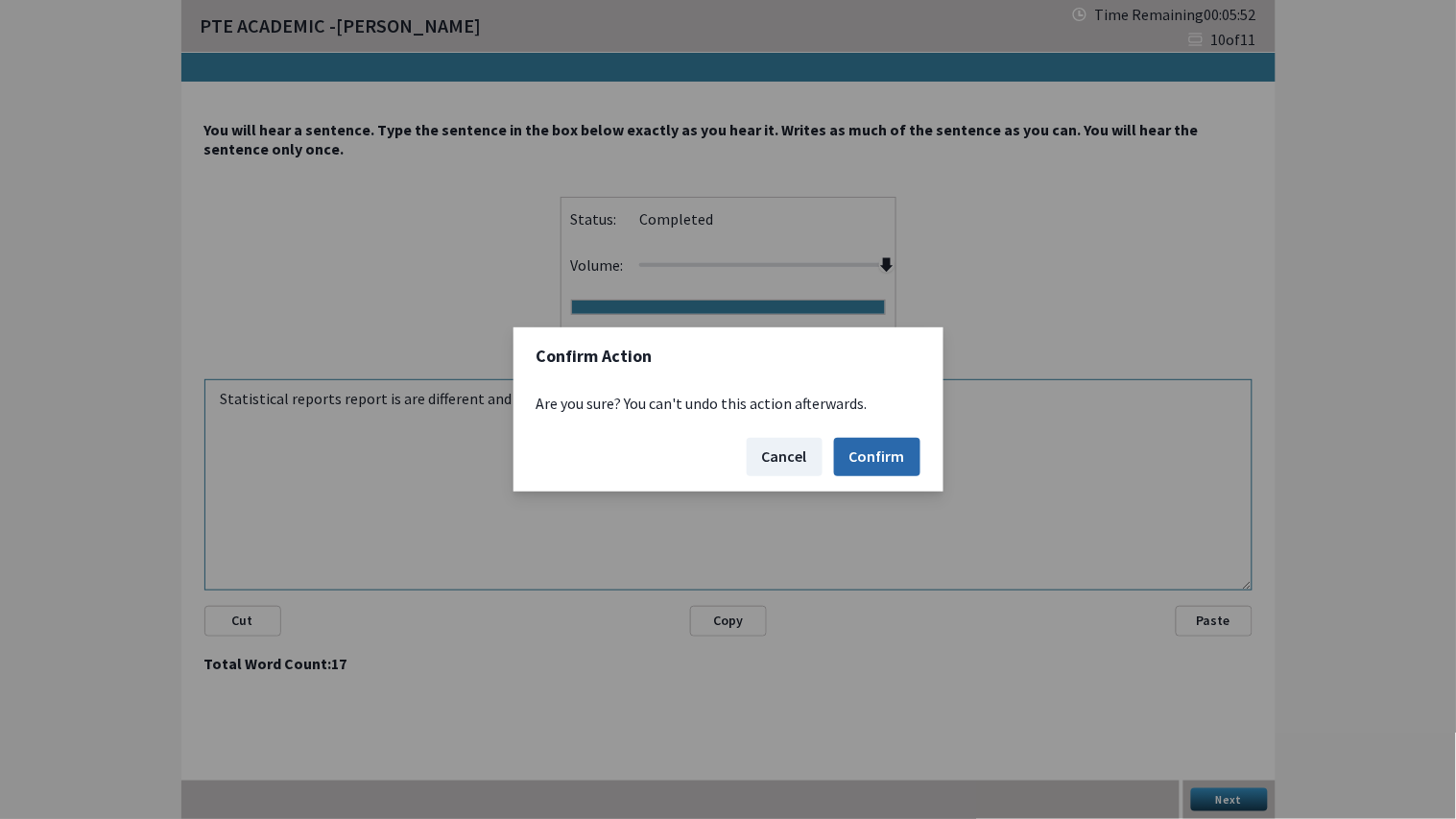 click on "Confirm" at bounding box center [877, 457] 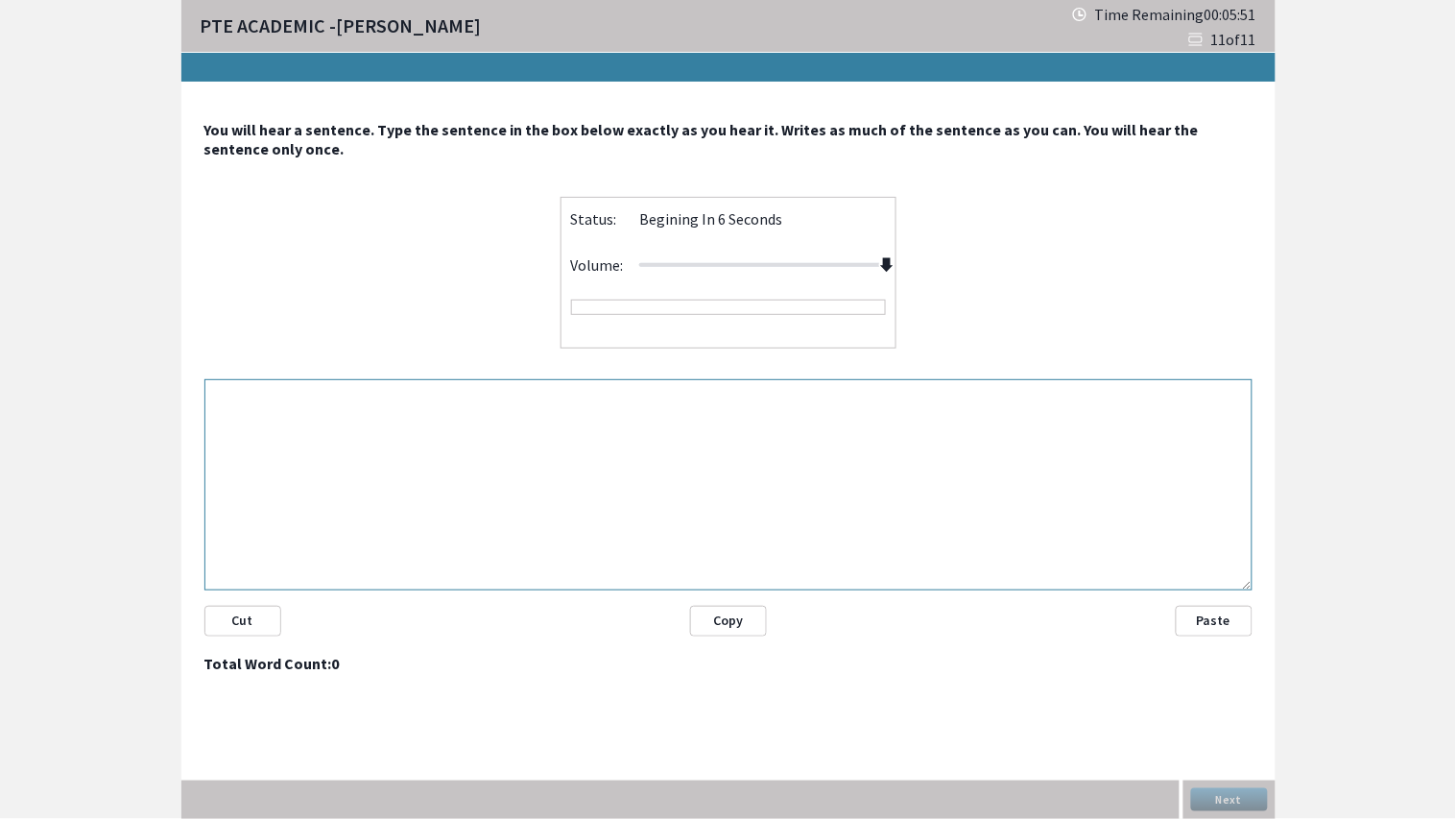 drag, startPoint x: 756, startPoint y: 261, endPoint x: 909, endPoint y: 275, distance: 153.63919 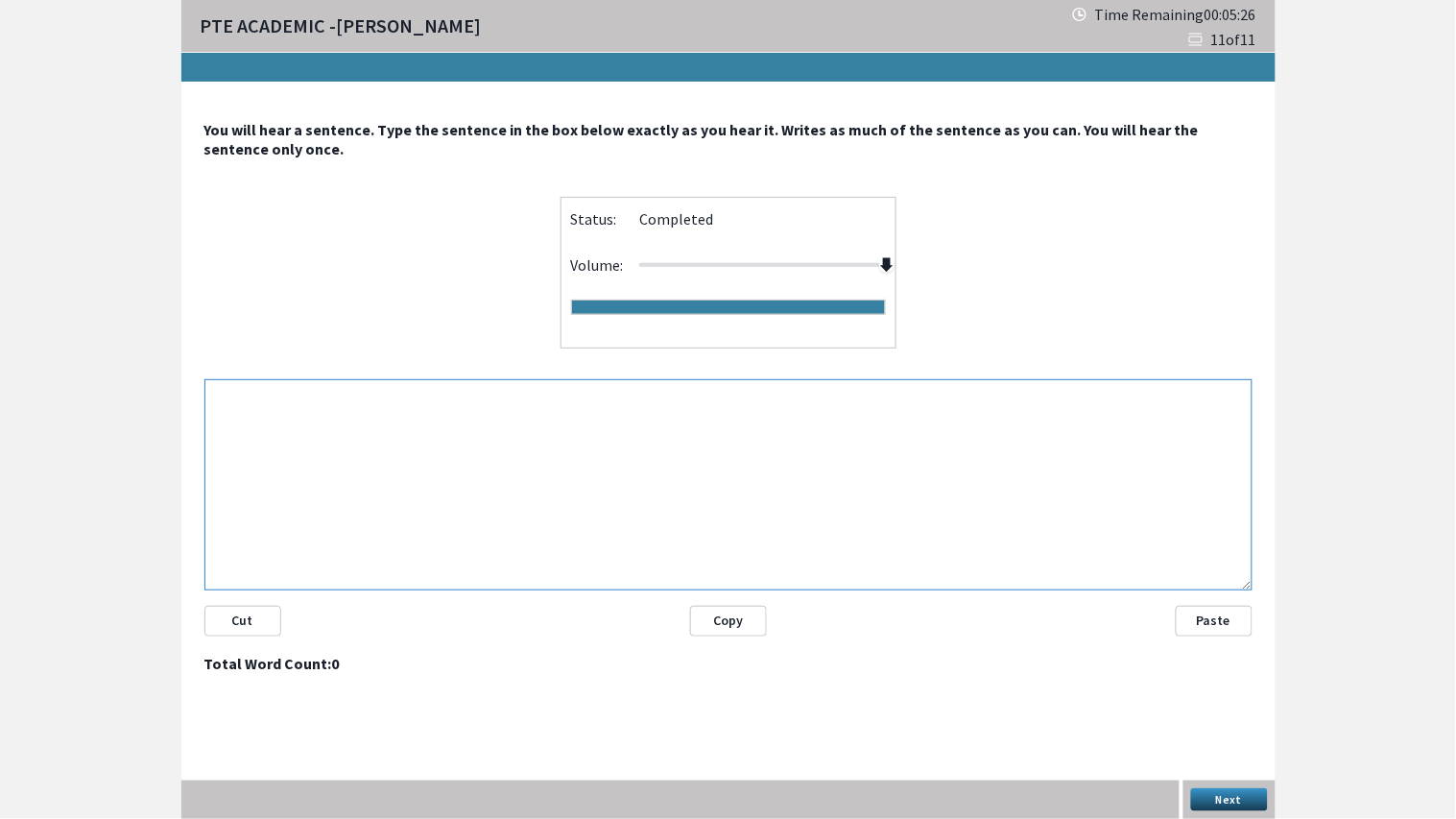 click at bounding box center (728, 485) 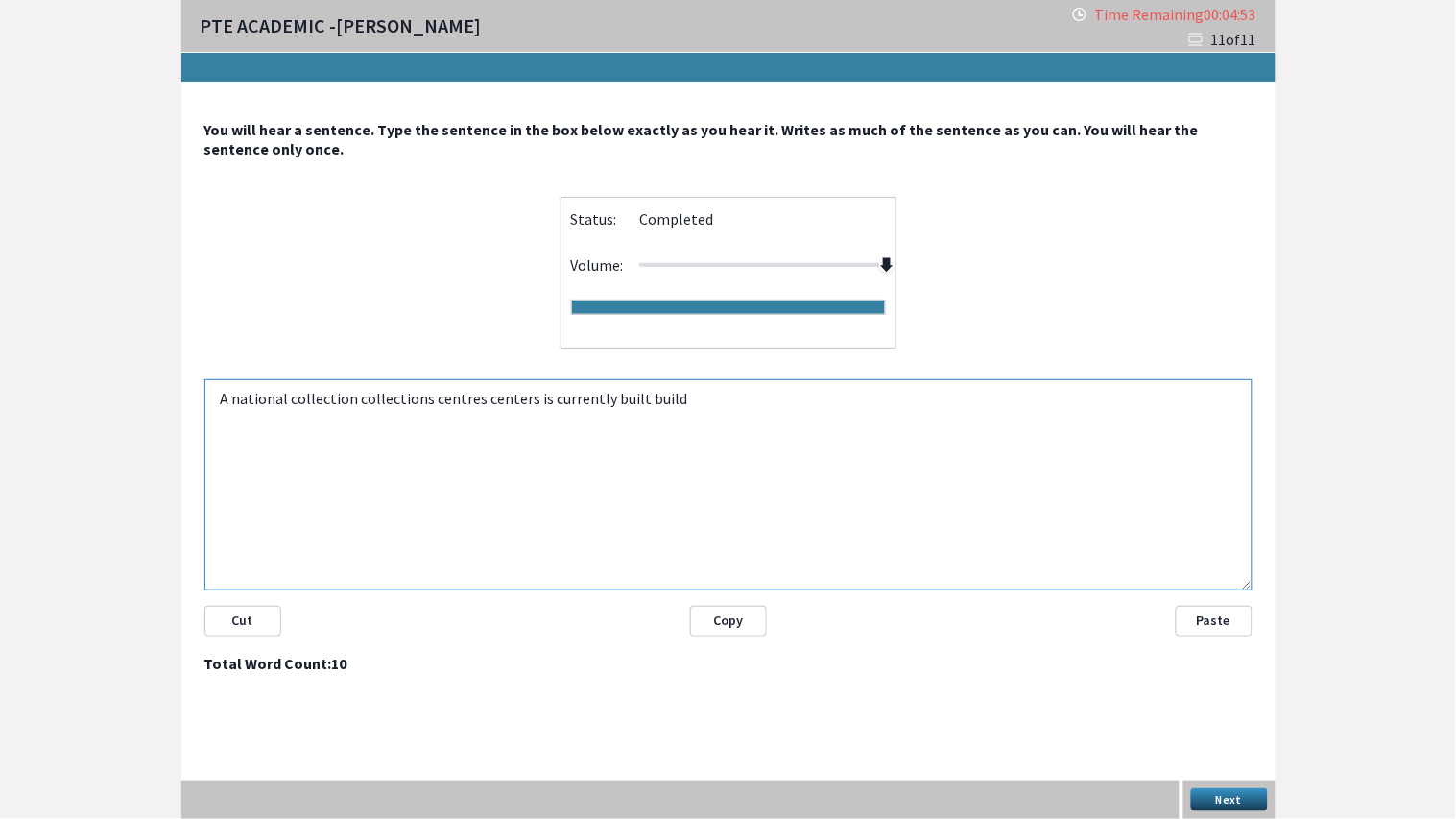 click on "A national collection collections centres centers is currently built build" at bounding box center (728, 485) 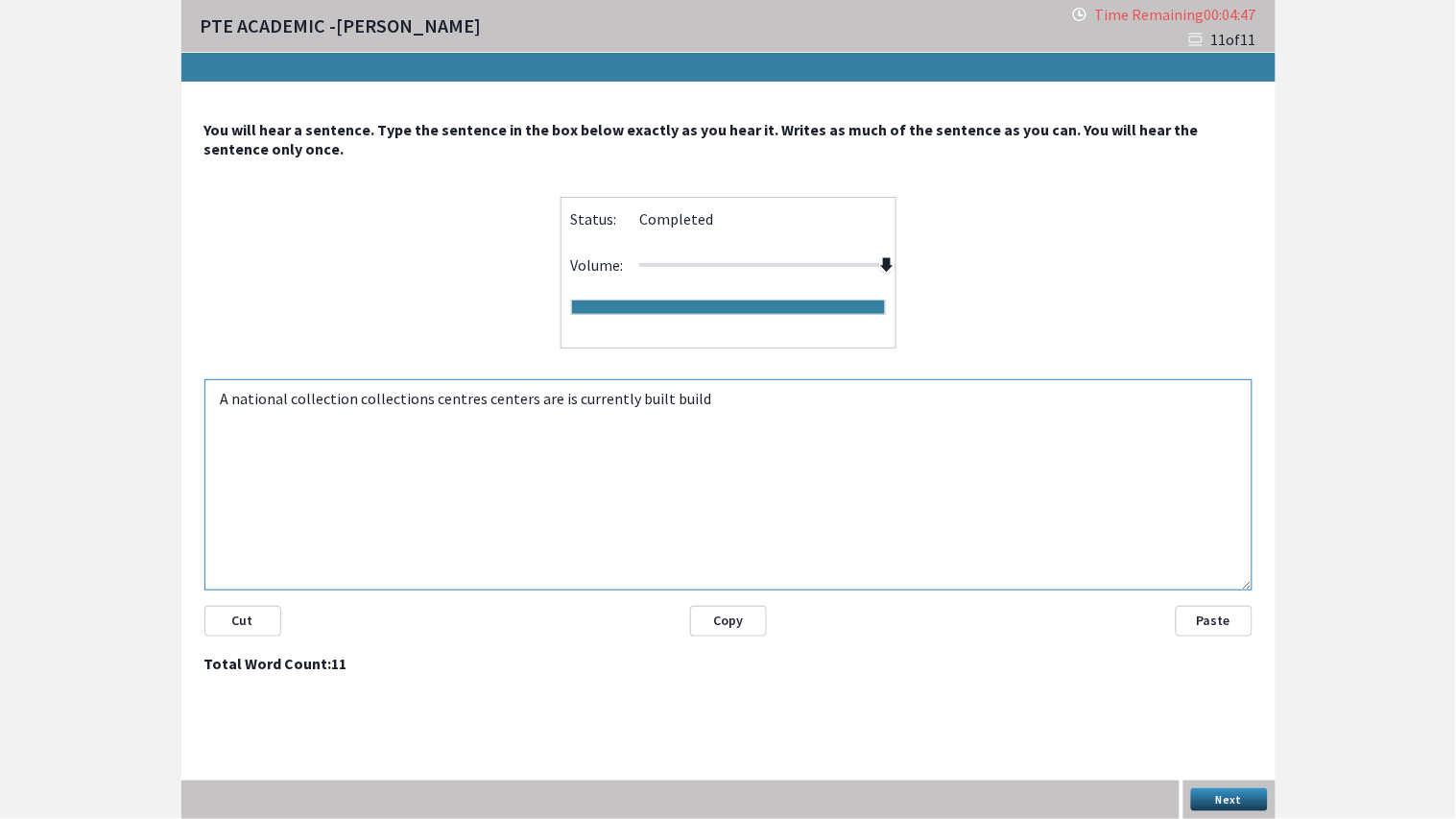 click on "A national collection collections centres centers are is currently built build" at bounding box center (728, 485) 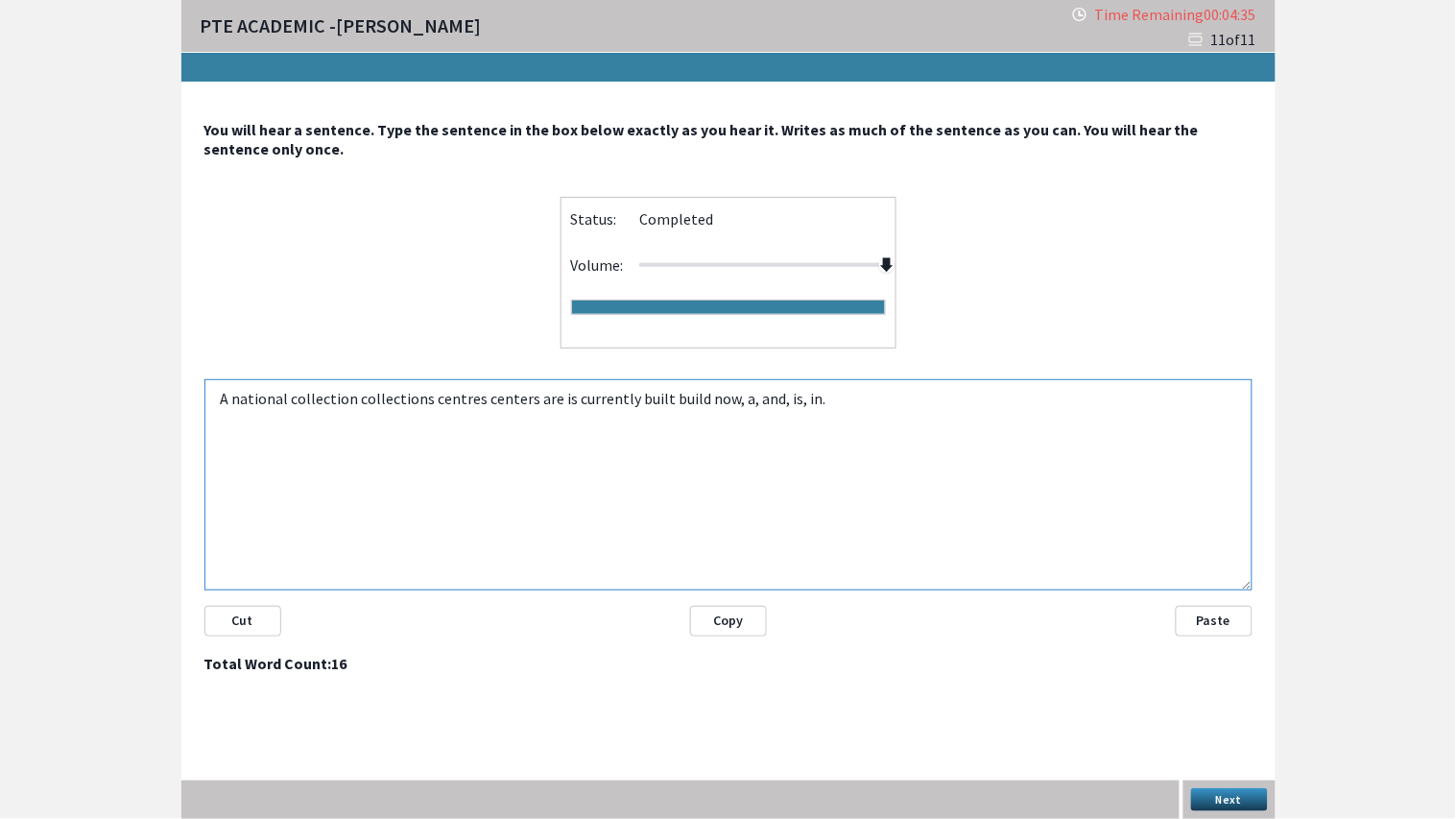 type on "A national collection collections centres centers are is currently built build now, a, and, is, in." 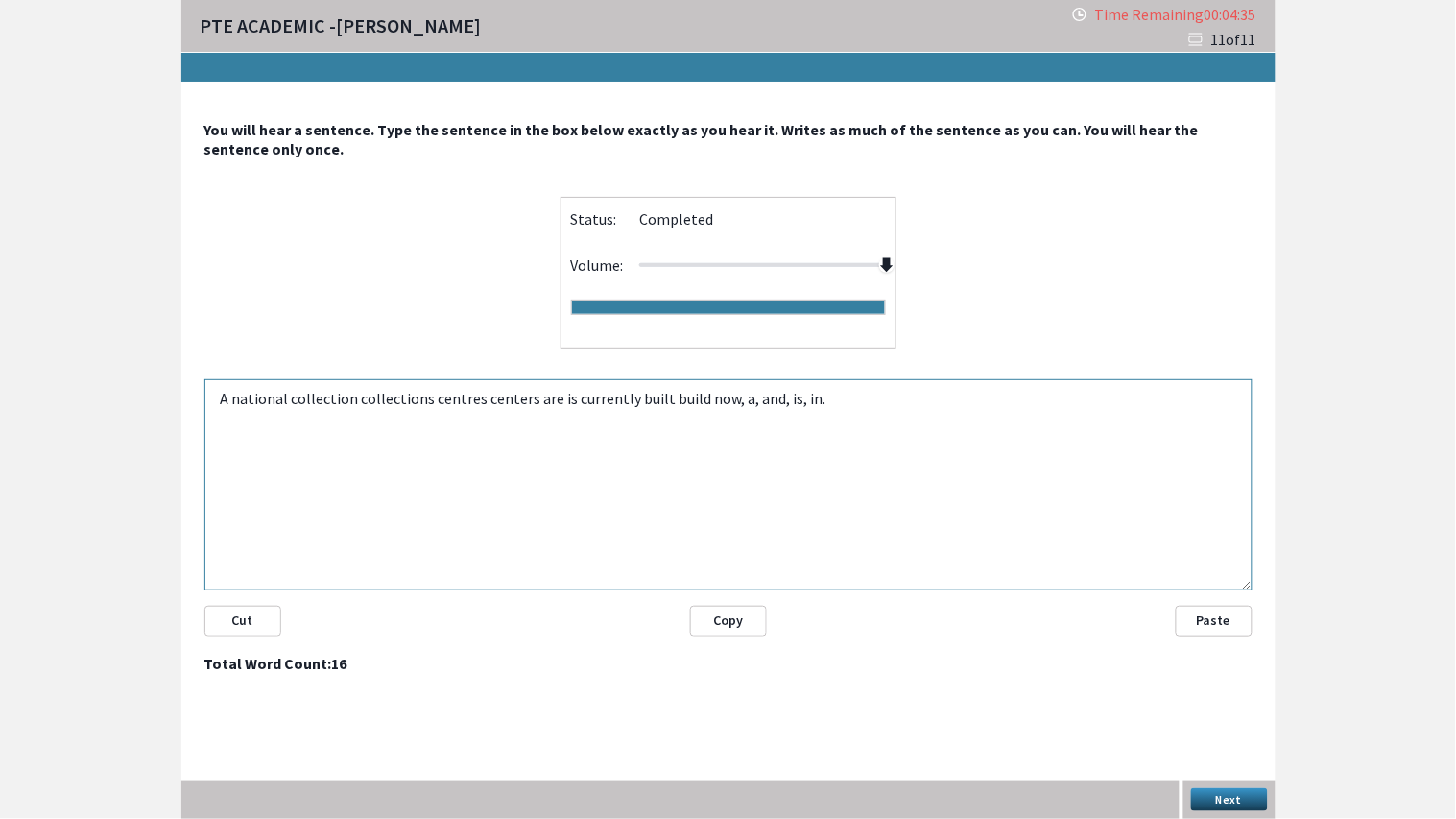 click on "Next" at bounding box center (1229, 800) 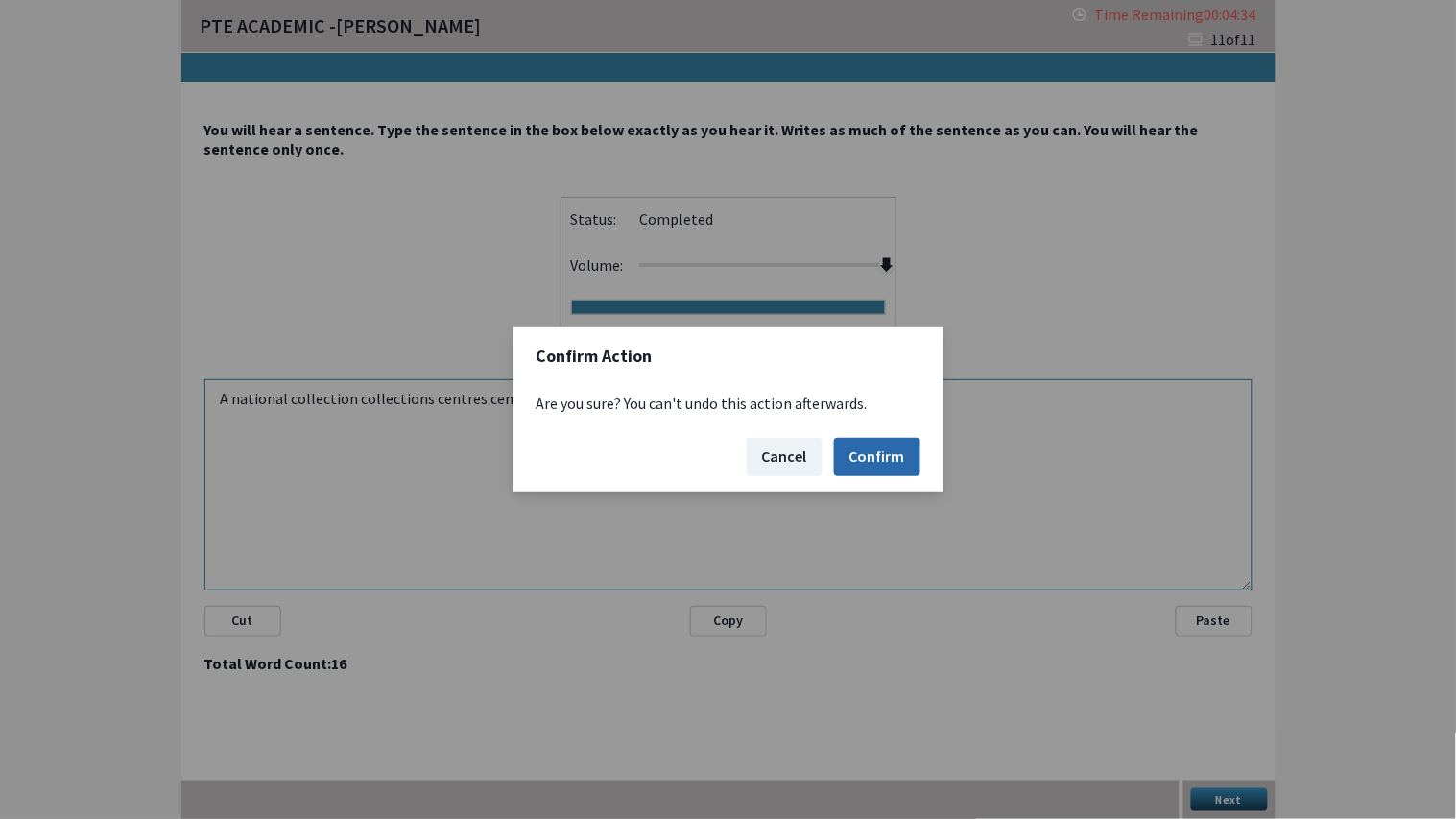 click on "Confirm" at bounding box center (877, 457) 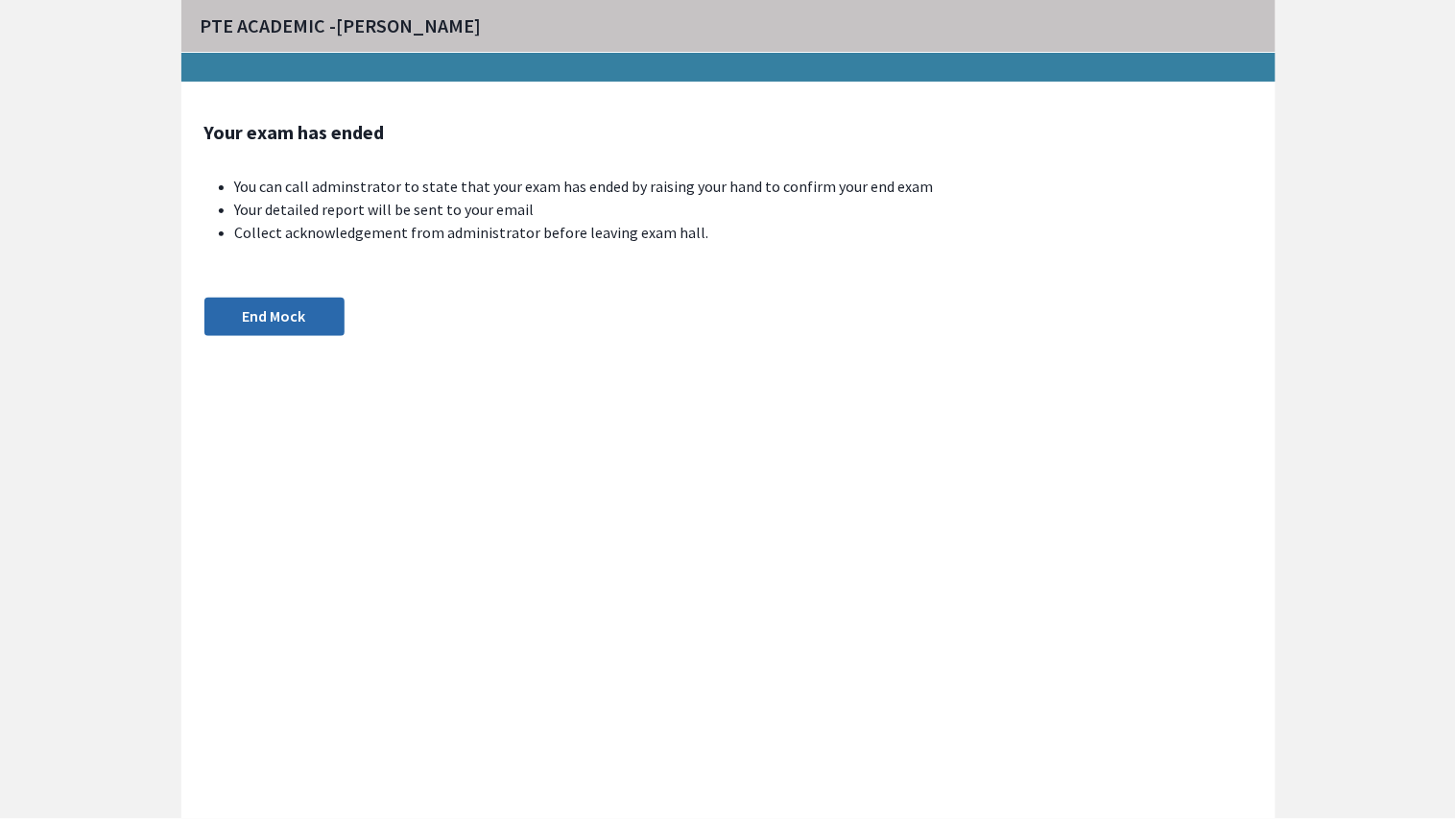 click on "End Mock" at bounding box center (274, 317) 